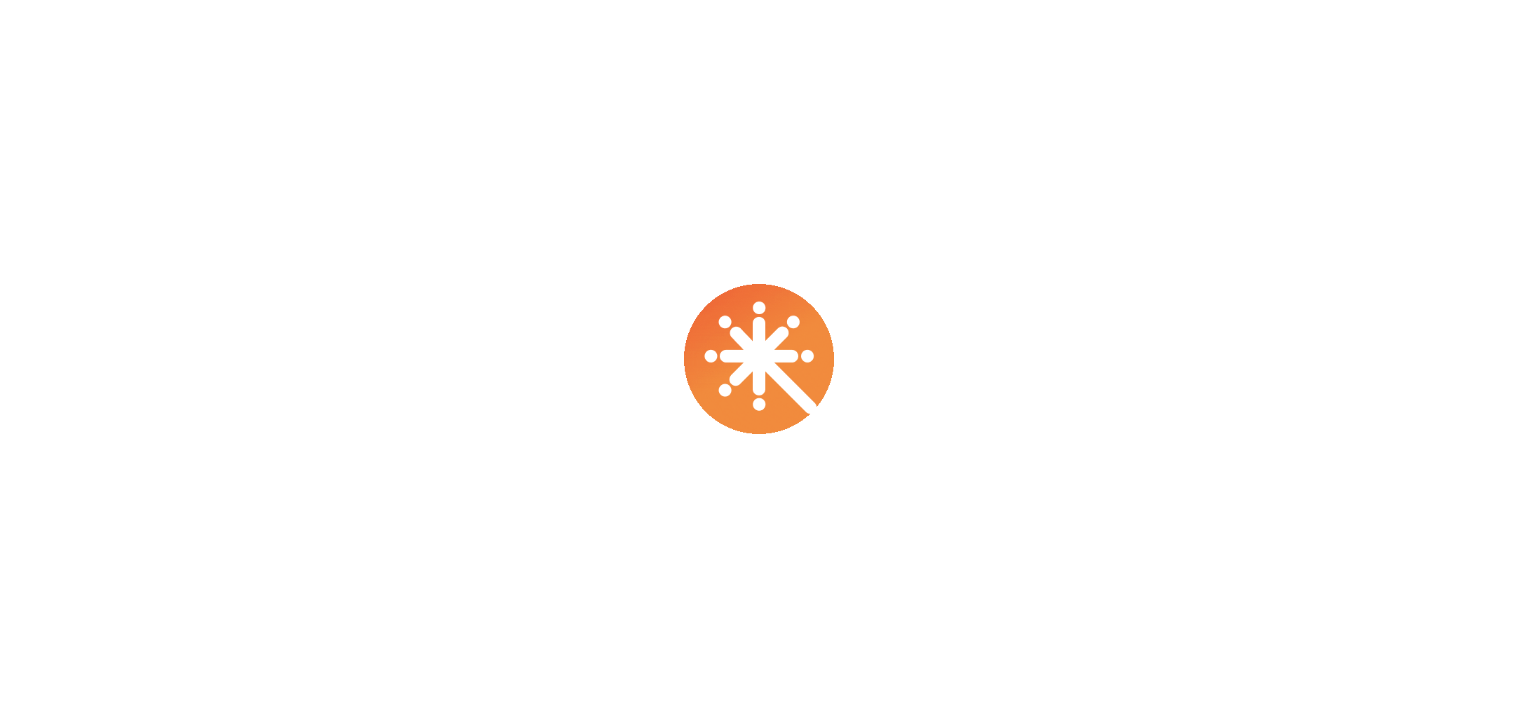 scroll, scrollTop: 0, scrollLeft: 0, axis: both 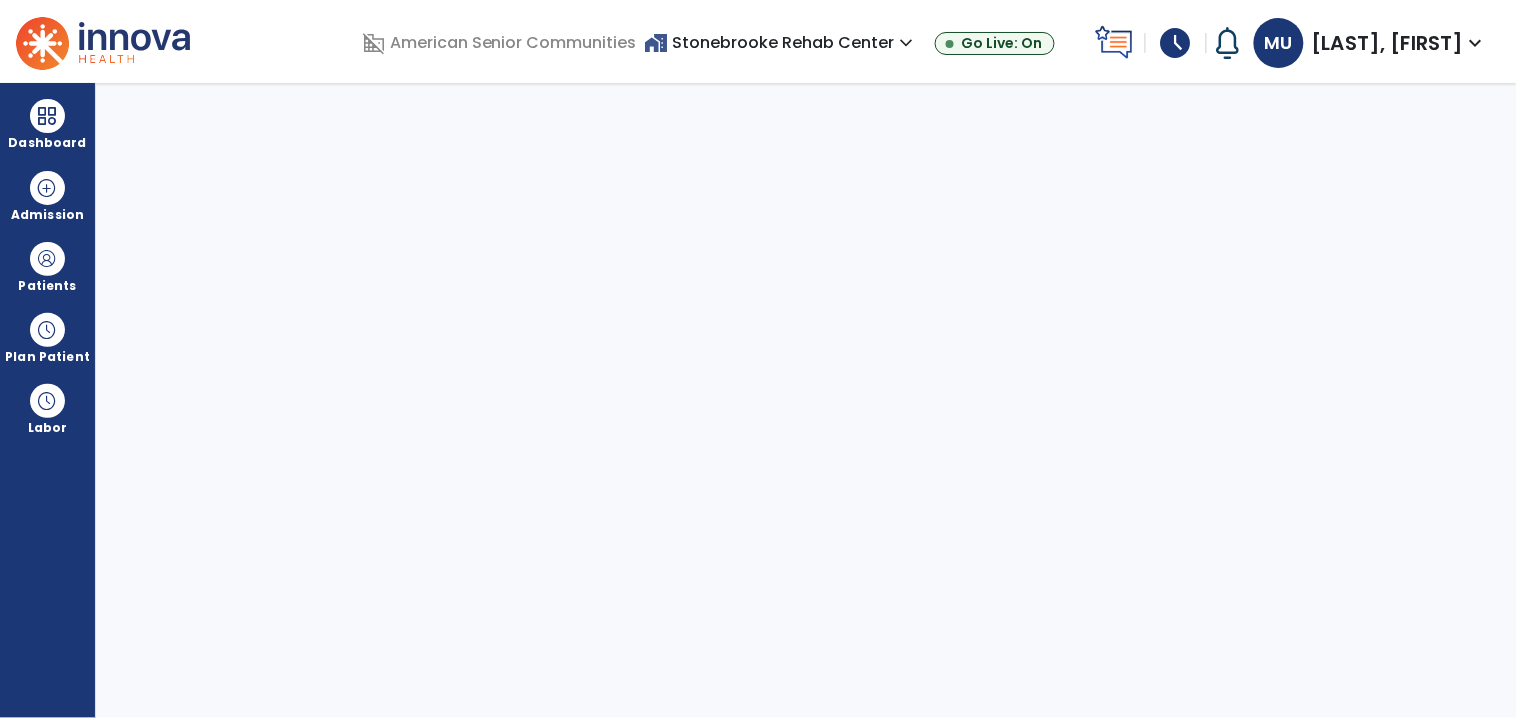 select on "****" 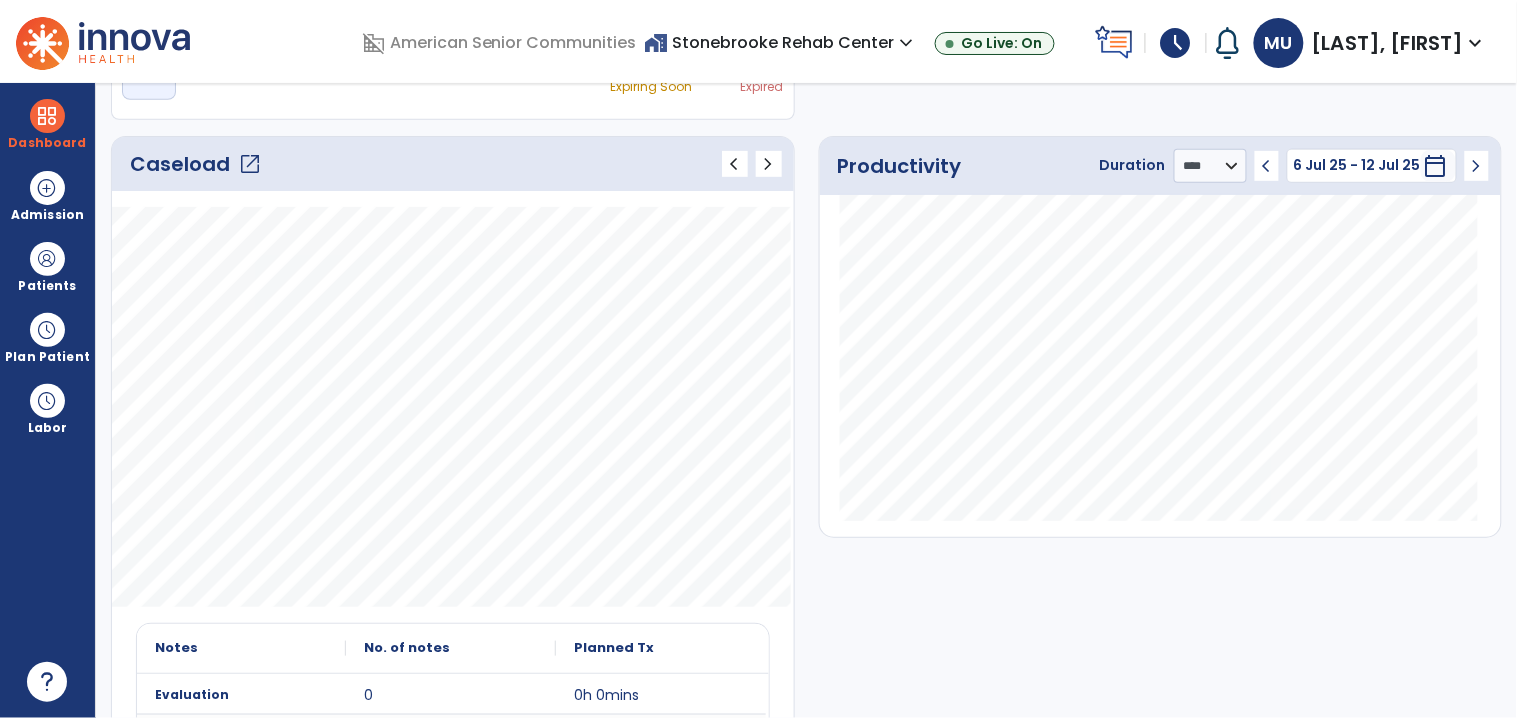 scroll, scrollTop: 230, scrollLeft: 0, axis: vertical 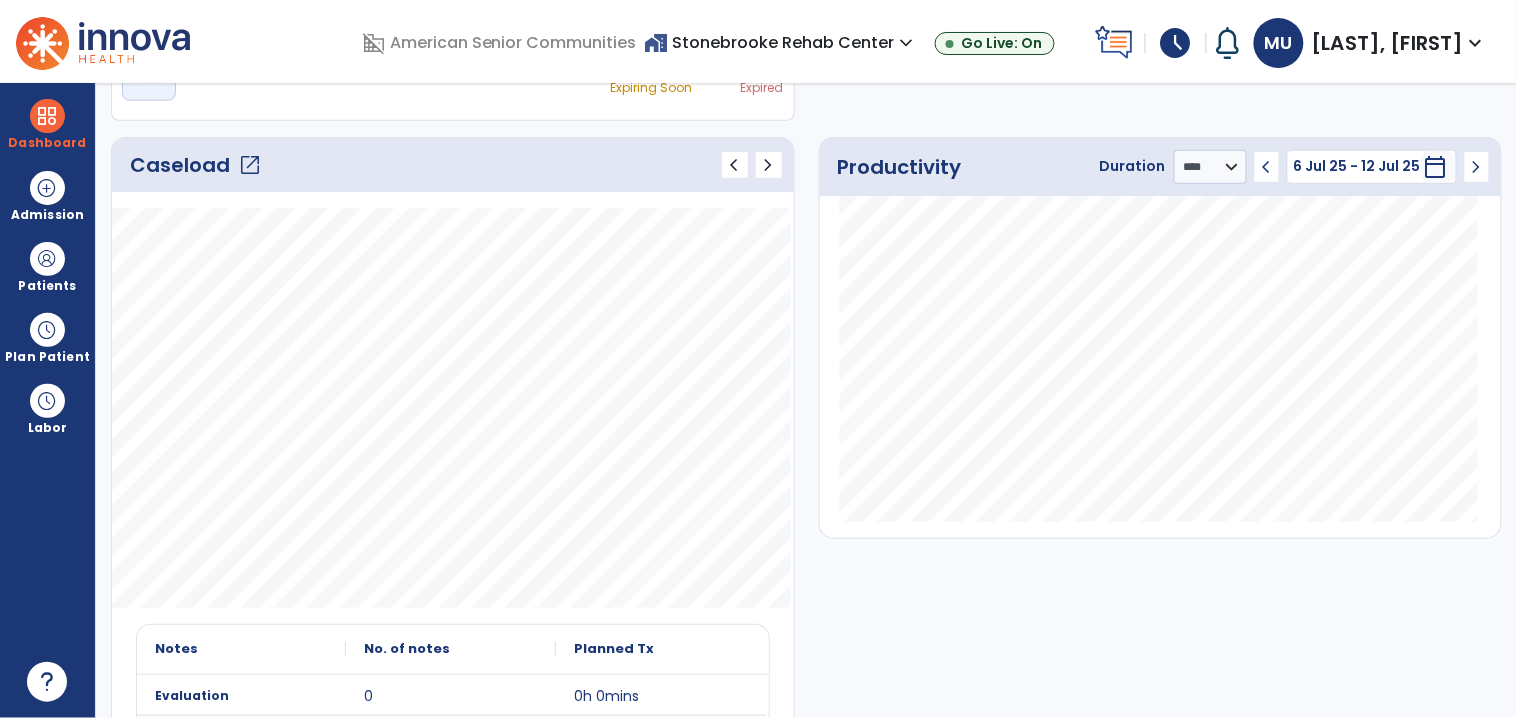 click on "Caseload   open_in_new" 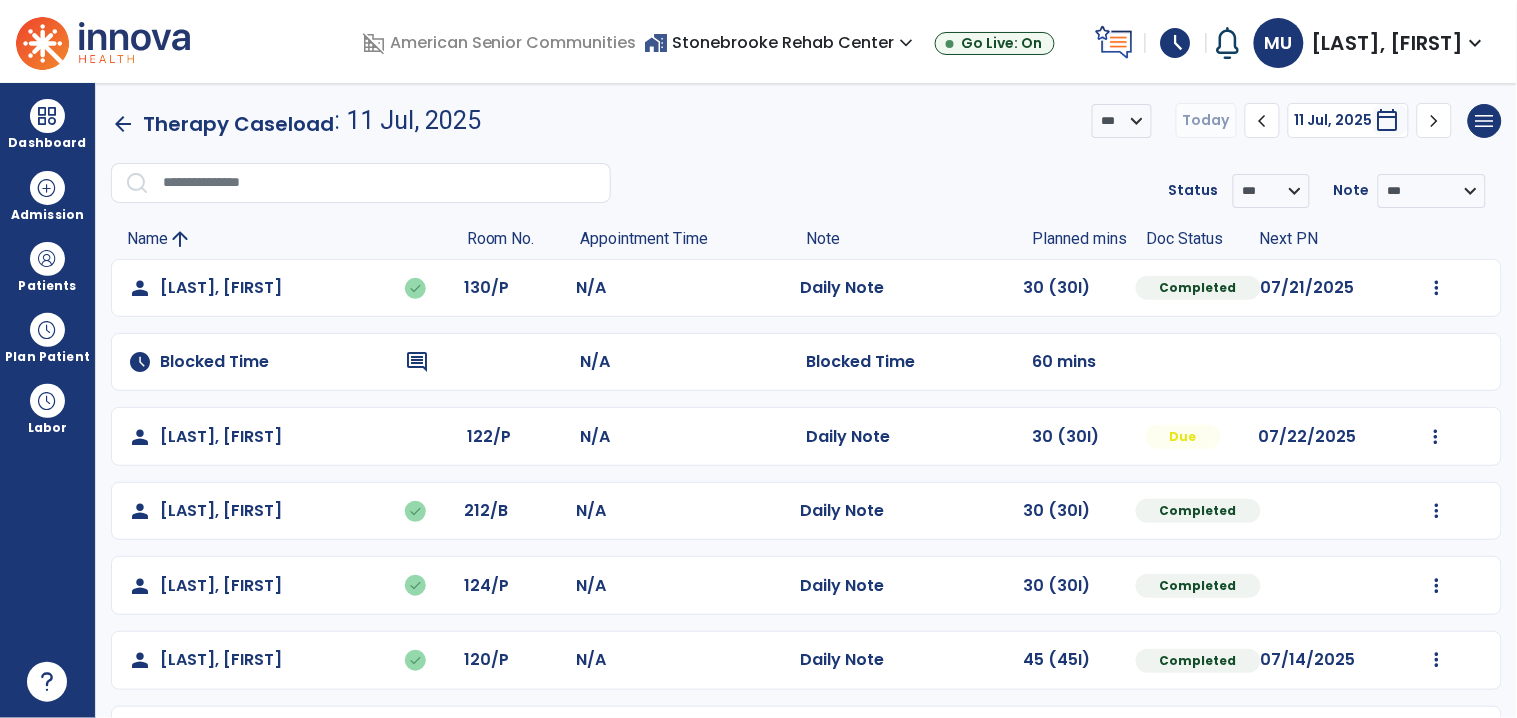 scroll, scrollTop: 68, scrollLeft: 0, axis: vertical 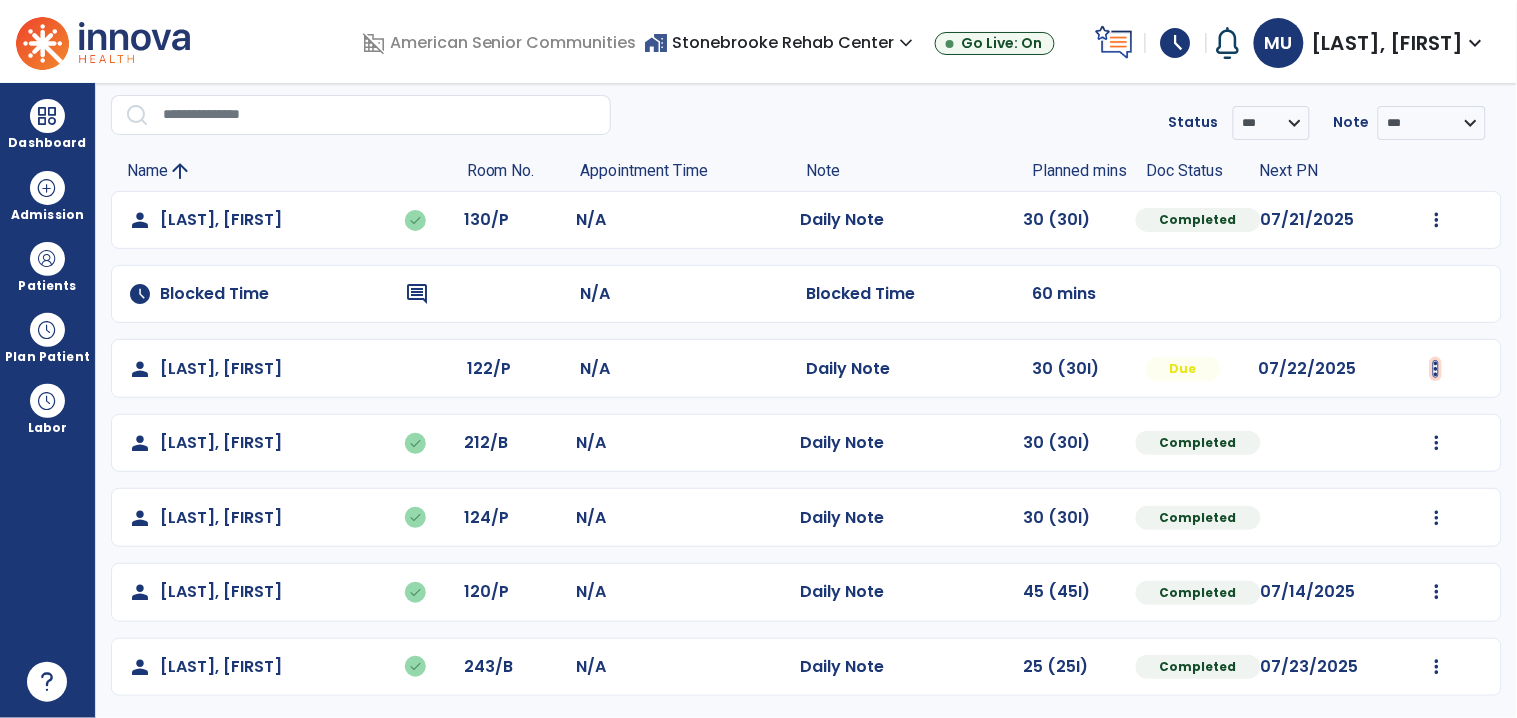 click at bounding box center (1437, 220) 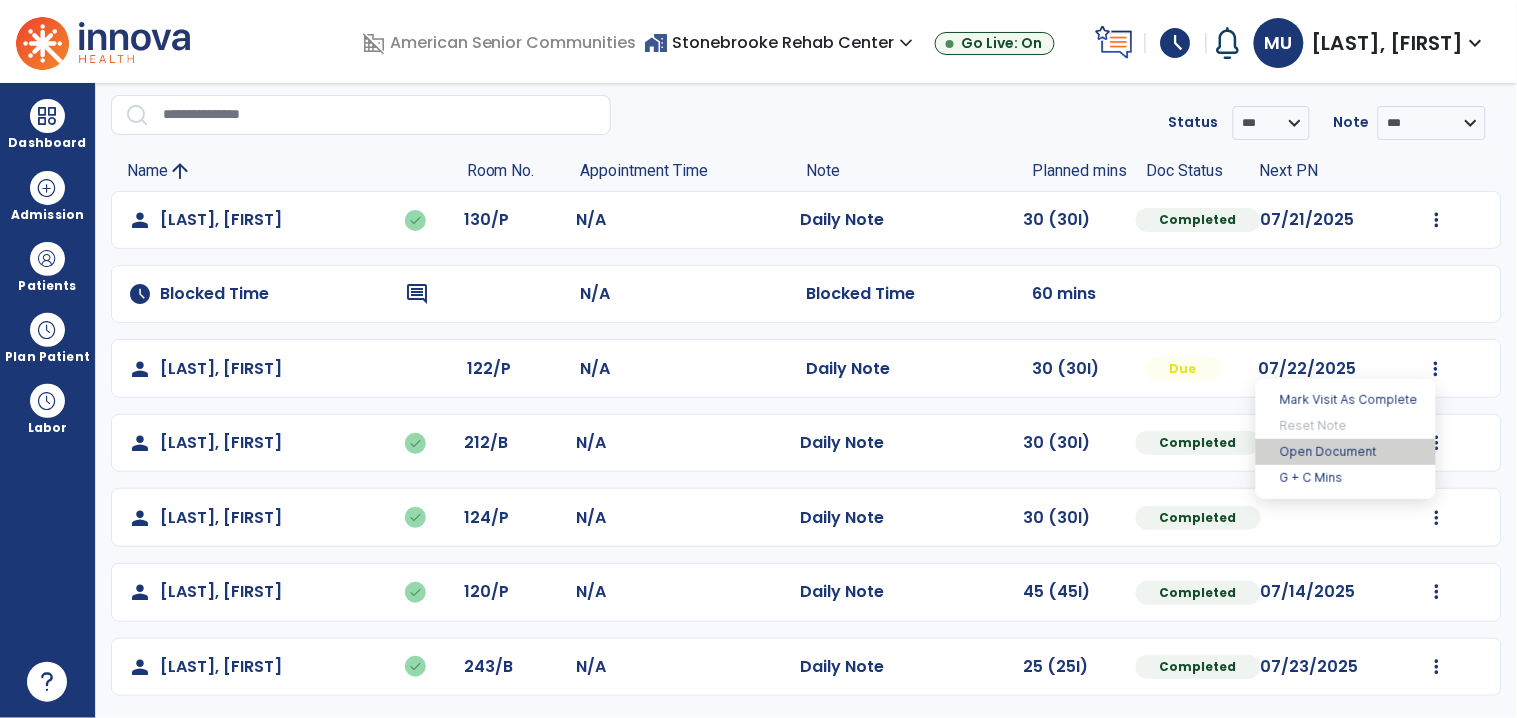 click on "Open Document" at bounding box center [1346, 452] 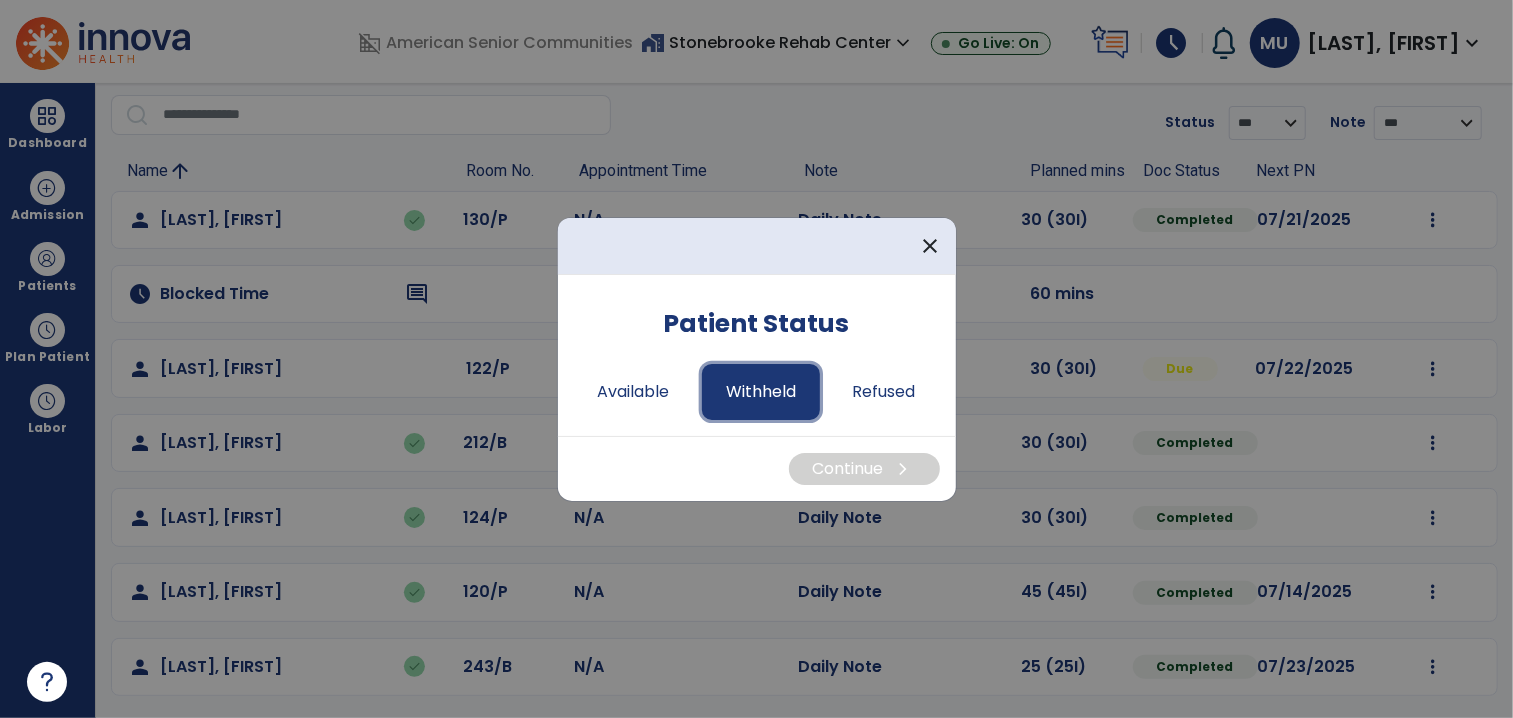 click on "Withheld" at bounding box center [761, 392] 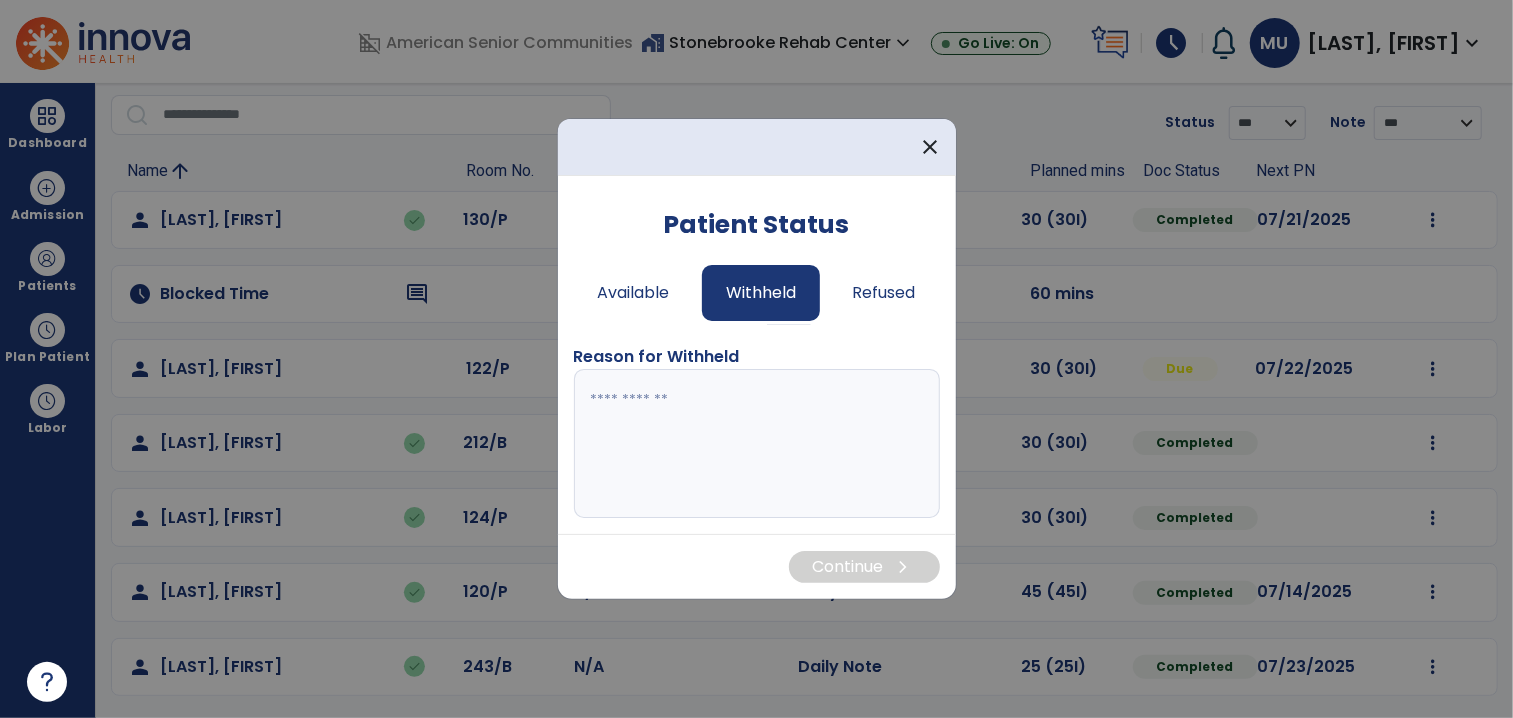 click at bounding box center (757, 444) 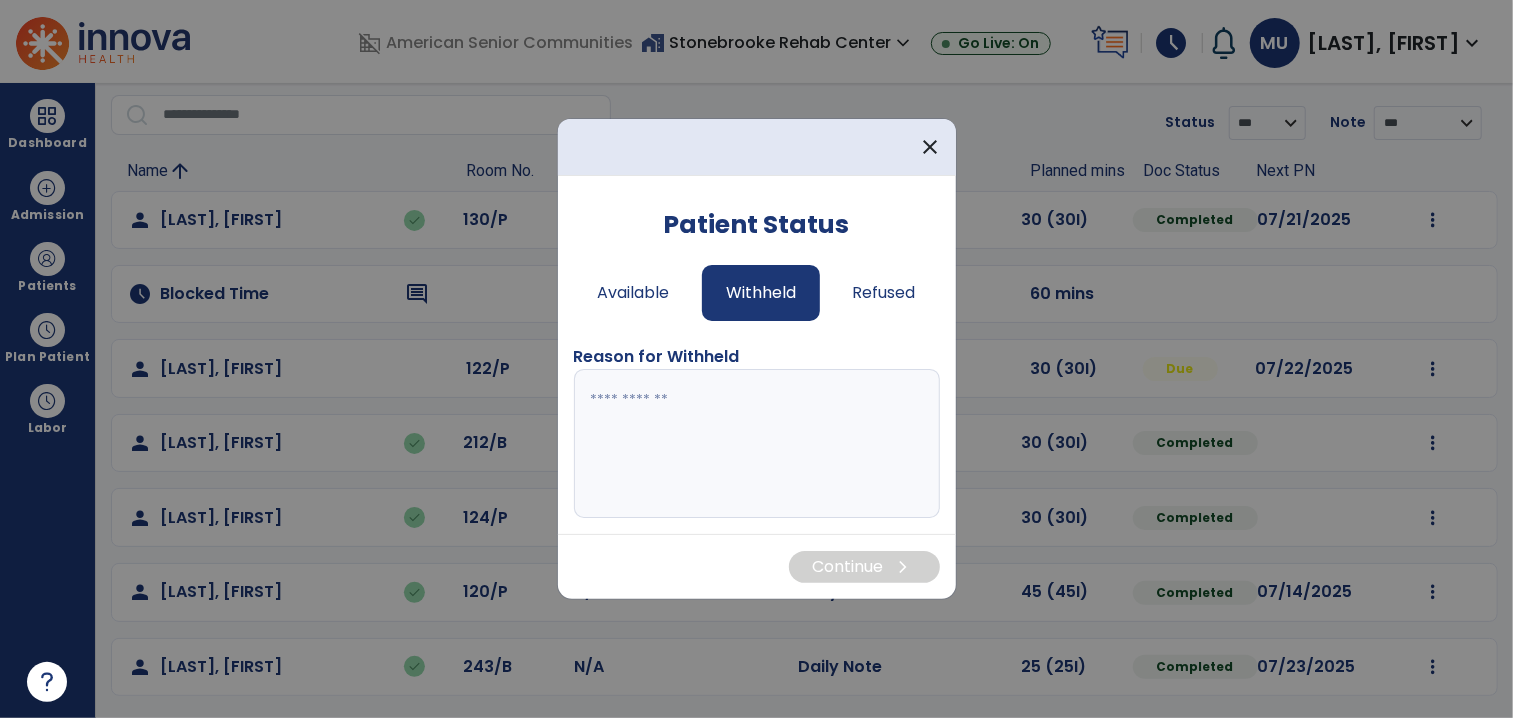 click at bounding box center [757, 444] 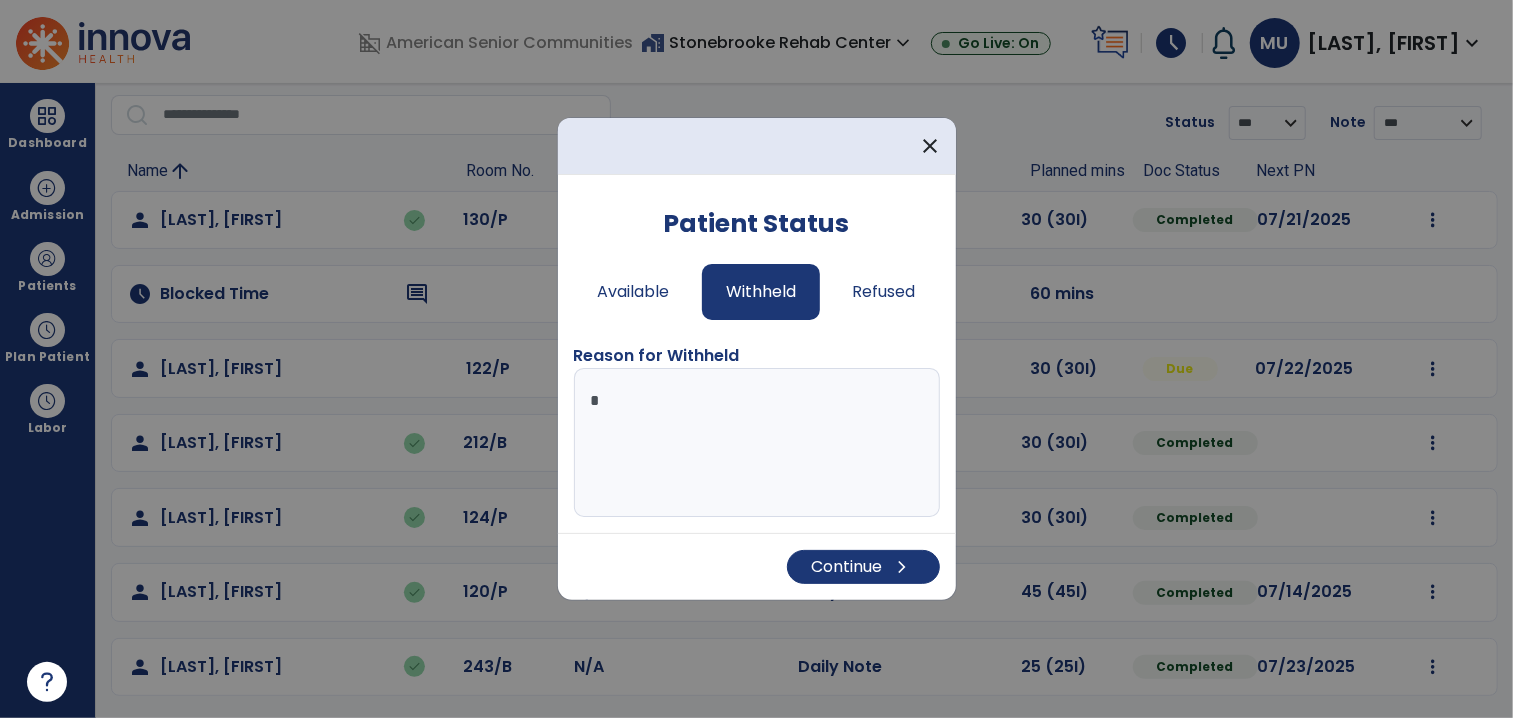 type on "**" 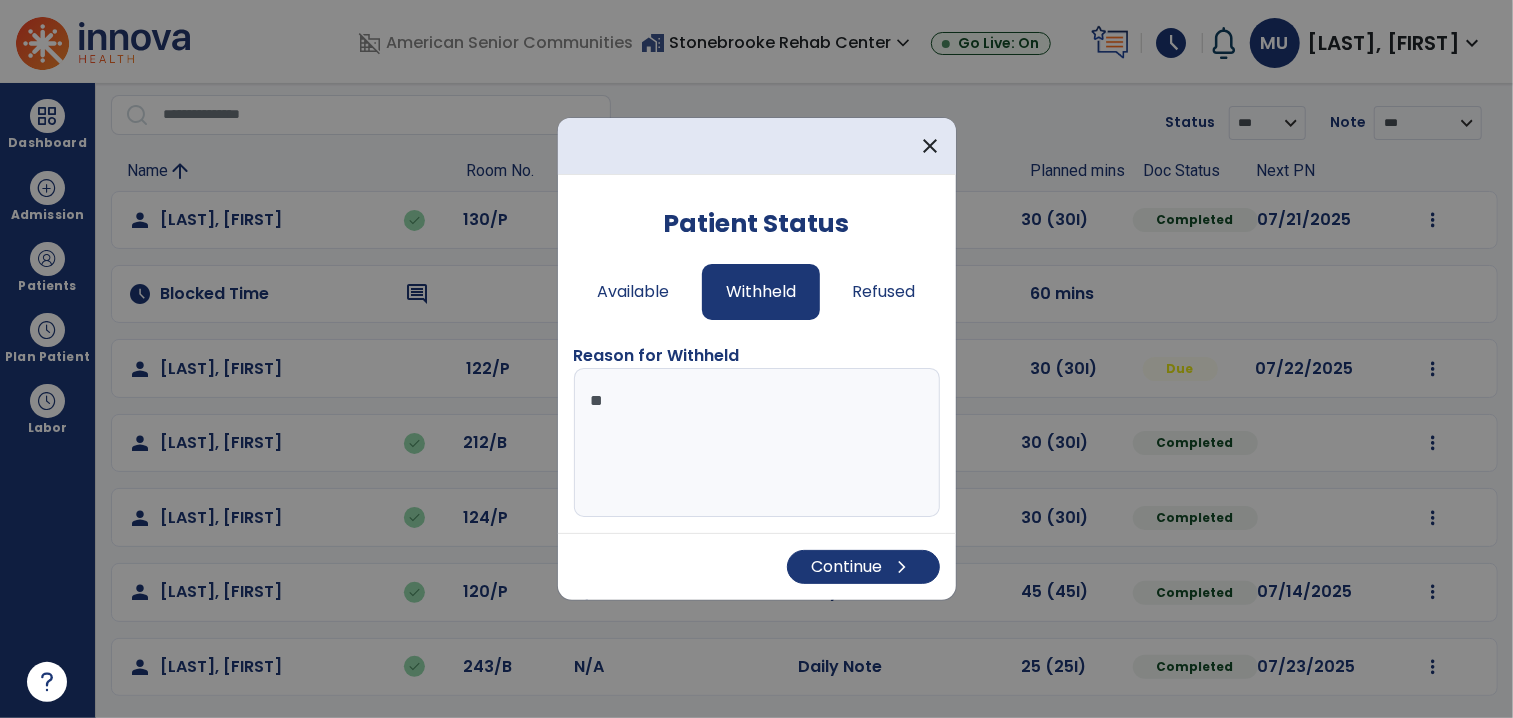 type on "*" 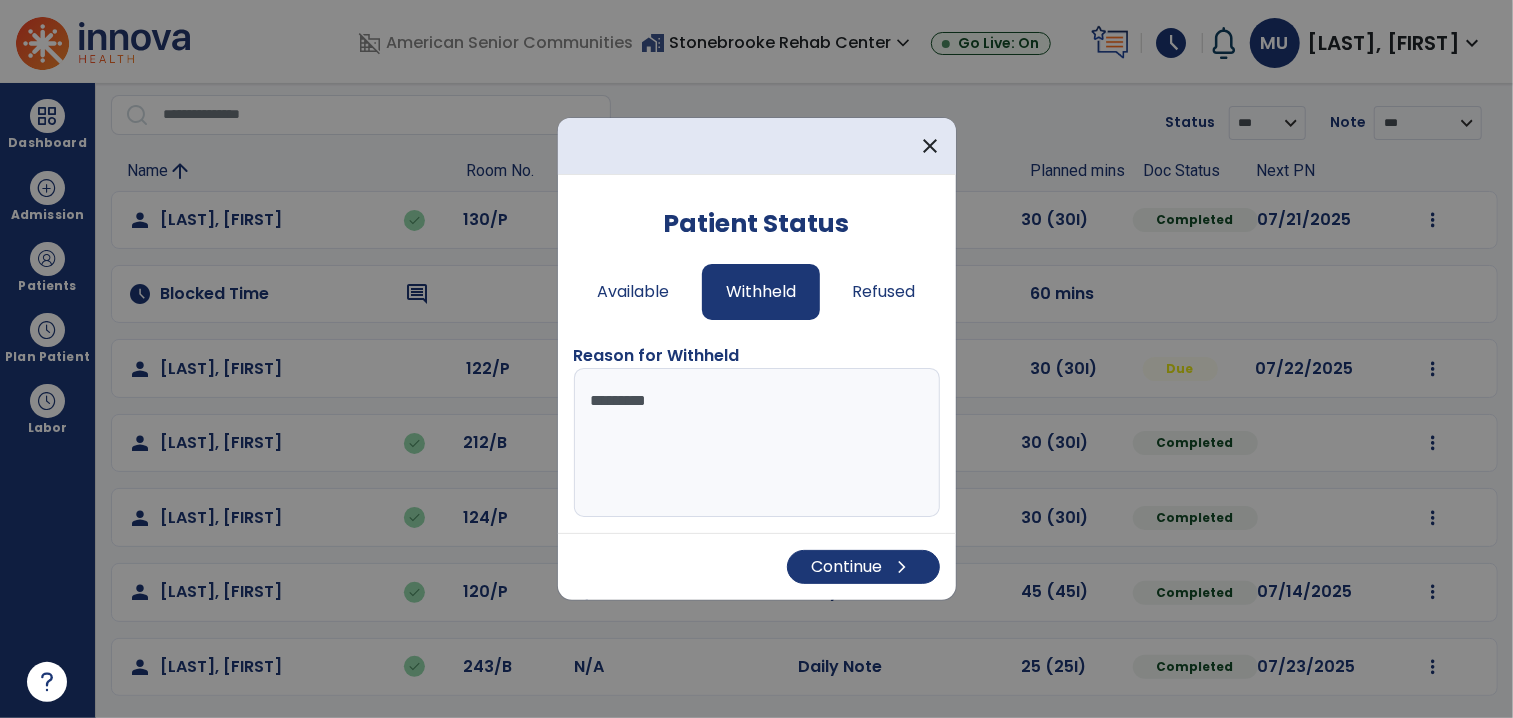 type on "**********" 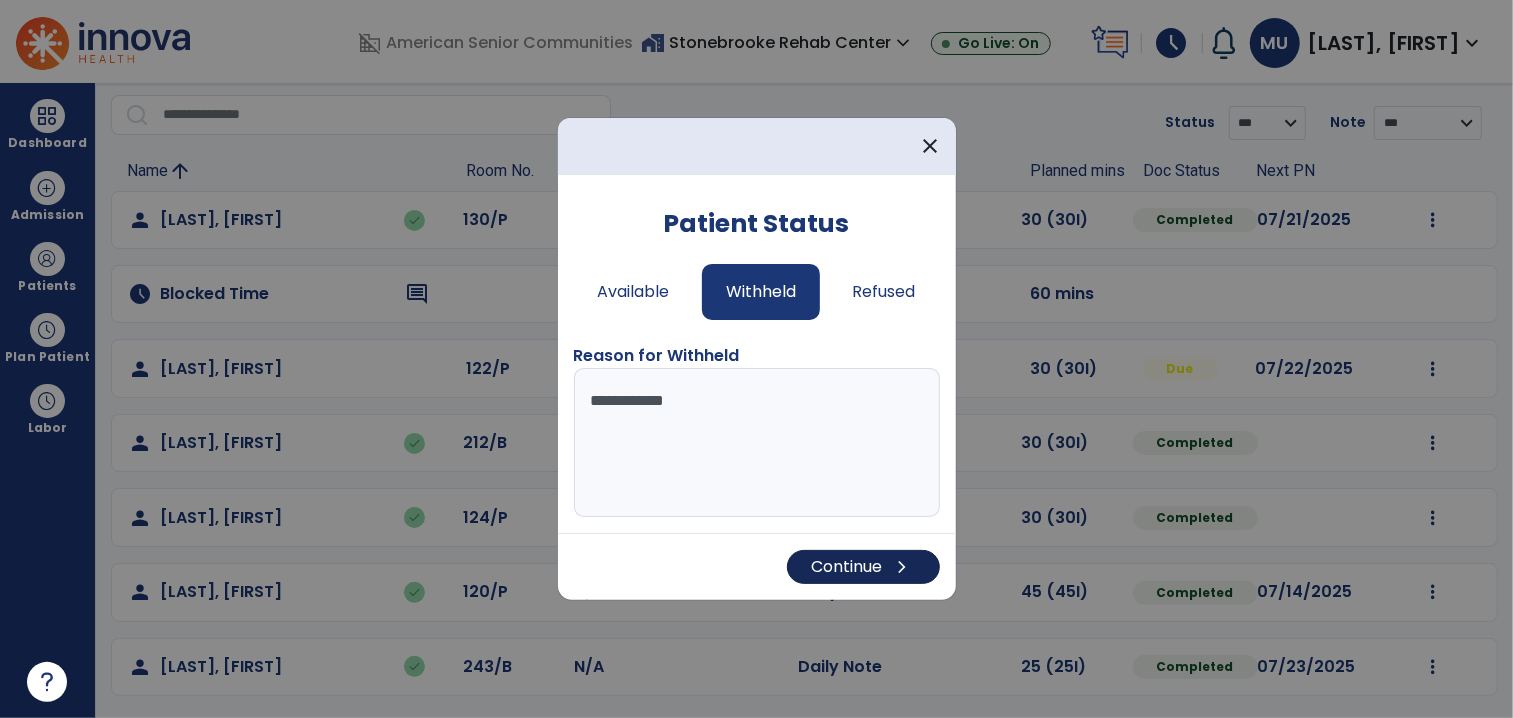 type on "**********" 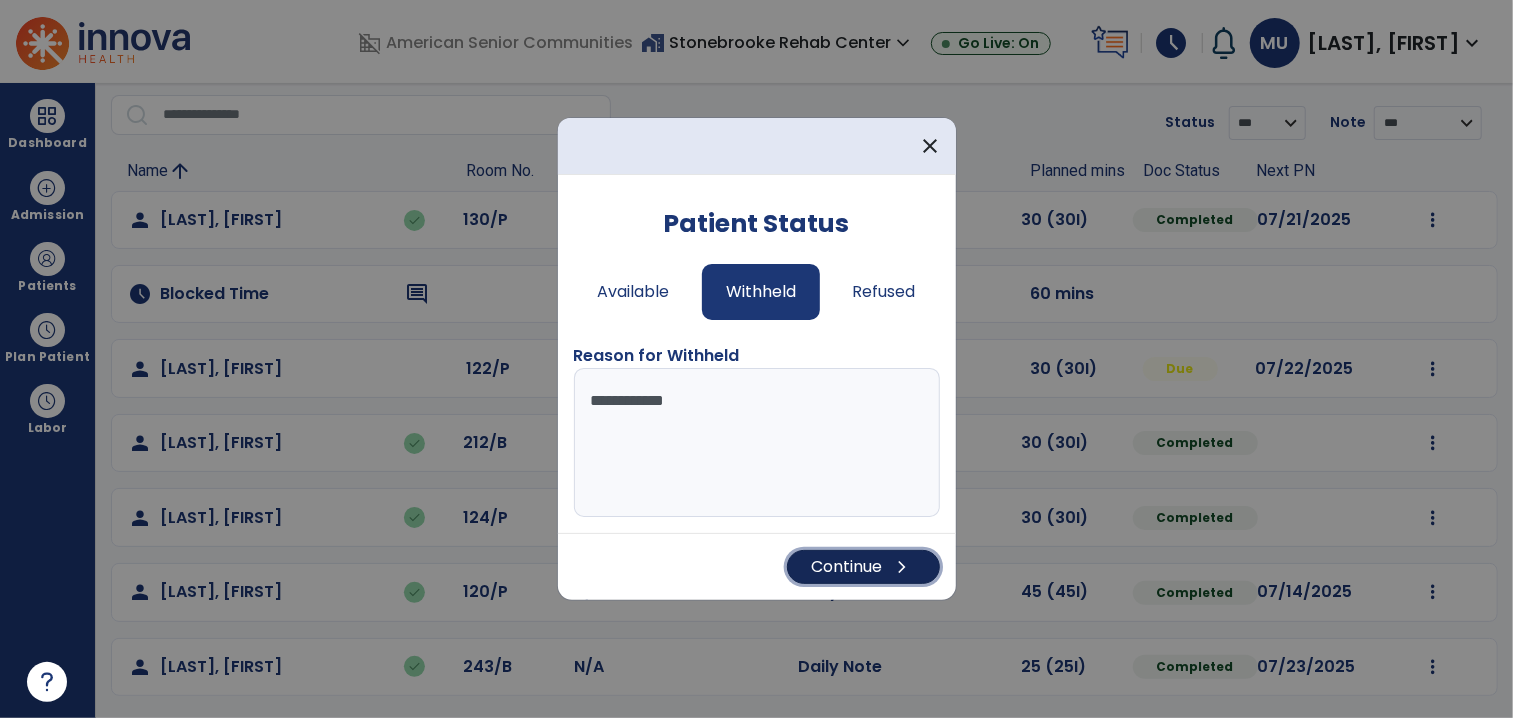 click on "Continue   chevron_right" at bounding box center (863, 567) 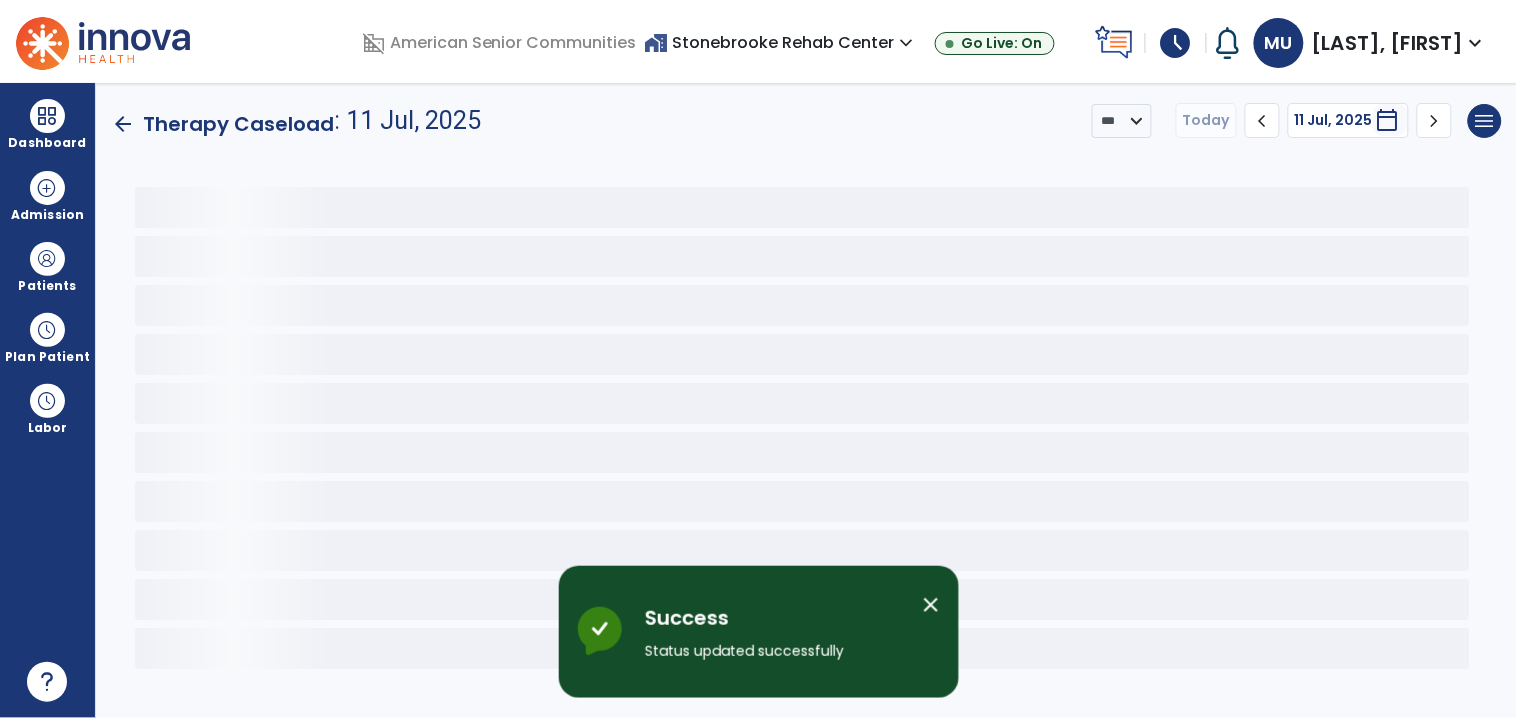 scroll, scrollTop: 0, scrollLeft: 0, axis: both 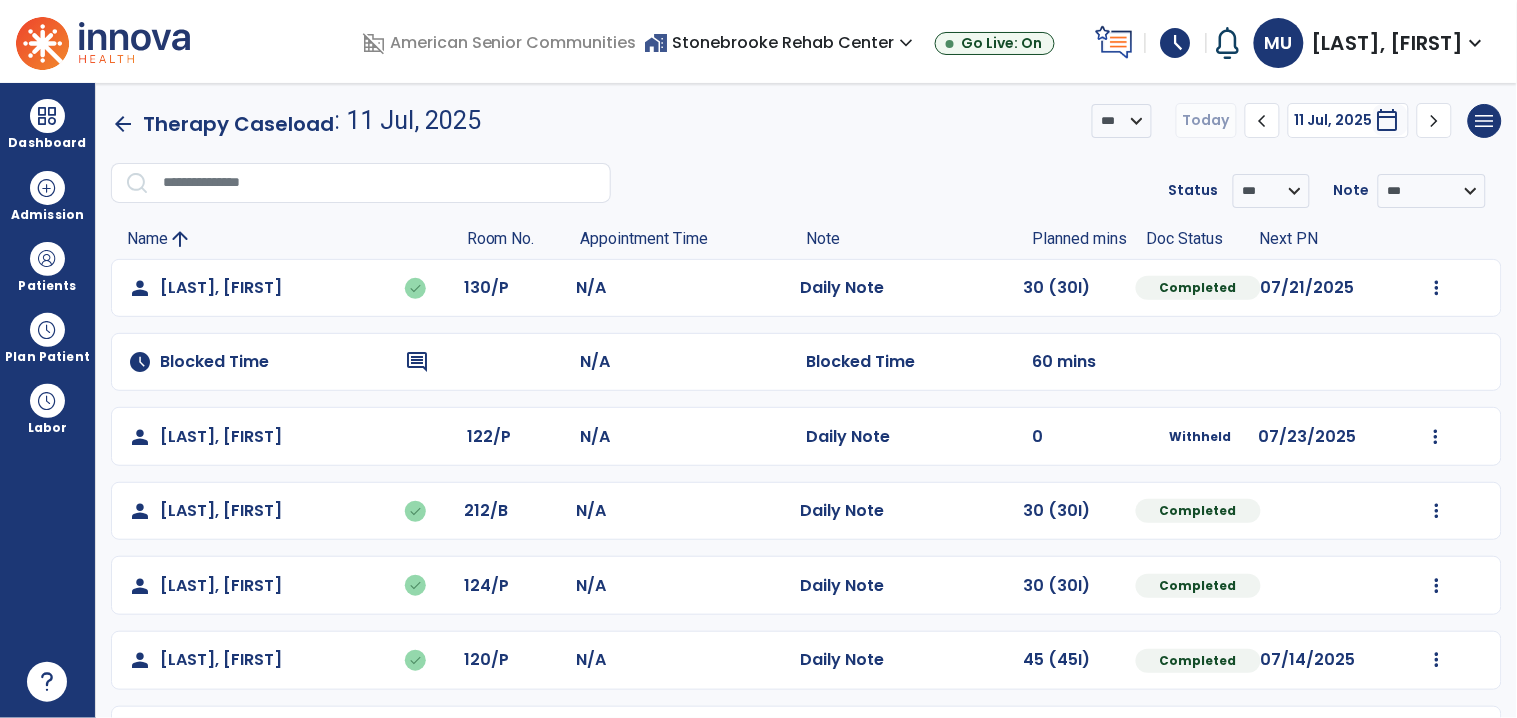 click on "home_work   Stonebrooke Rehab Center   expand_more" at bounding box center (782, 42) 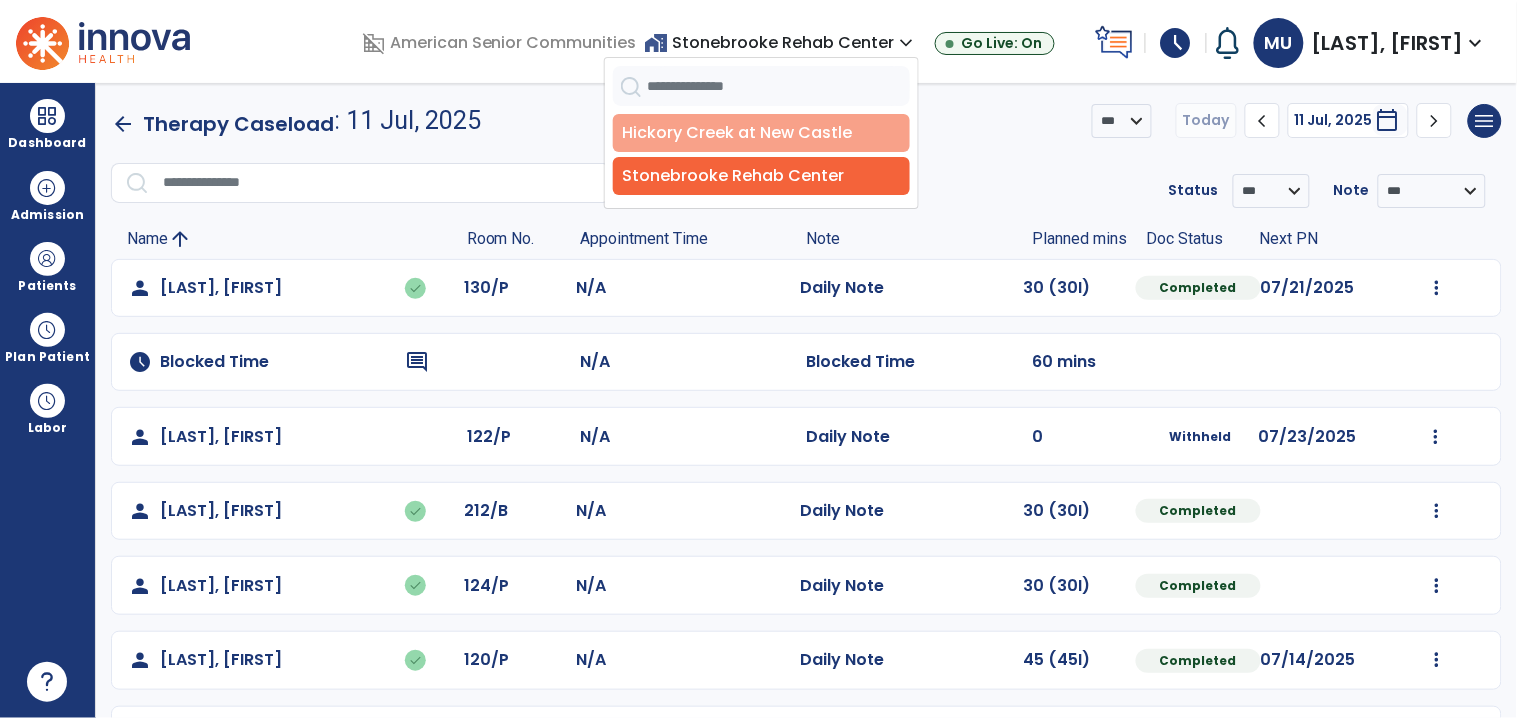 click on "Hickory Creek at New Castle" at bounding box center (761, 133) 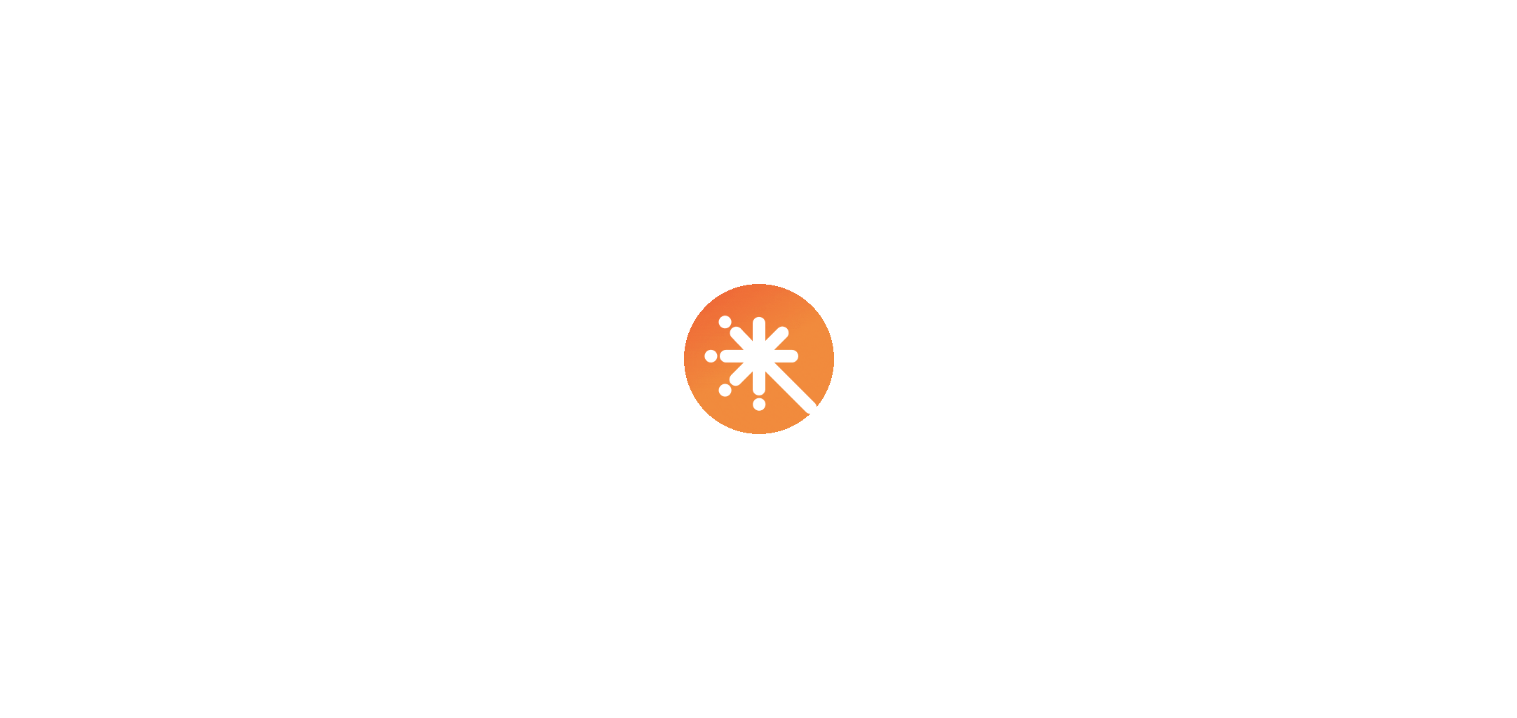 scroll, scrollTop: 0, scrollLeft: 0, axis: both 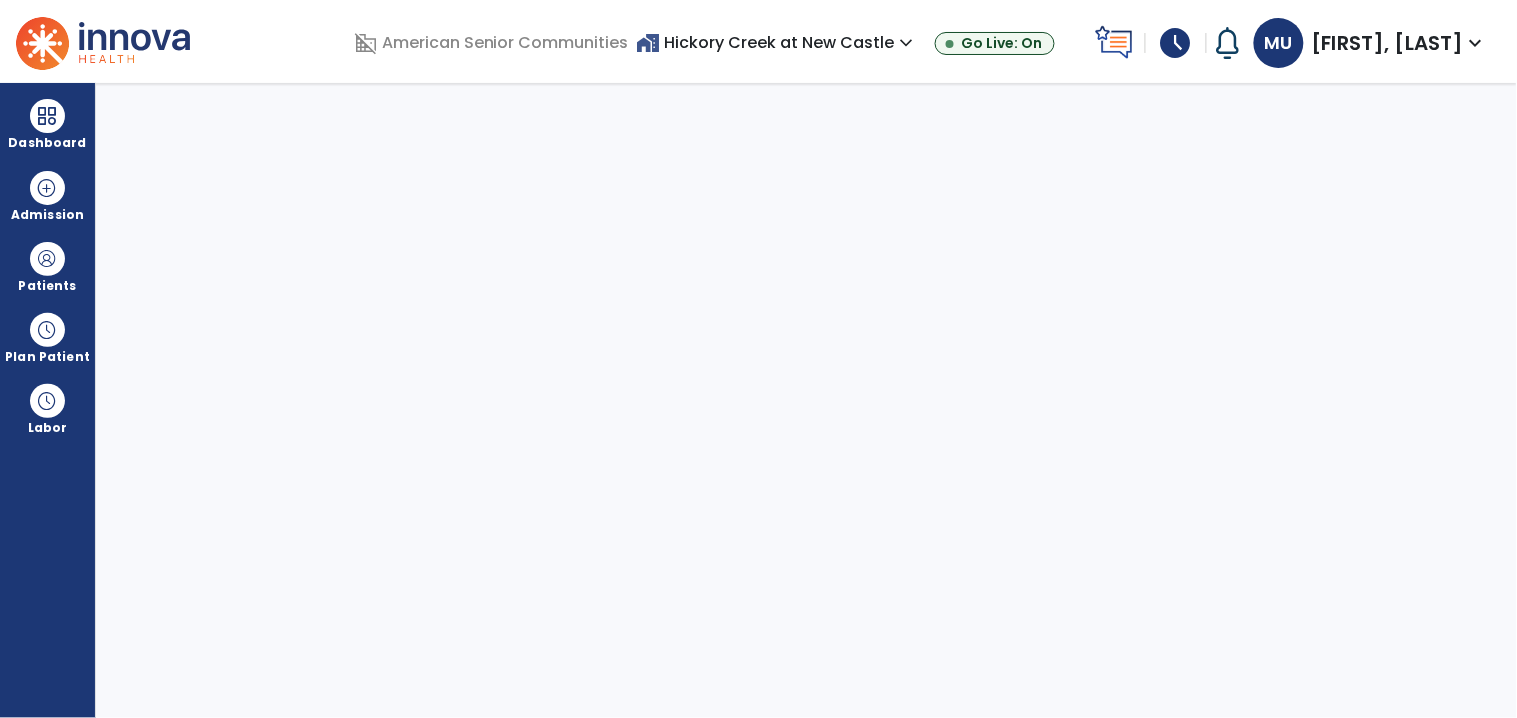 select on "****" 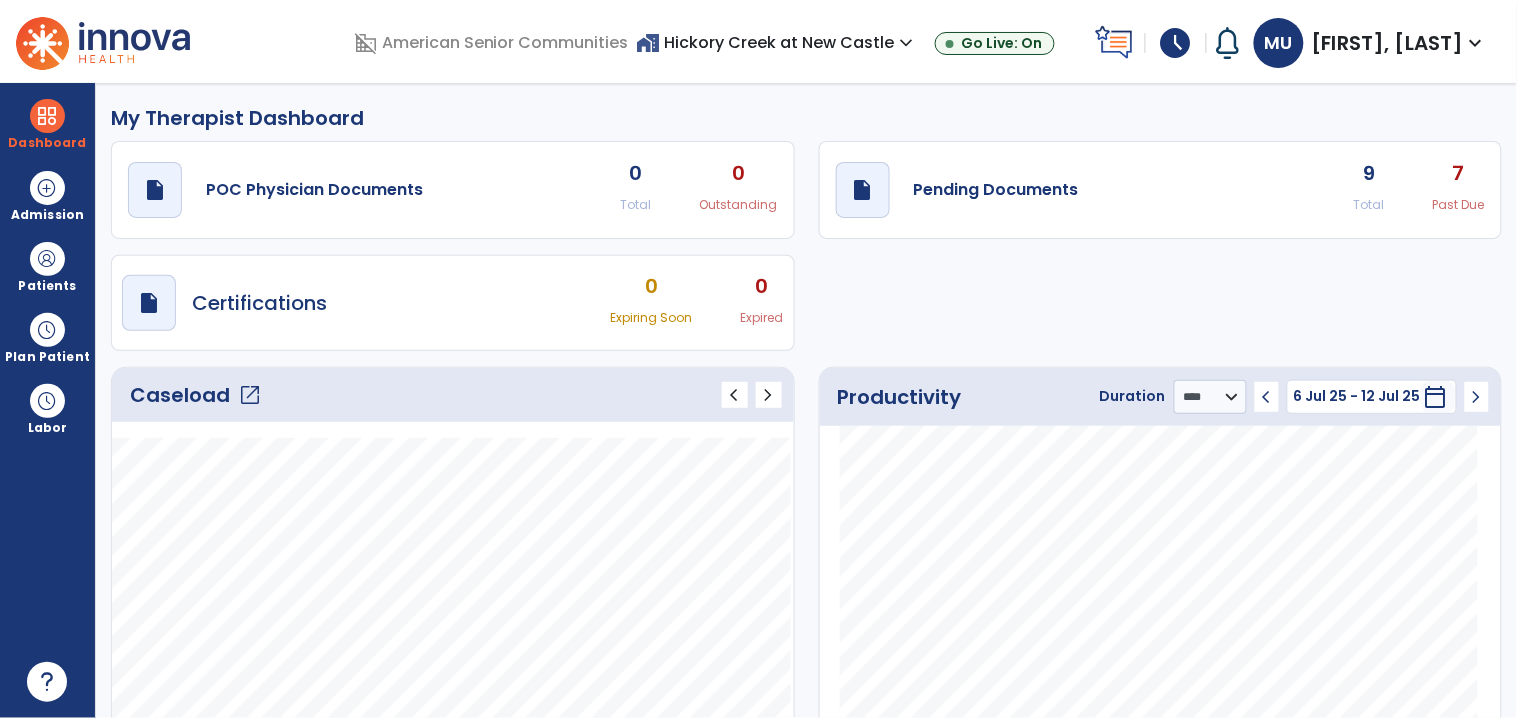 click on "open_in_new" 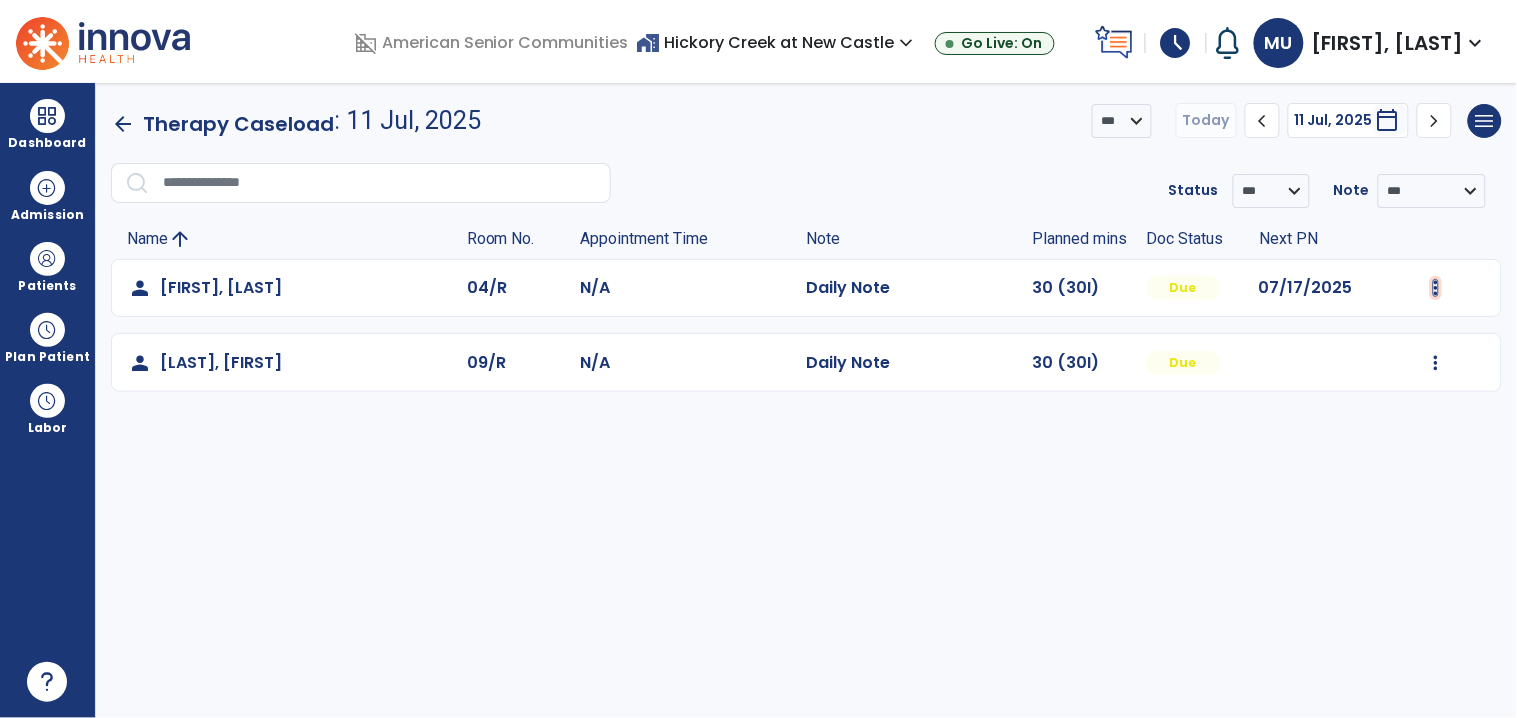 click at bounding box center [1436, 288] 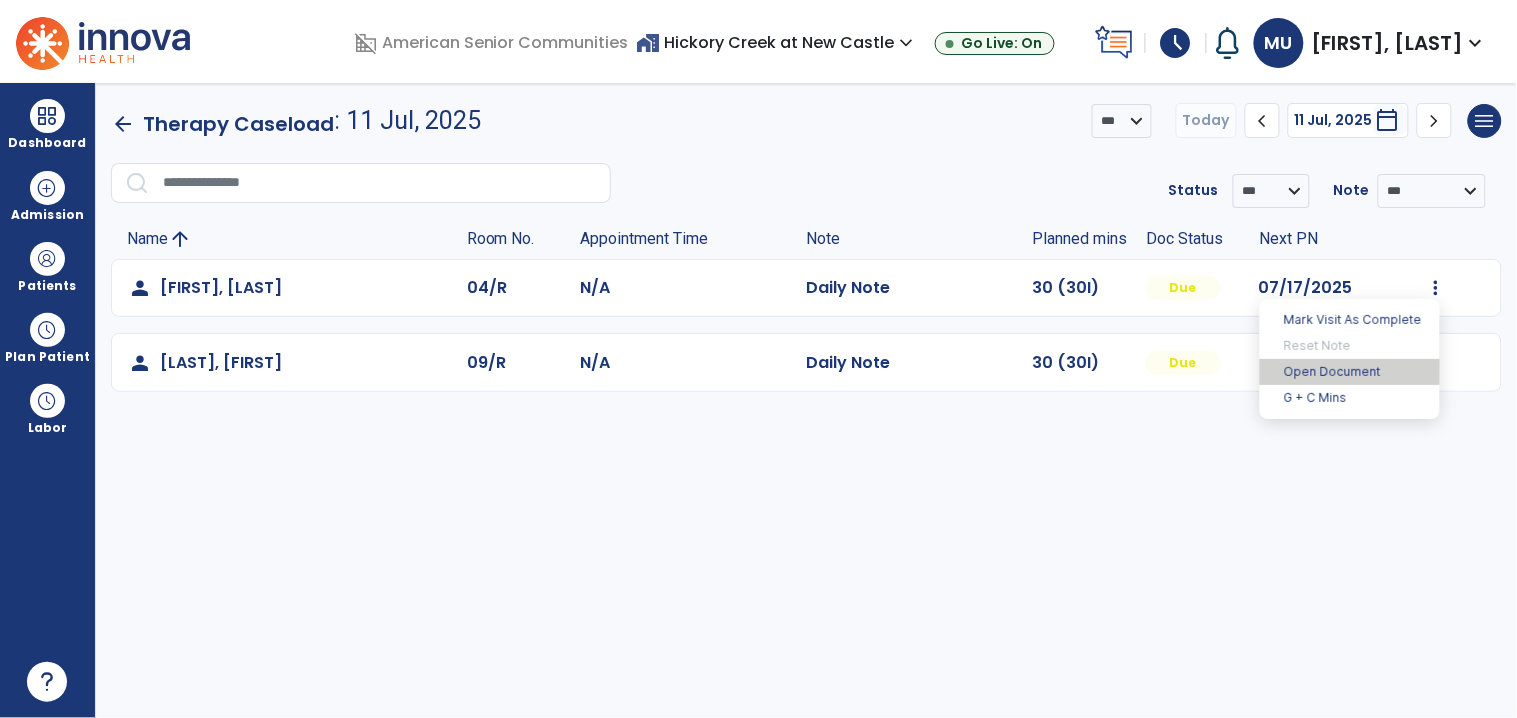 click on "Open Document" at bounding box center [1350, 372] 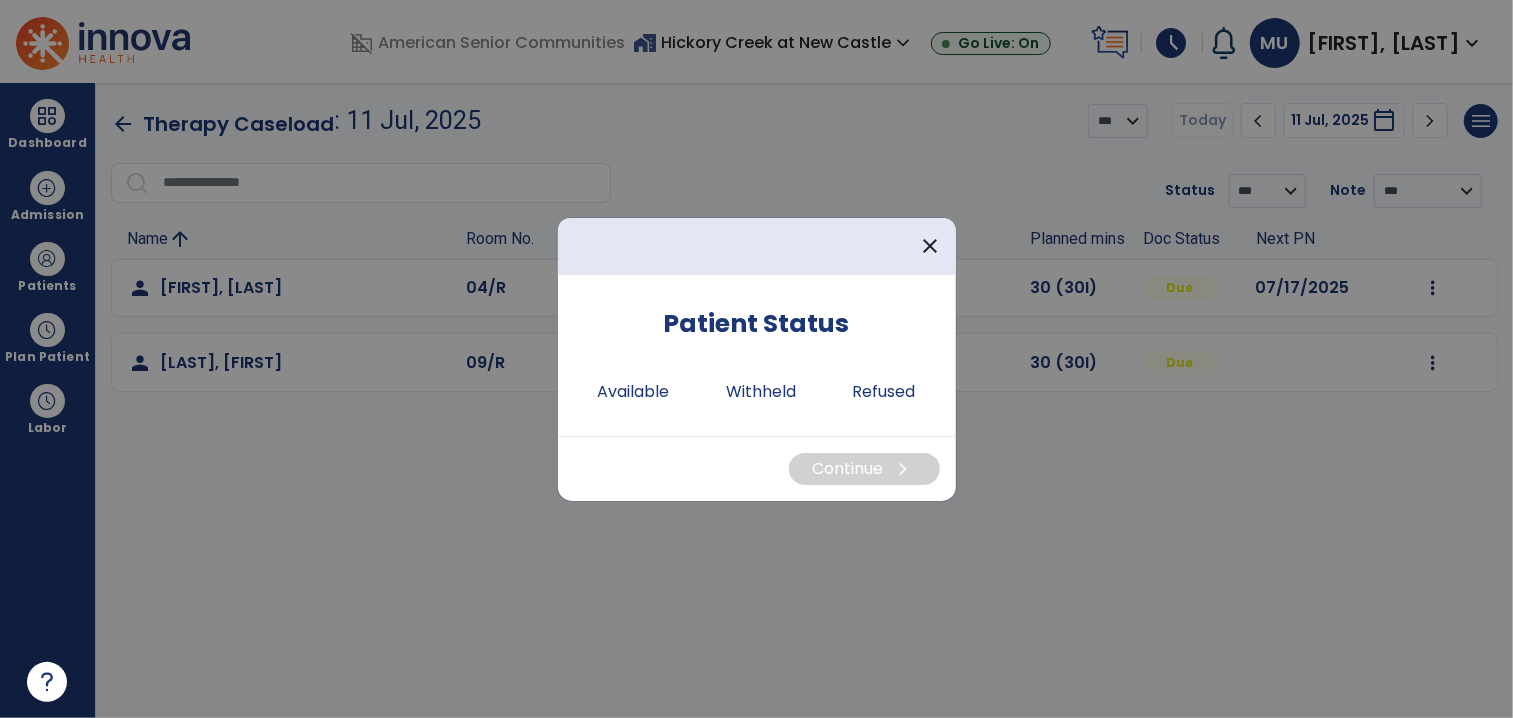 click on "Patient Status  Available   Withheld   Refused" at bounding box center [757, 355] 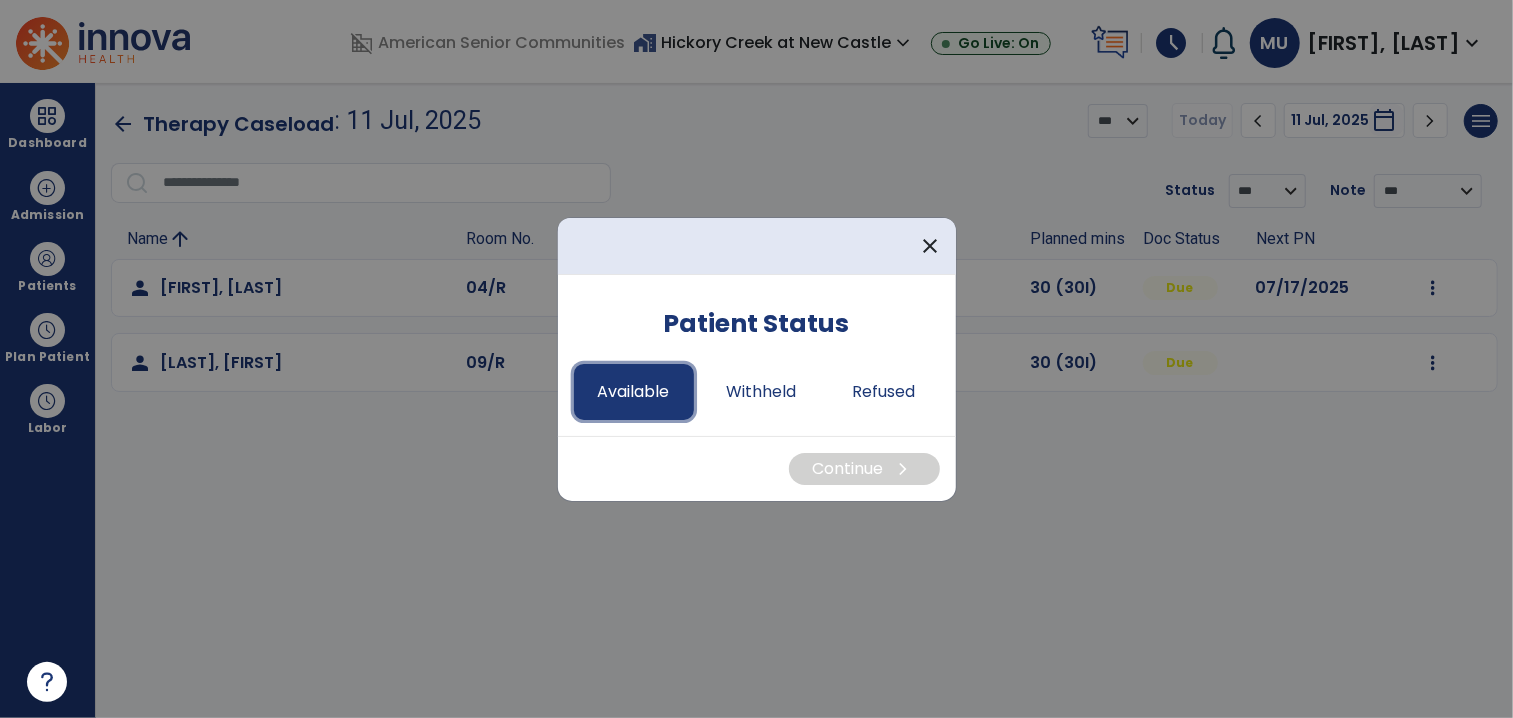 click on "Available" at bounding box center [634, 392] 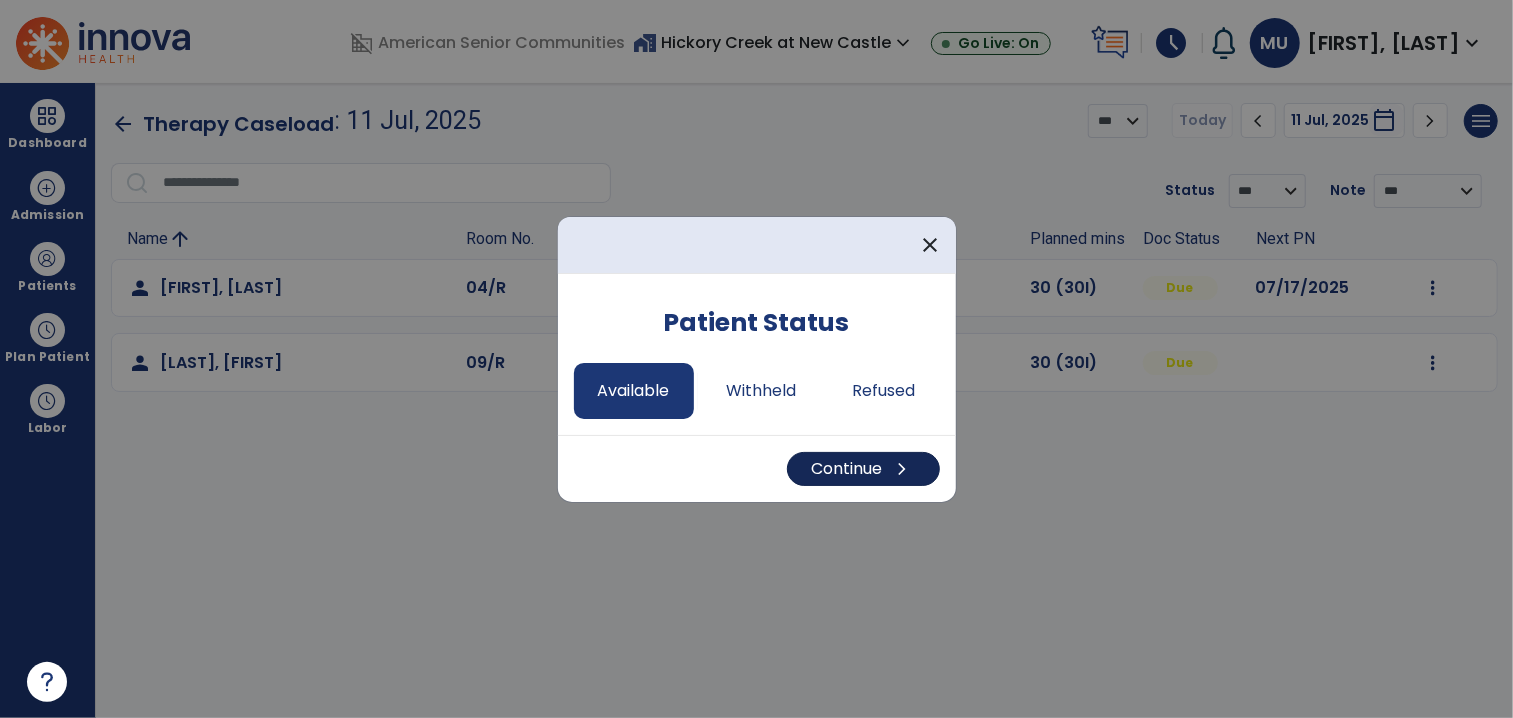 click on "Continue   chevron_right" at bounding box center (863, 469) 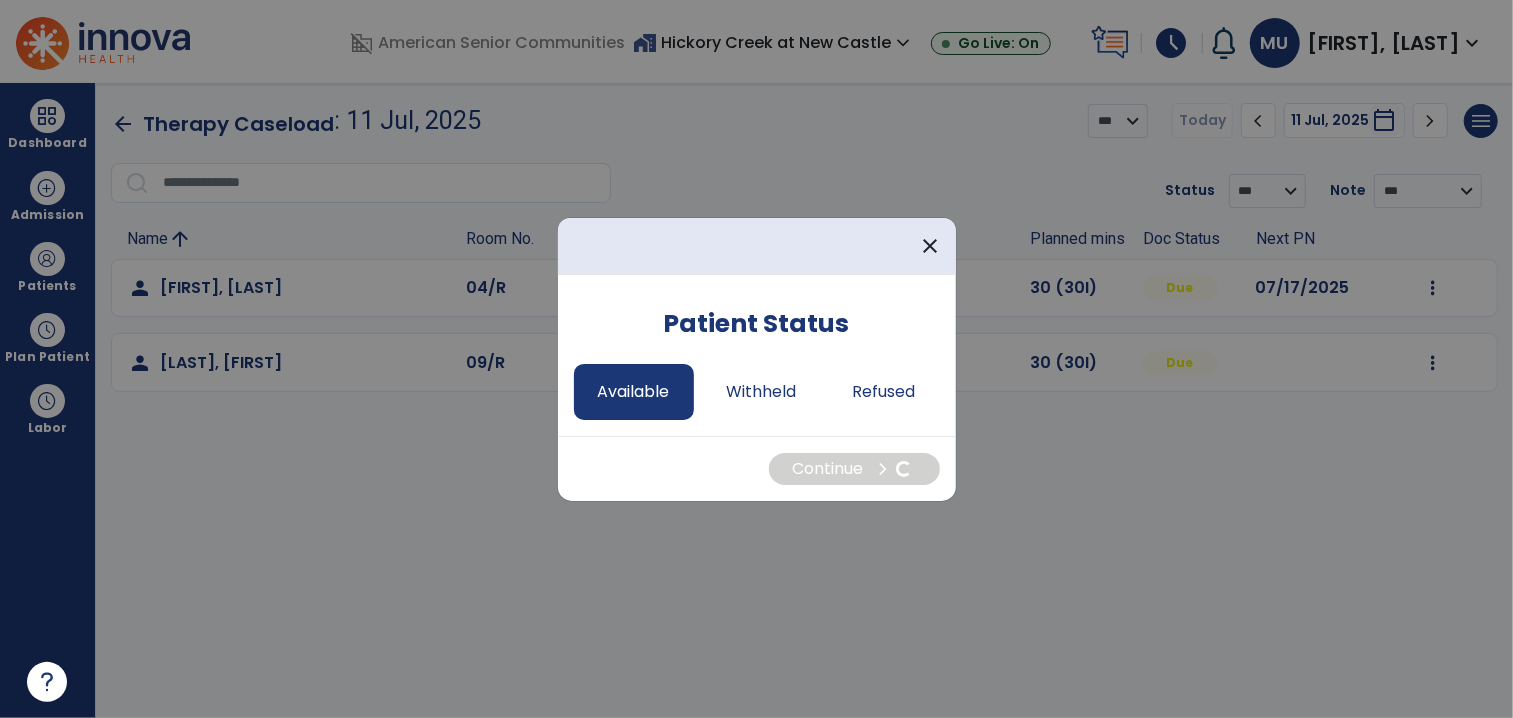 select on "*" 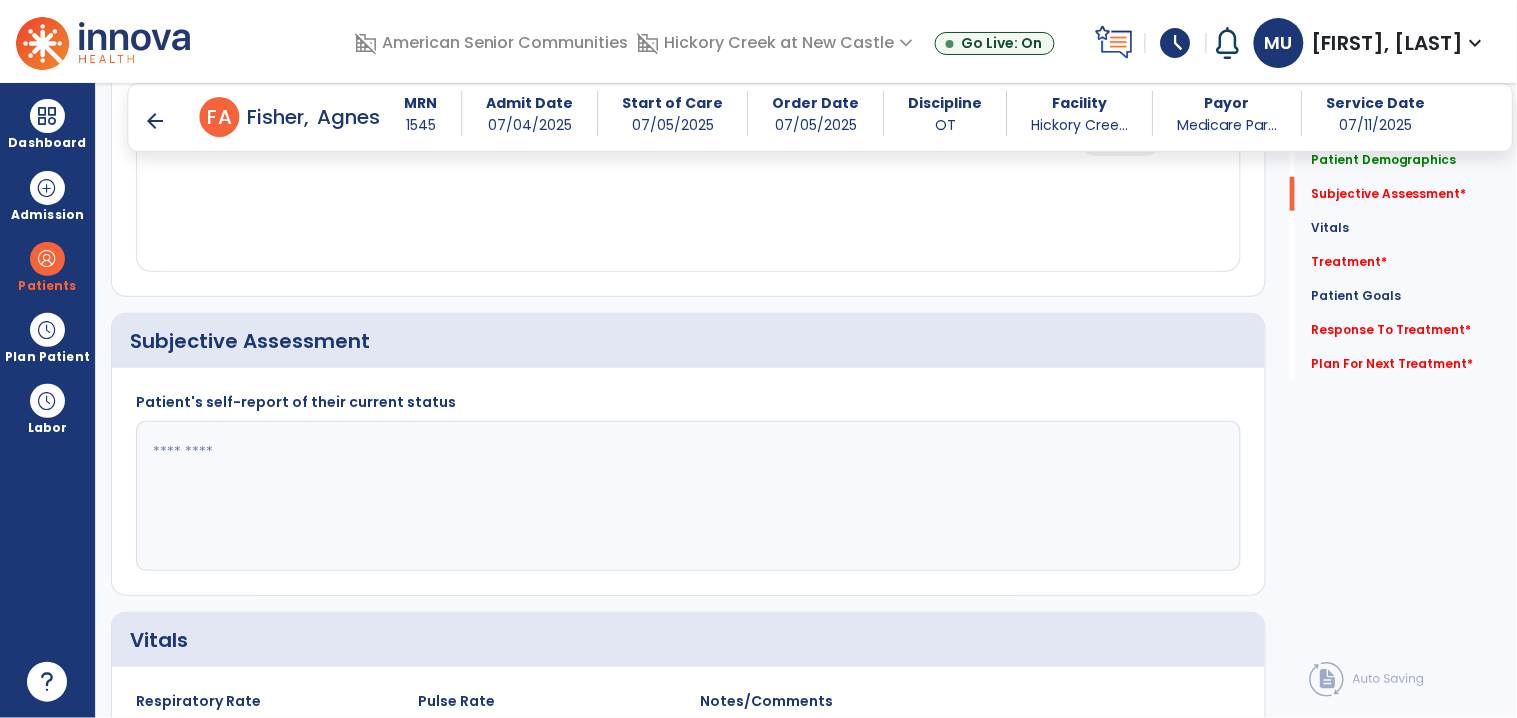 scroll, scrollTop: 362, scrollLeft: 0, axis: vertical 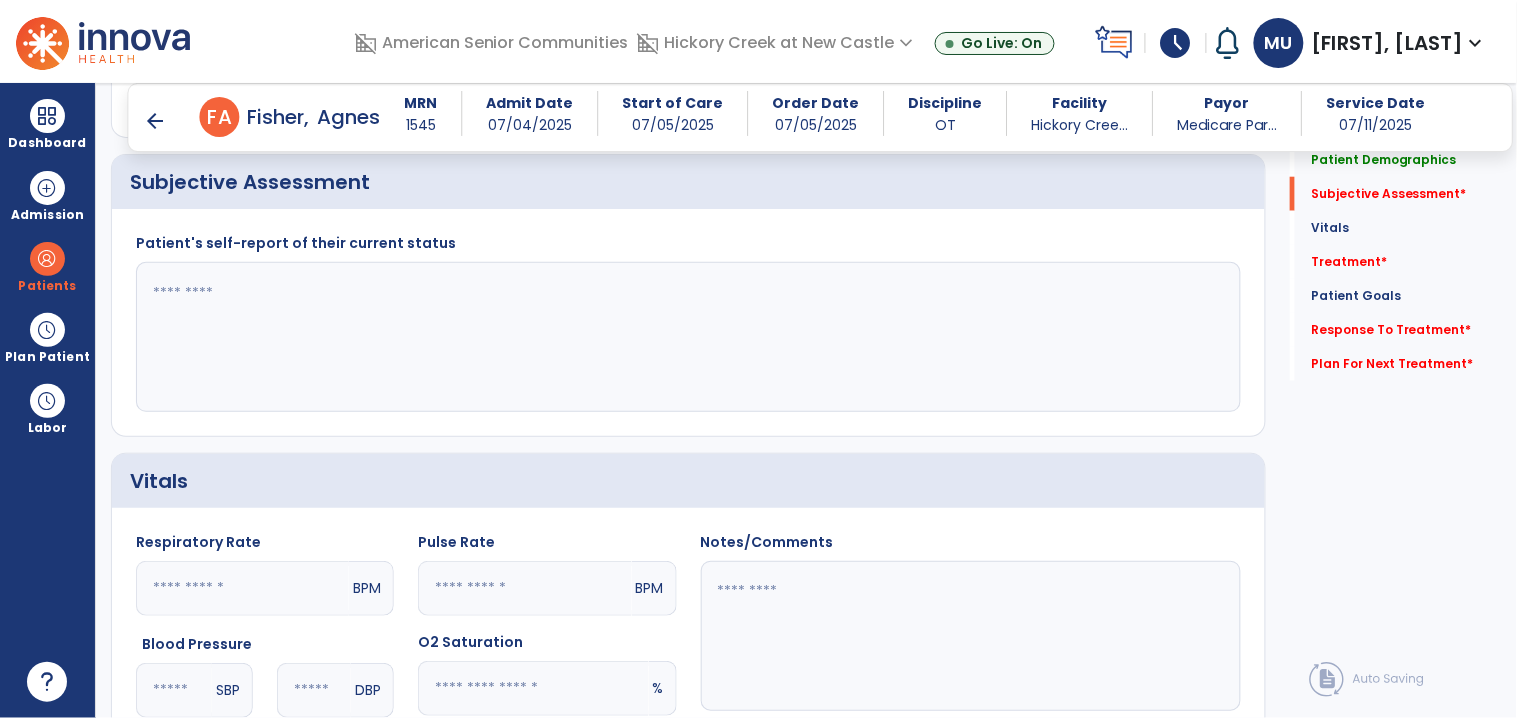 click 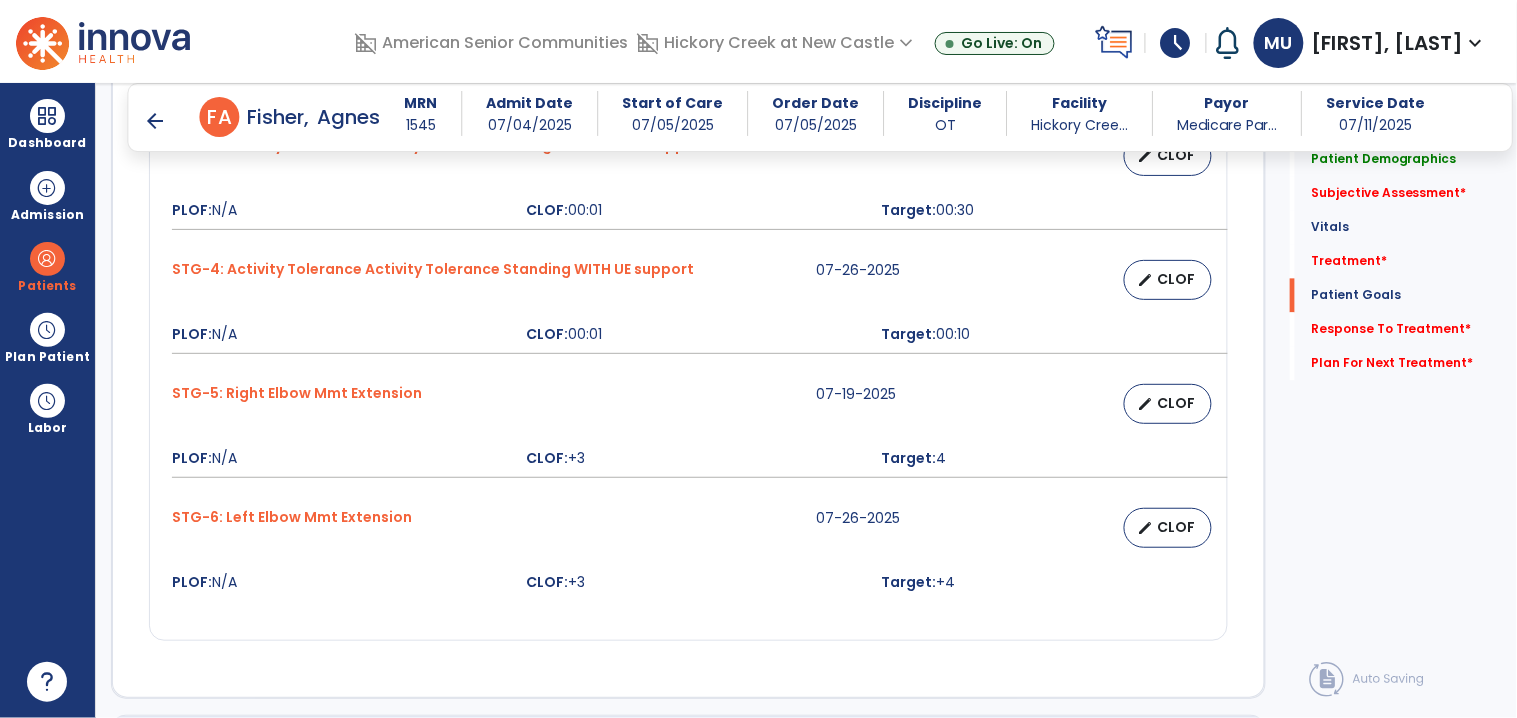 scroll, scrollTop: 3590, scrollLeft: 0, axis: vertical 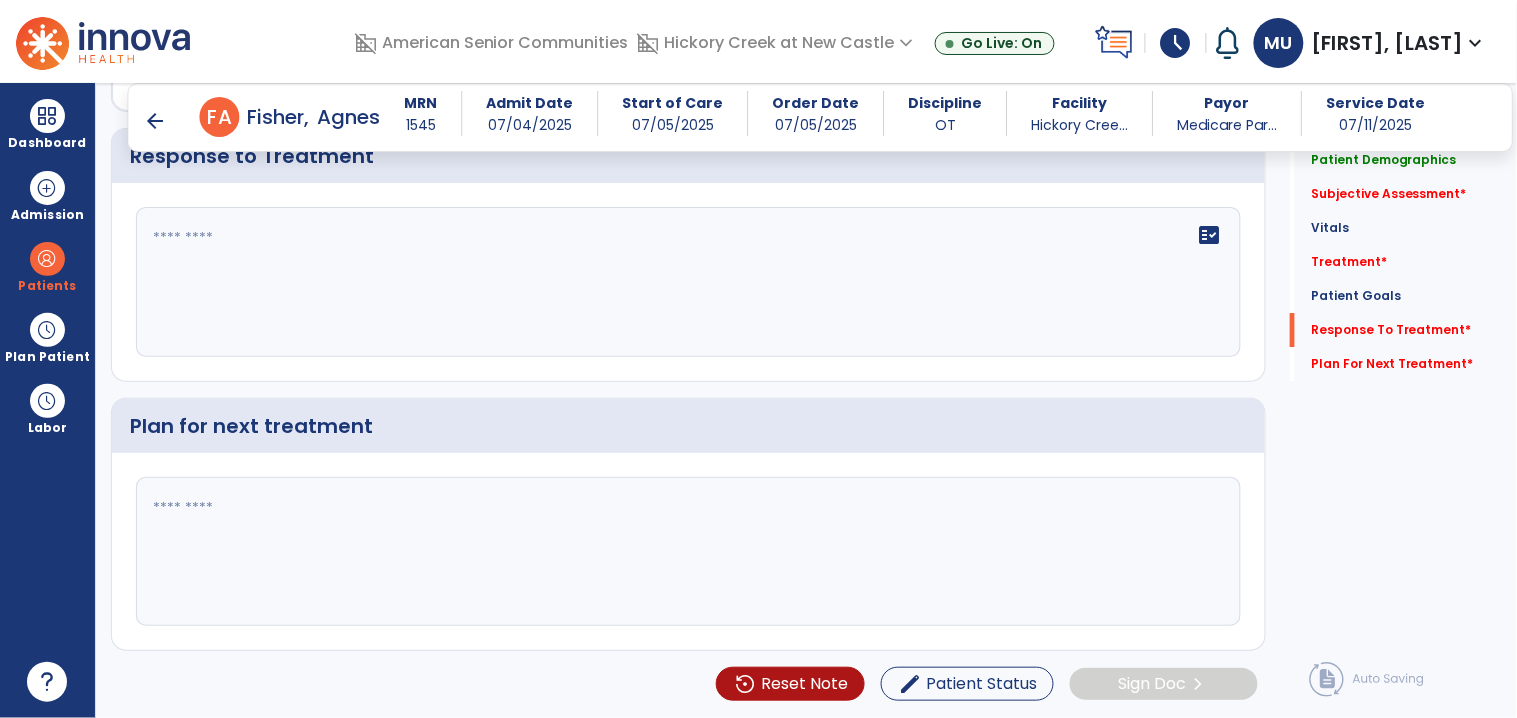 type on "**********" 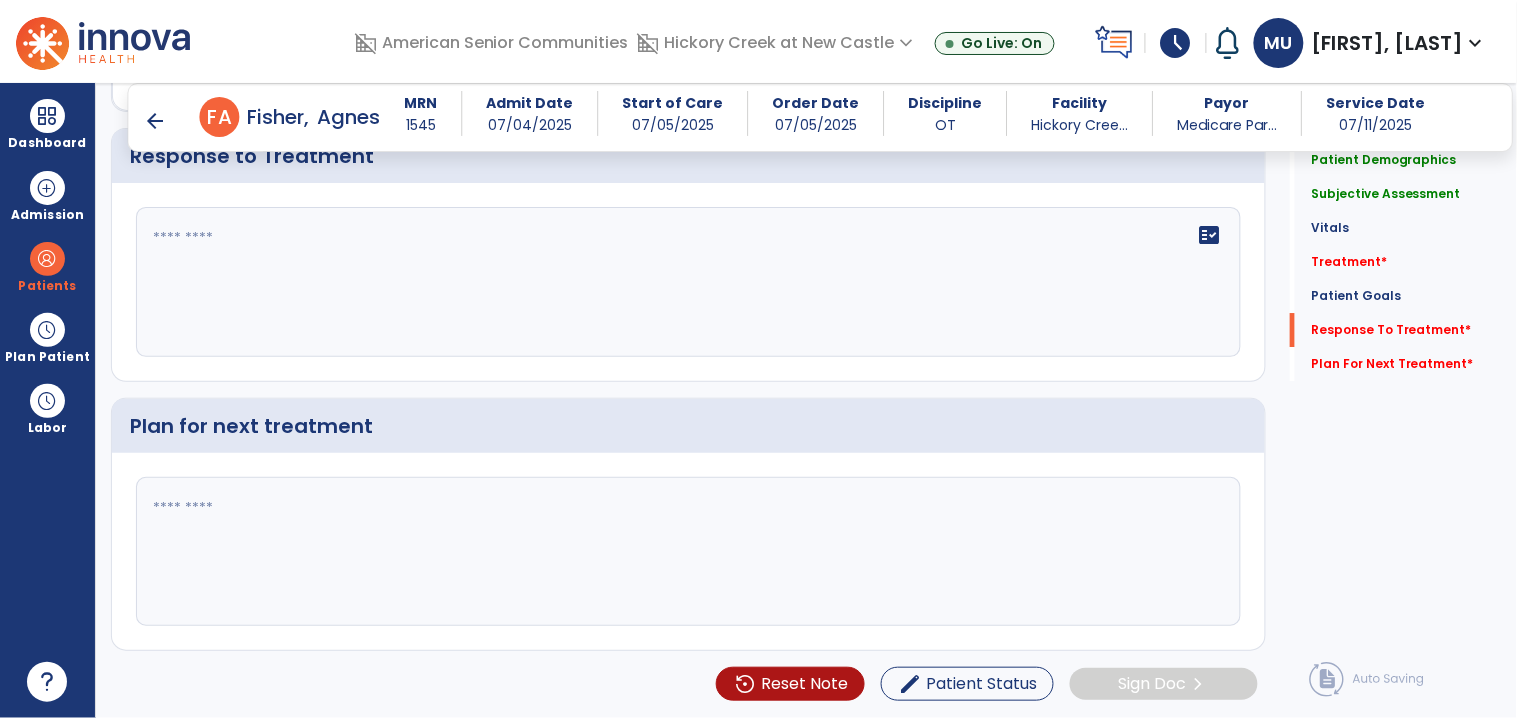 click on "fact_check" 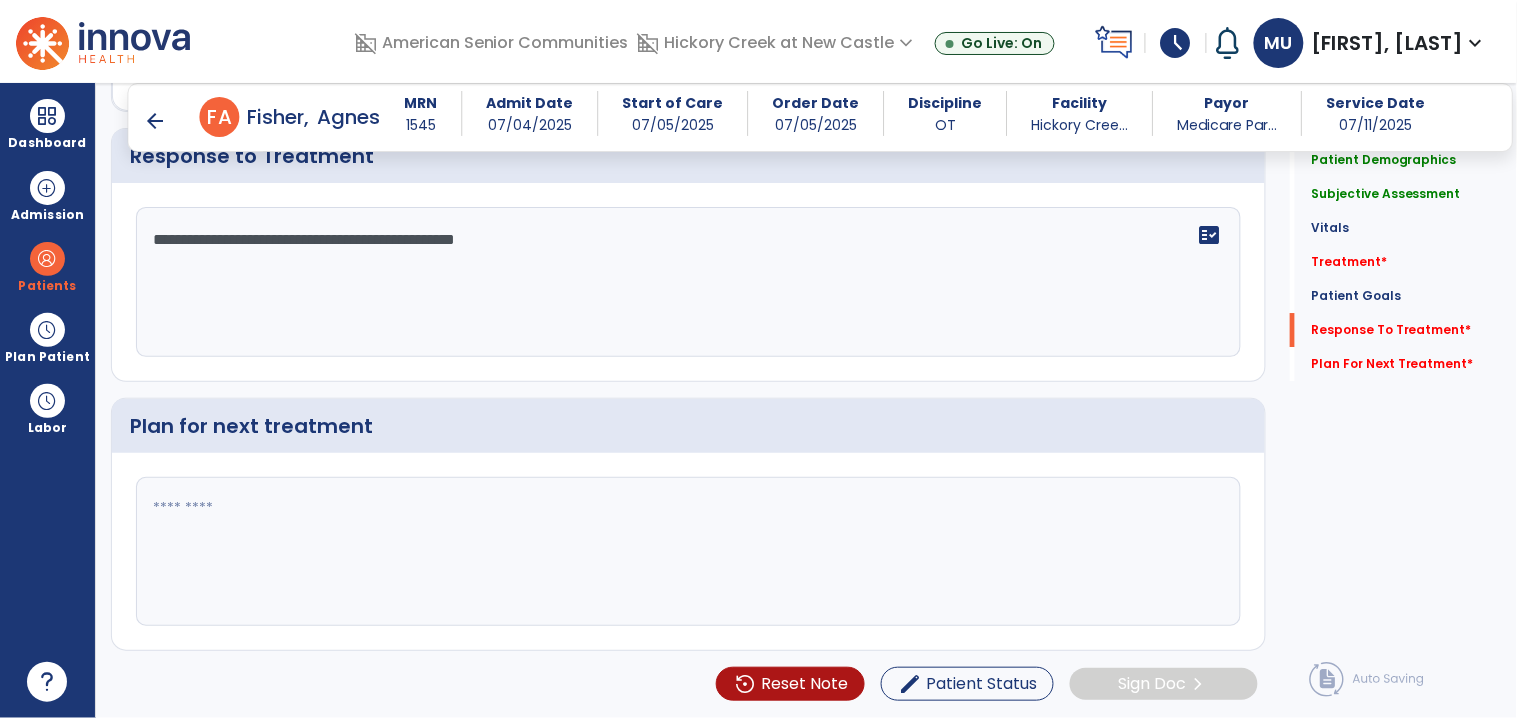type on "**********" 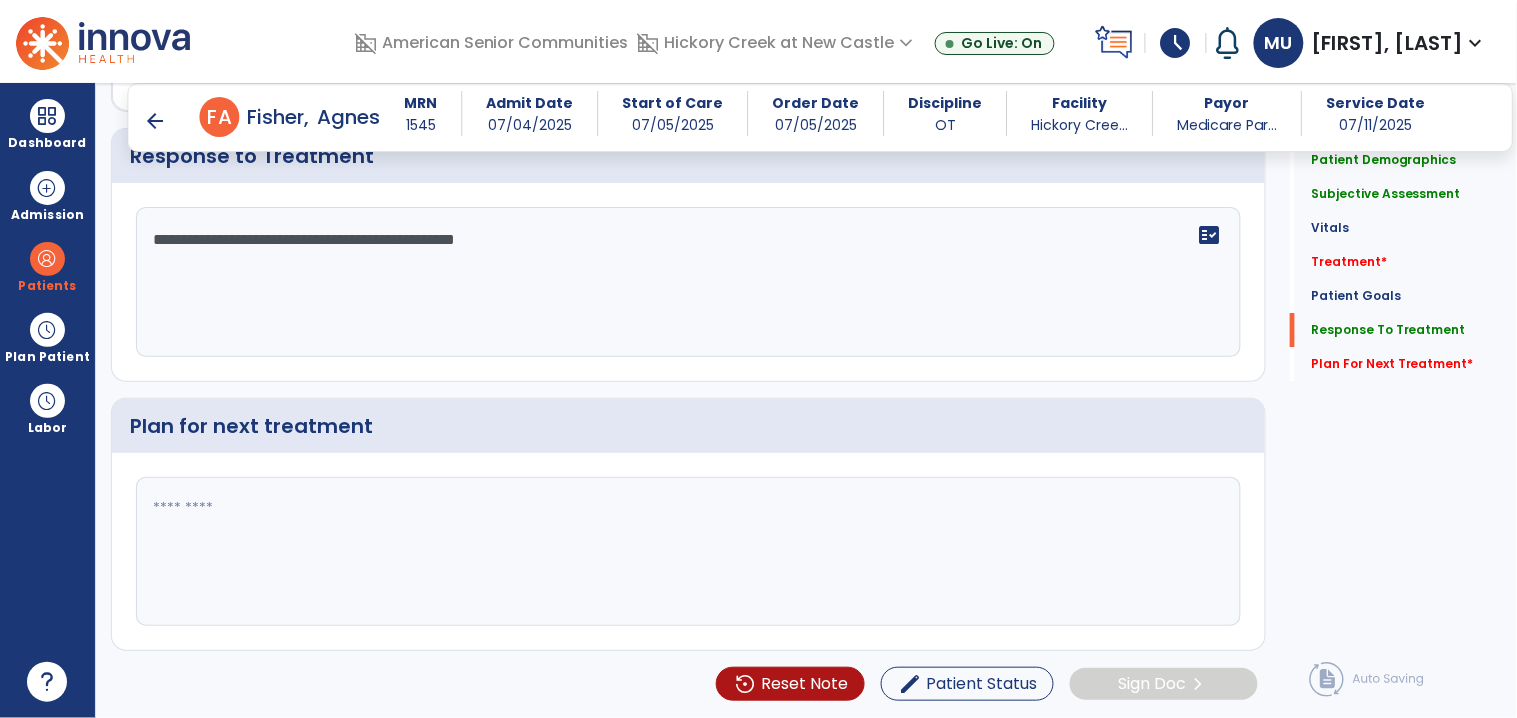 click 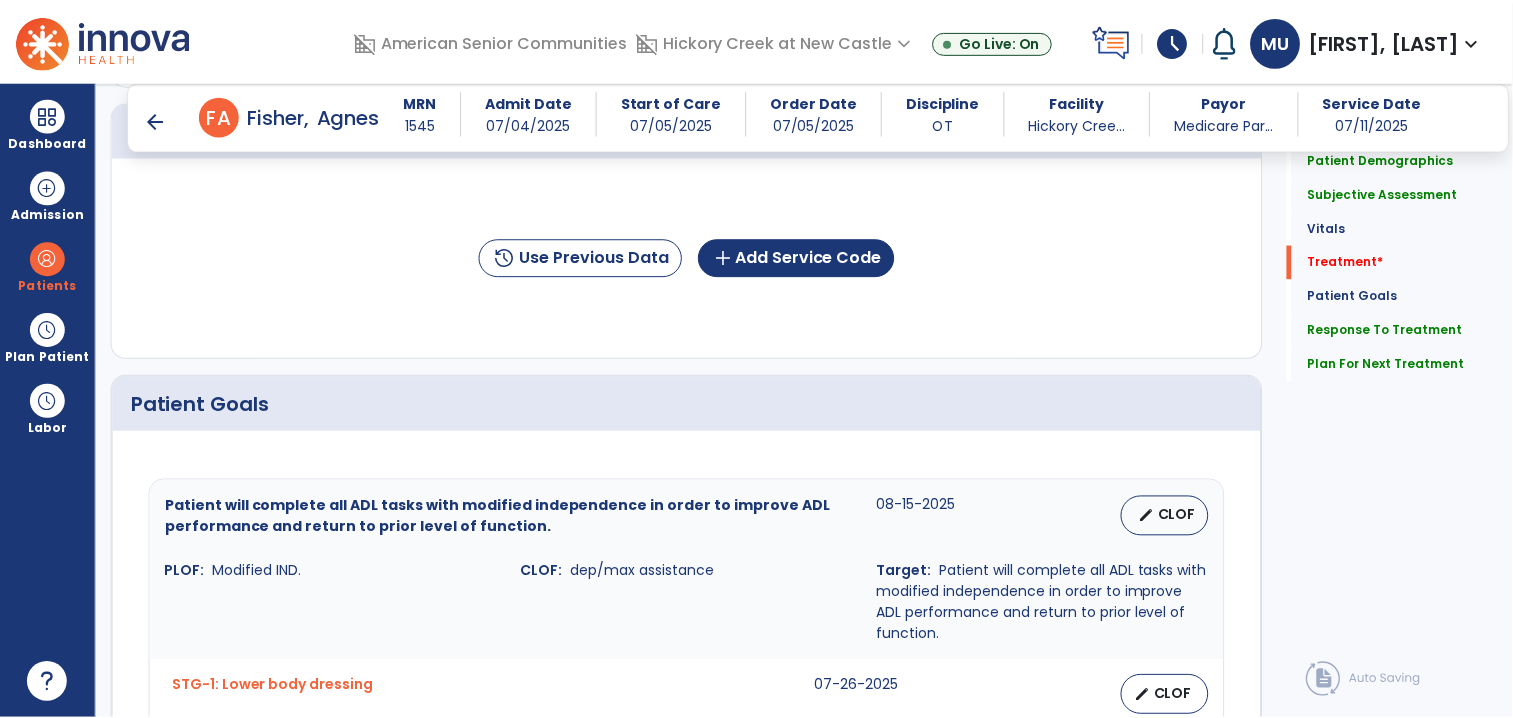 scroll, scrollTop: 1262, scrollLeft: 0, axis: vertical 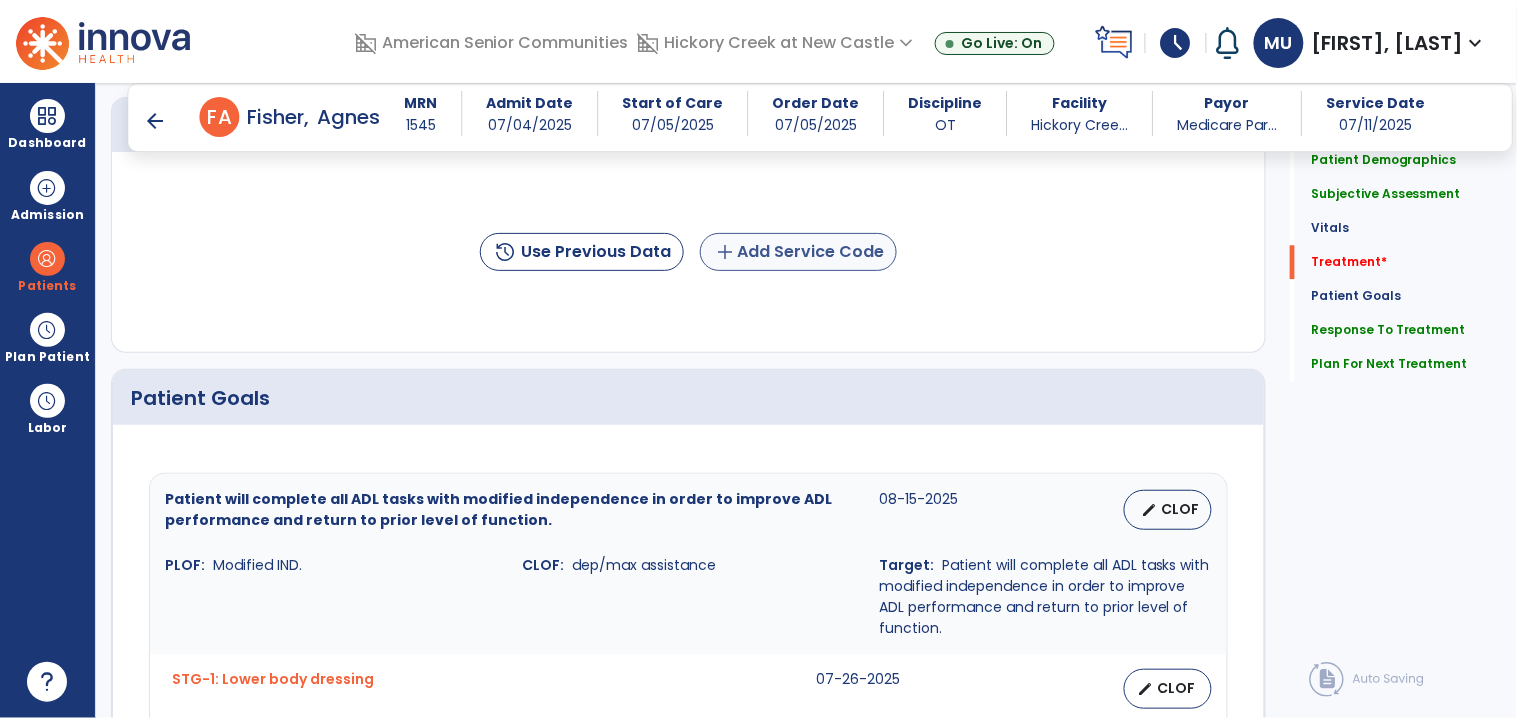 type on "**********" 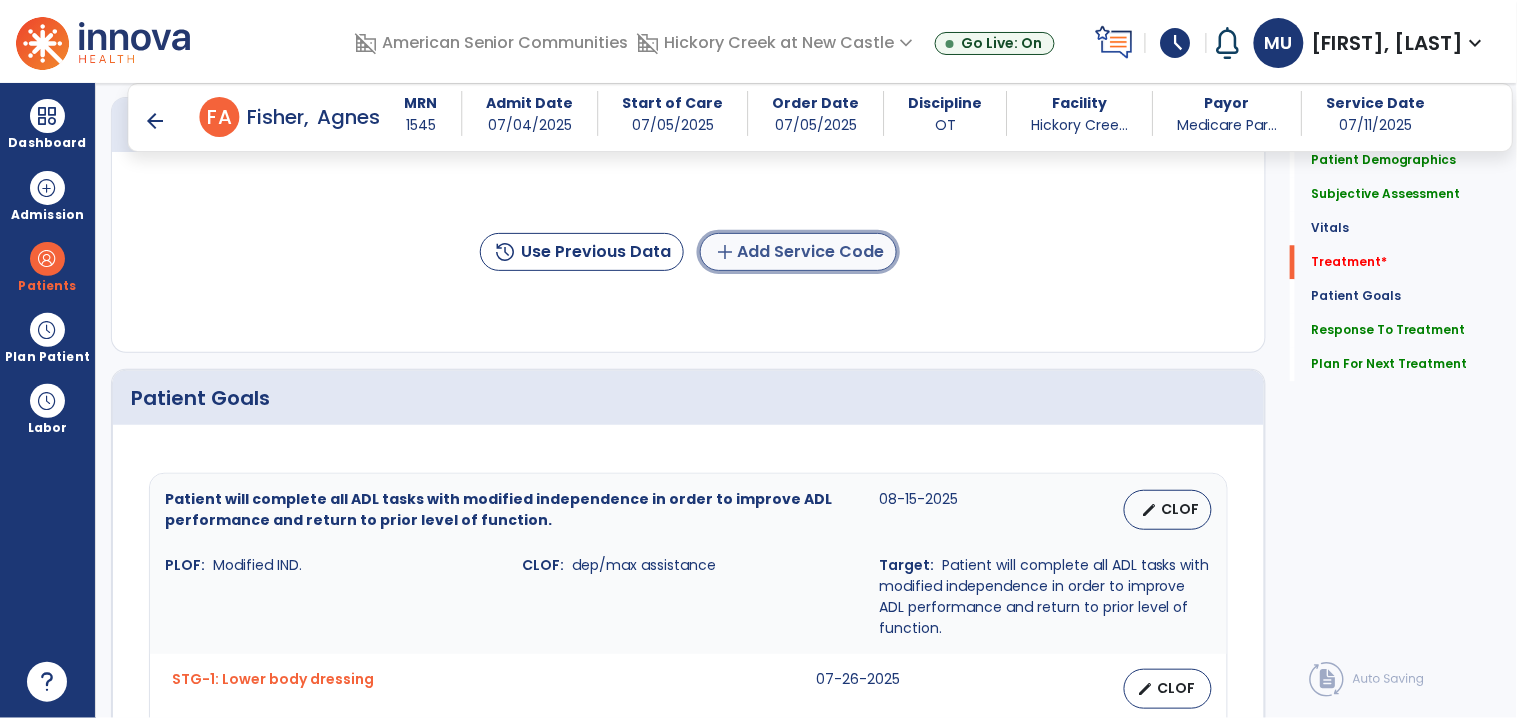 click on "add  Add Service Code" 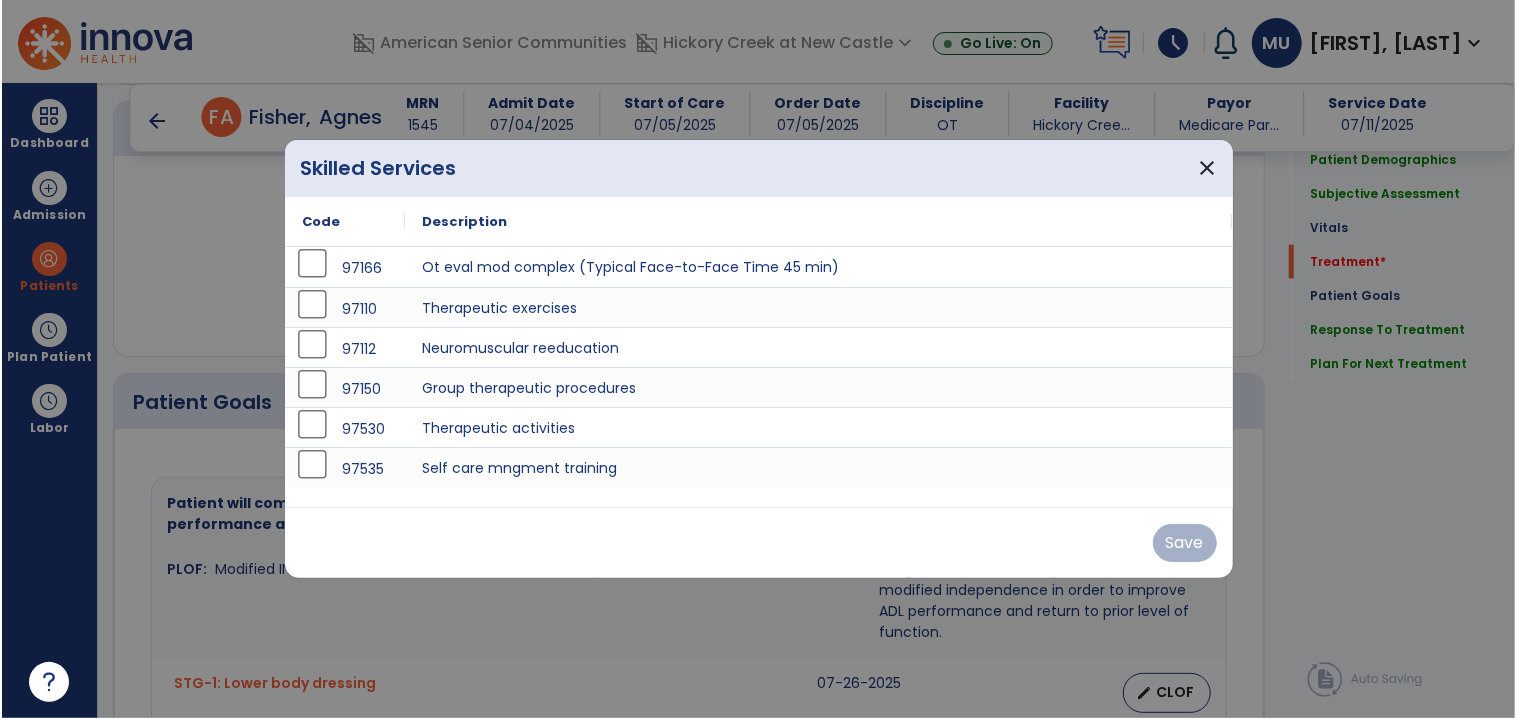 scroll, scrollTop: 1262, scrollLeft: 0, axis: vertical 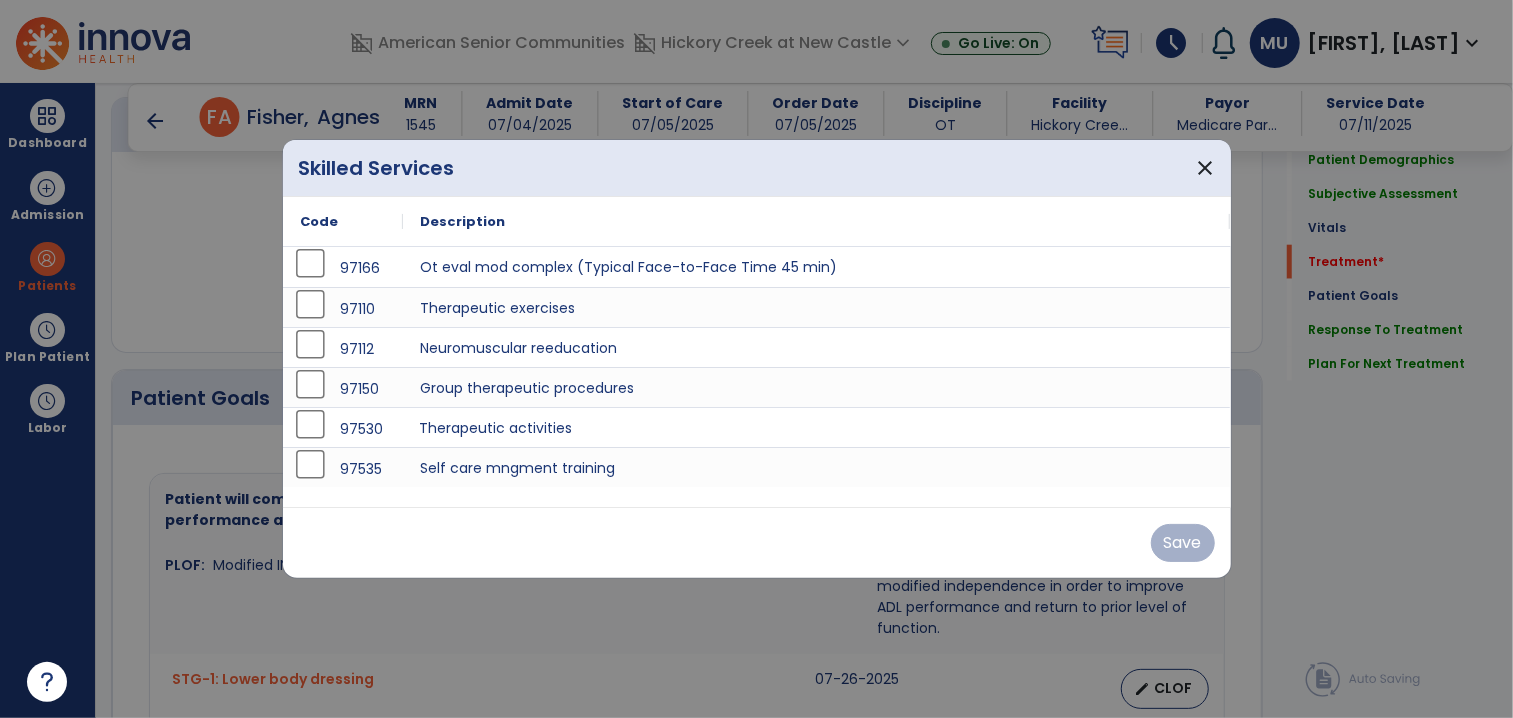 click on "Therapeutic activities" at bounding box center [817, 427] 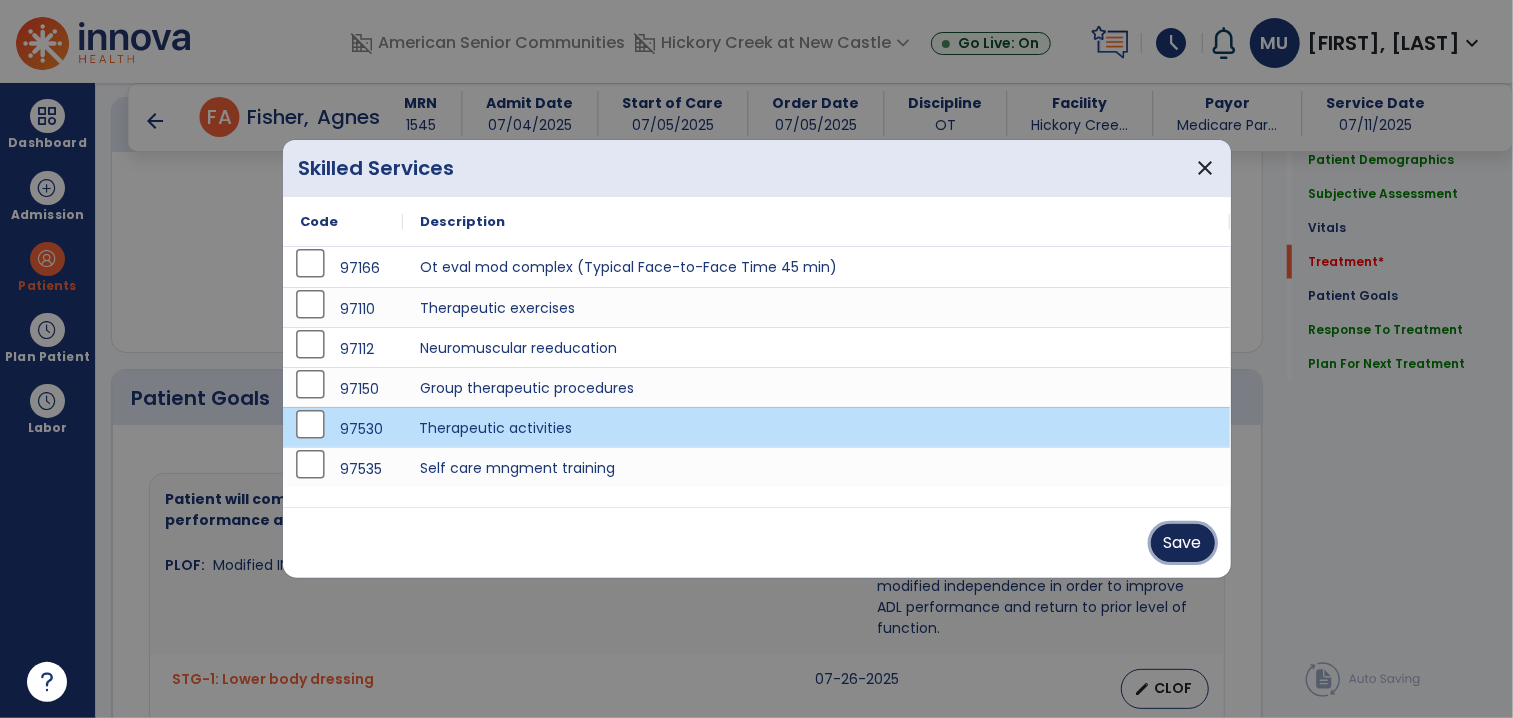 click on "Save" at bounding box center [1183, 543] 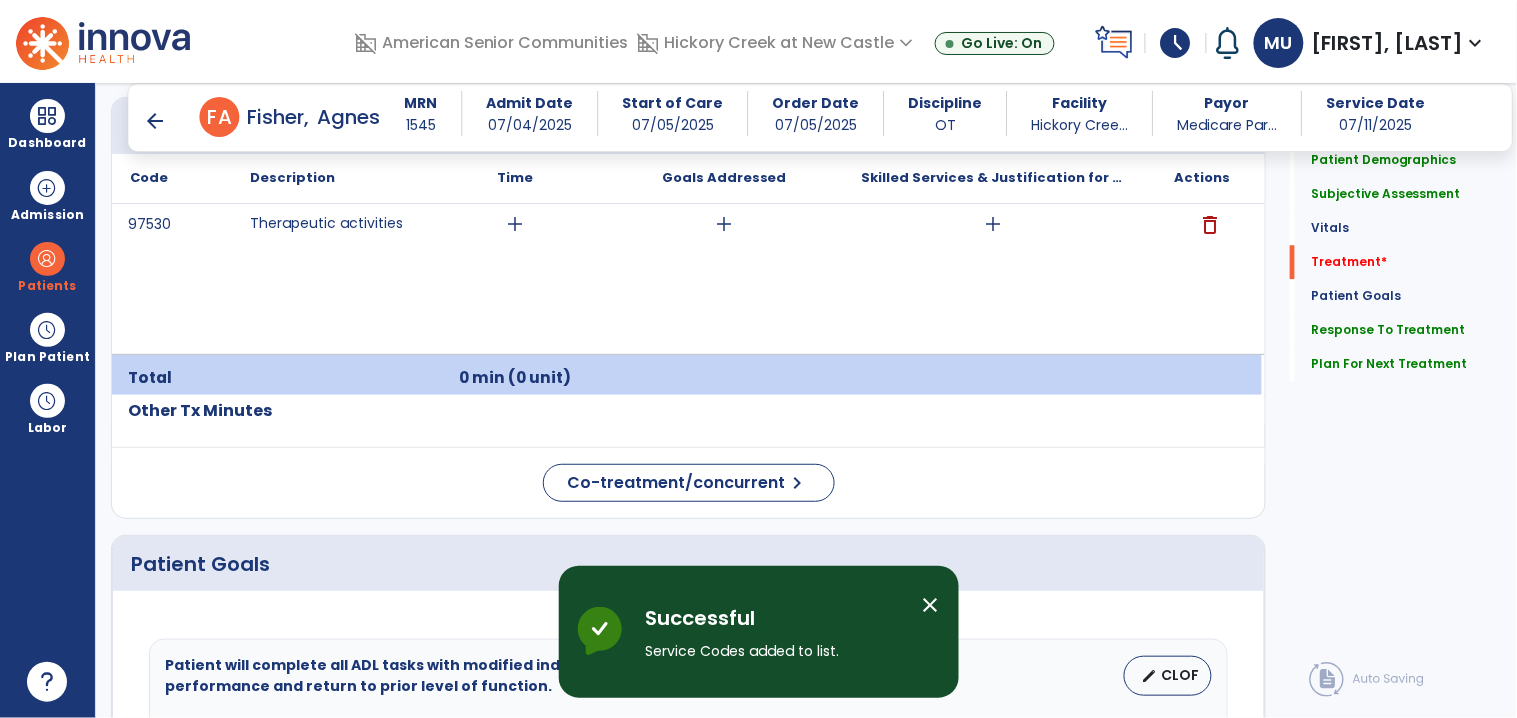 click on "add" at bounding box center (515, 224) 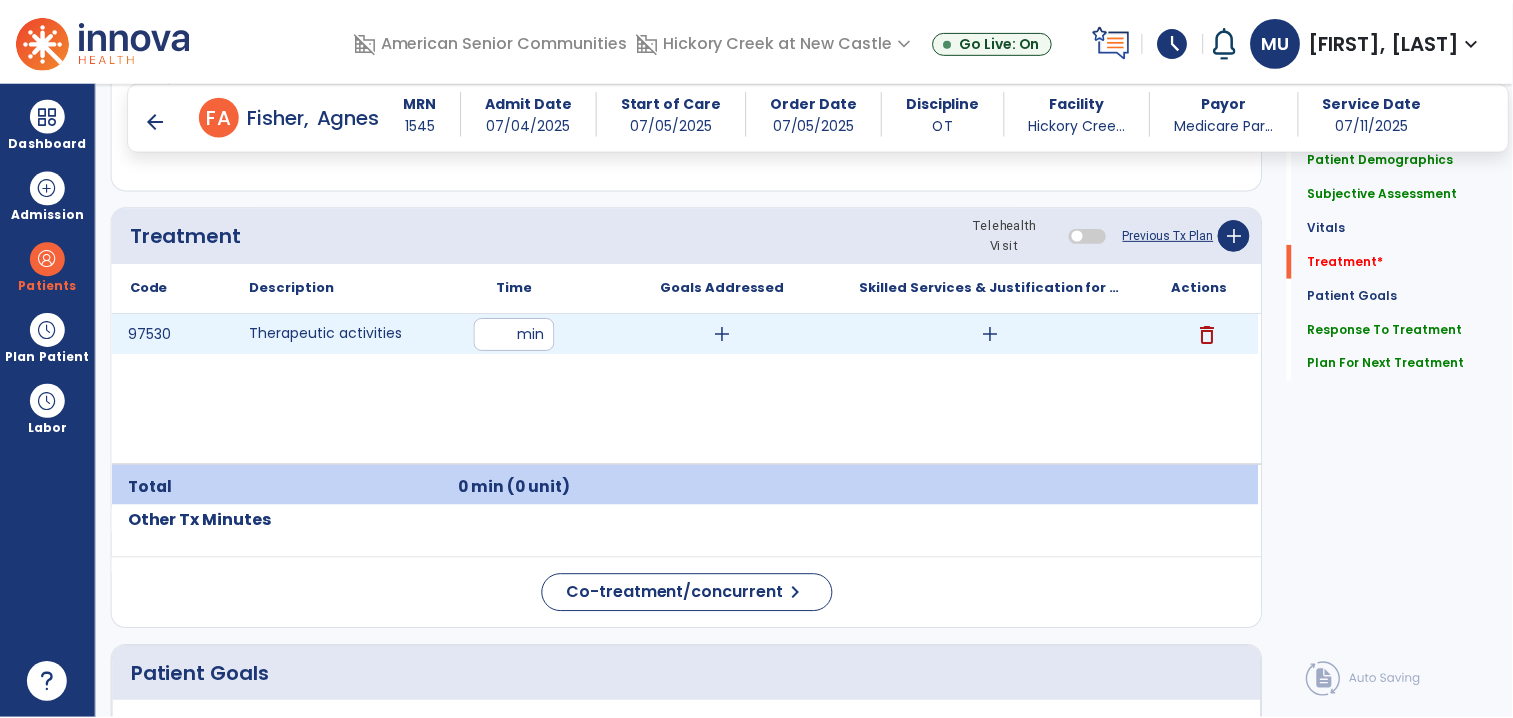 scroll, scrollTop: 1145, scrollLeft: 0, axis: vertical 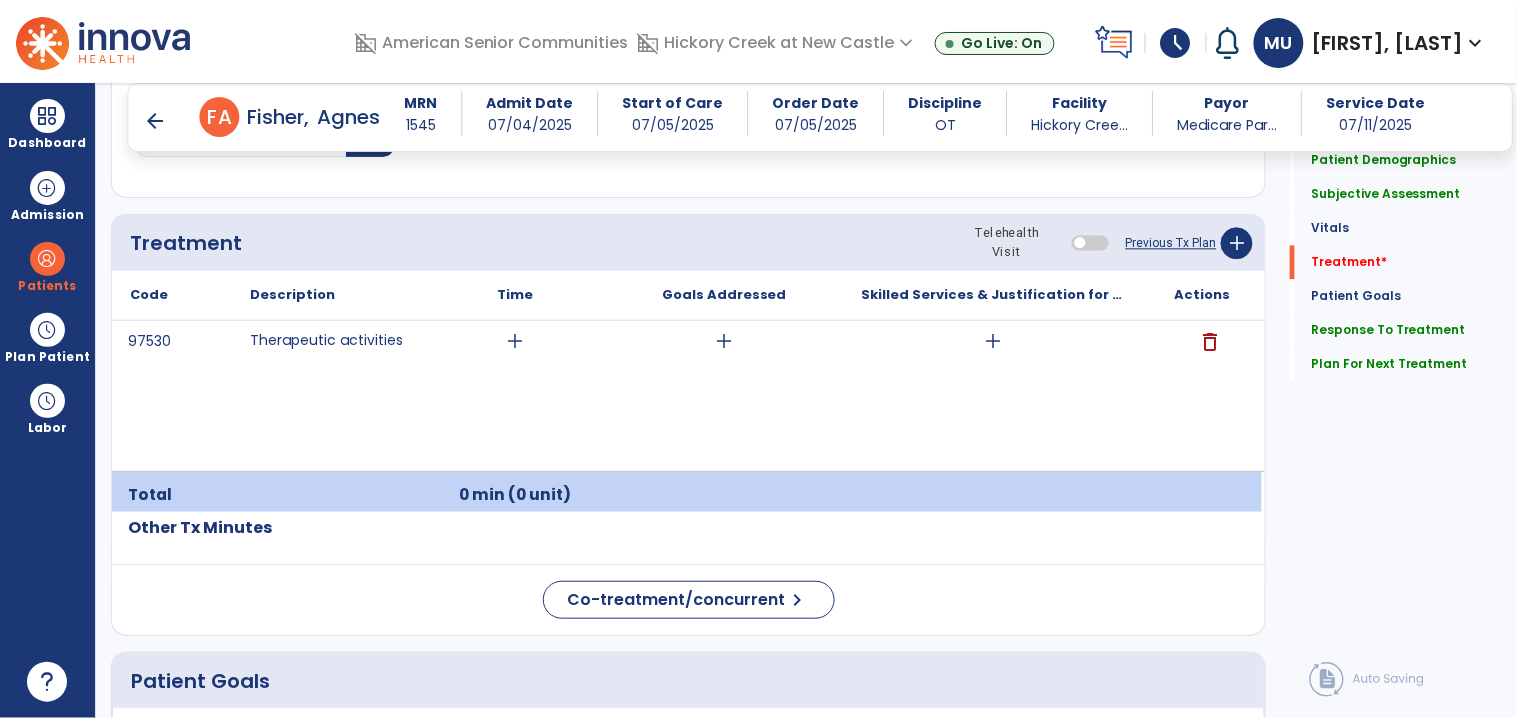 click on "delete" at bounding box center (1210, 342) 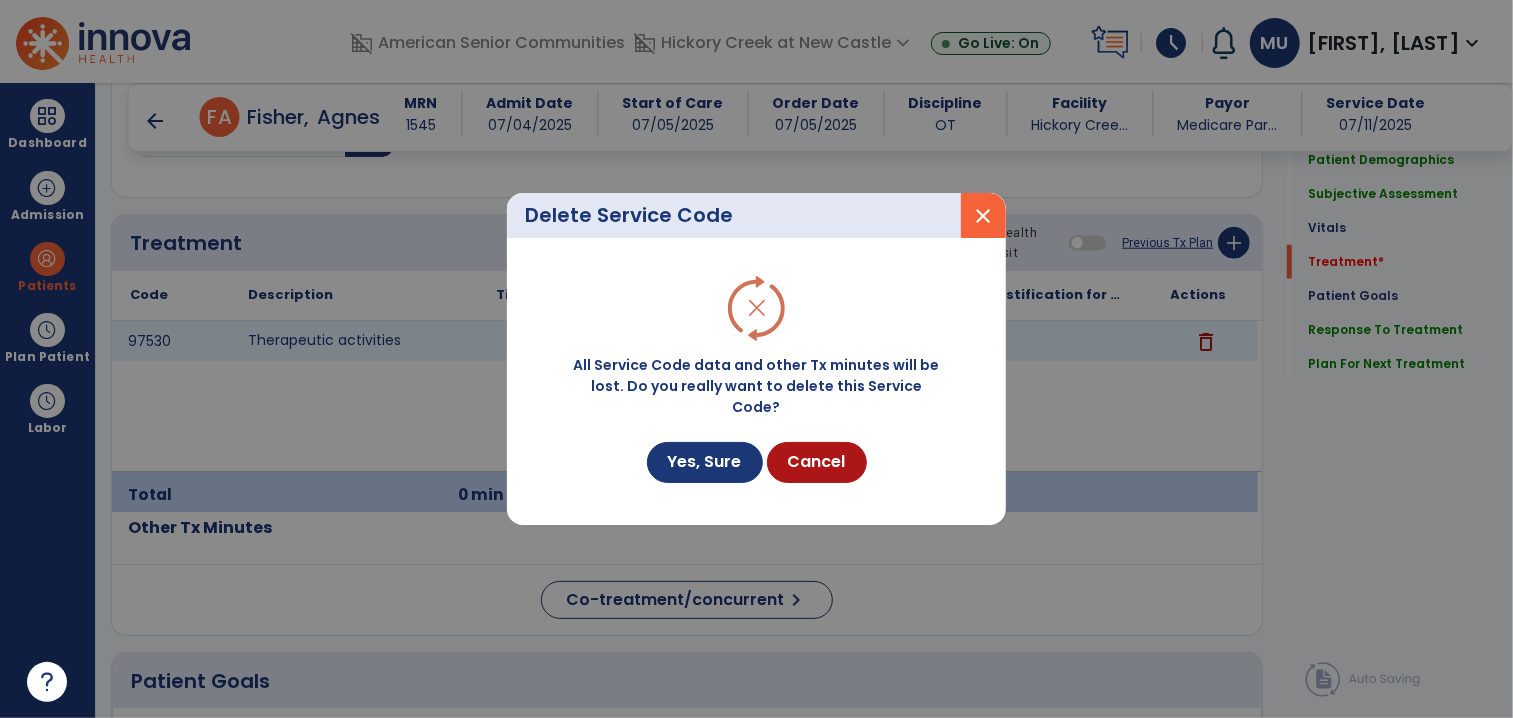 scroll, scrollTop: 1145, scrollLeft: 0, axis: vertical 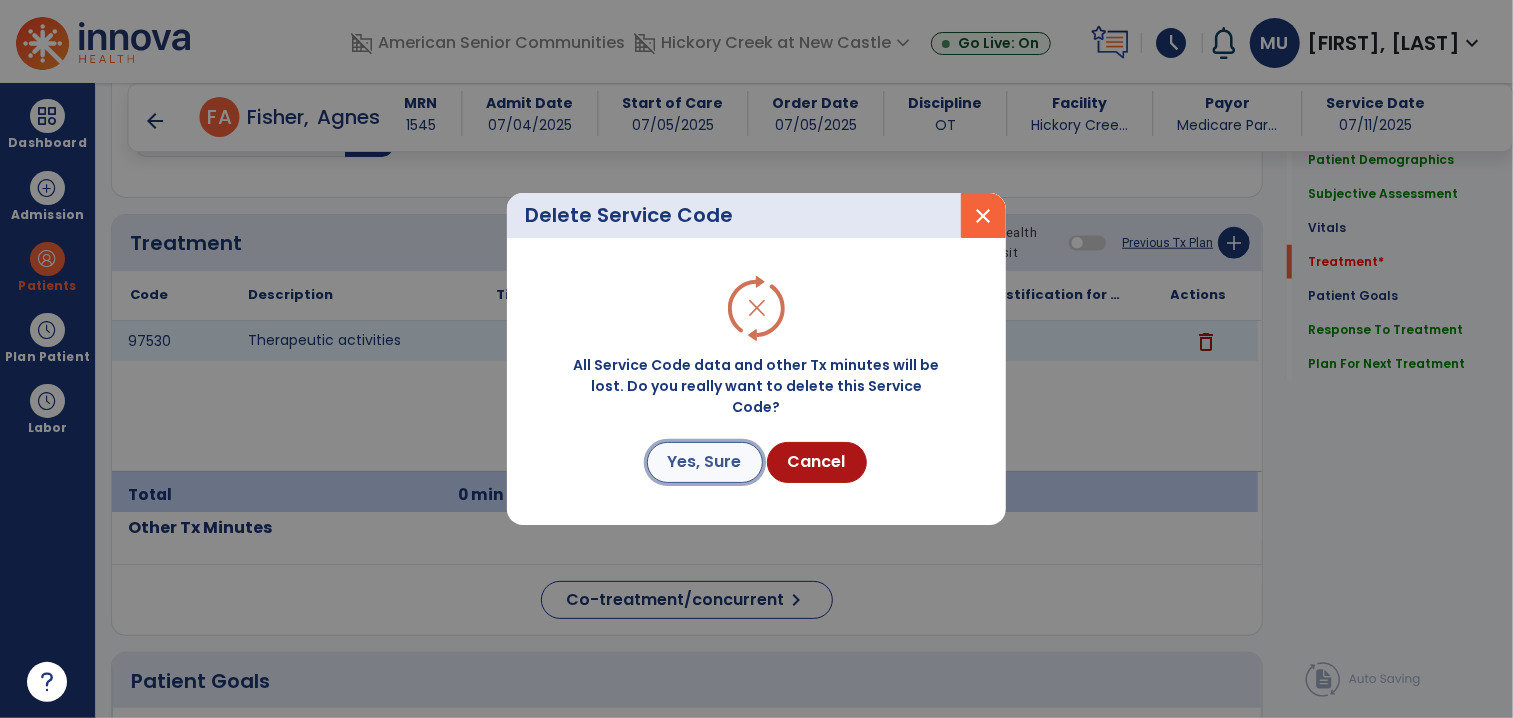 click on "Yes, Sure" at bounding box center [705, 462] 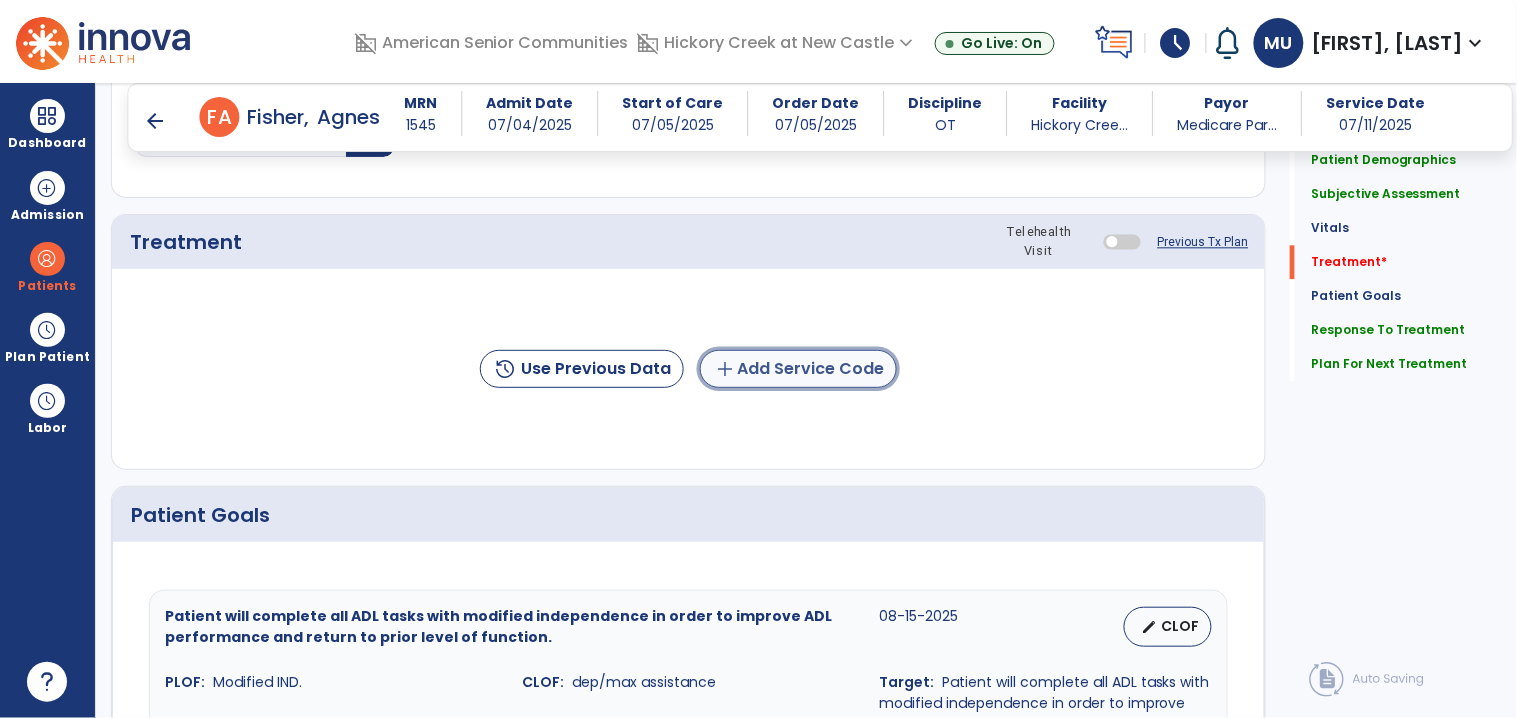 click on "add  Add Service Code" 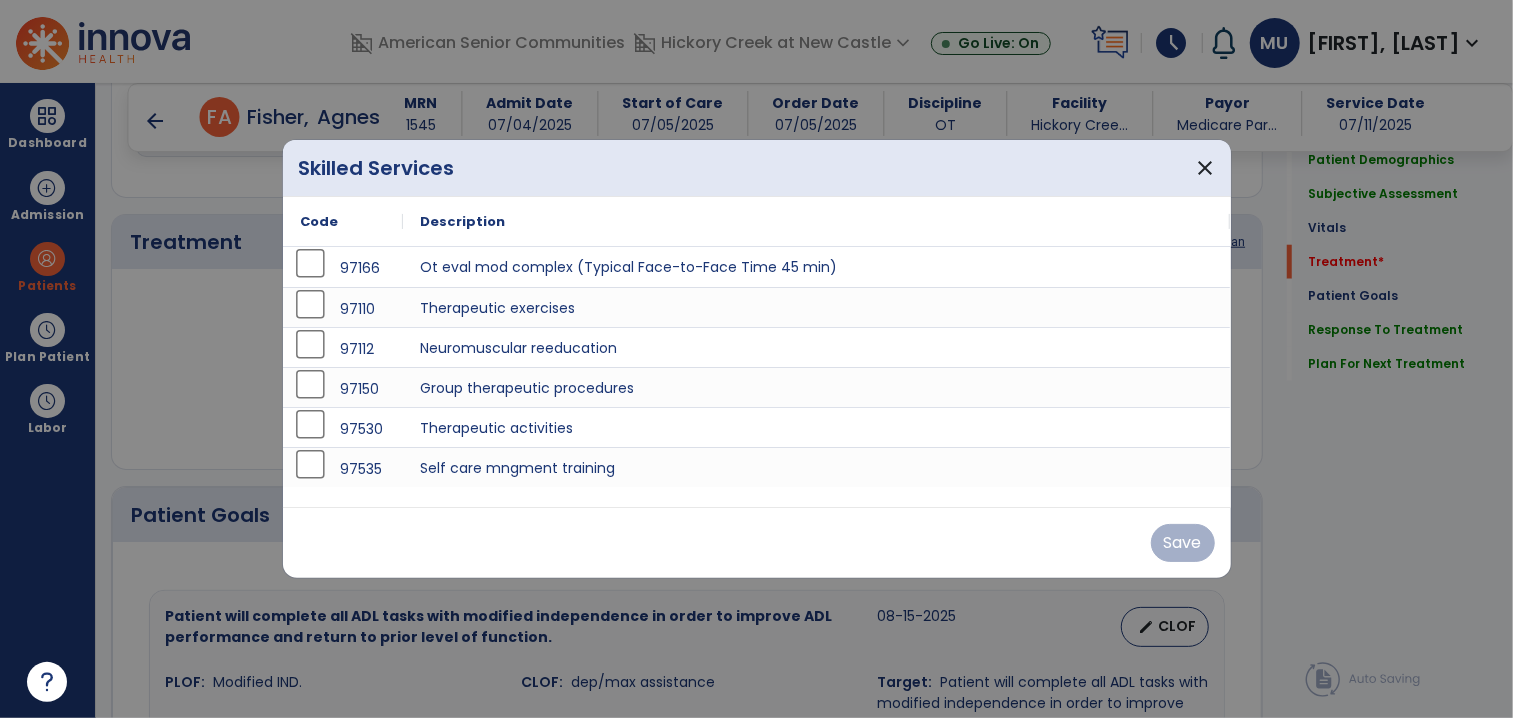 scroll, scrollTop: 1145, scrollLeft: 0, axis: vertical 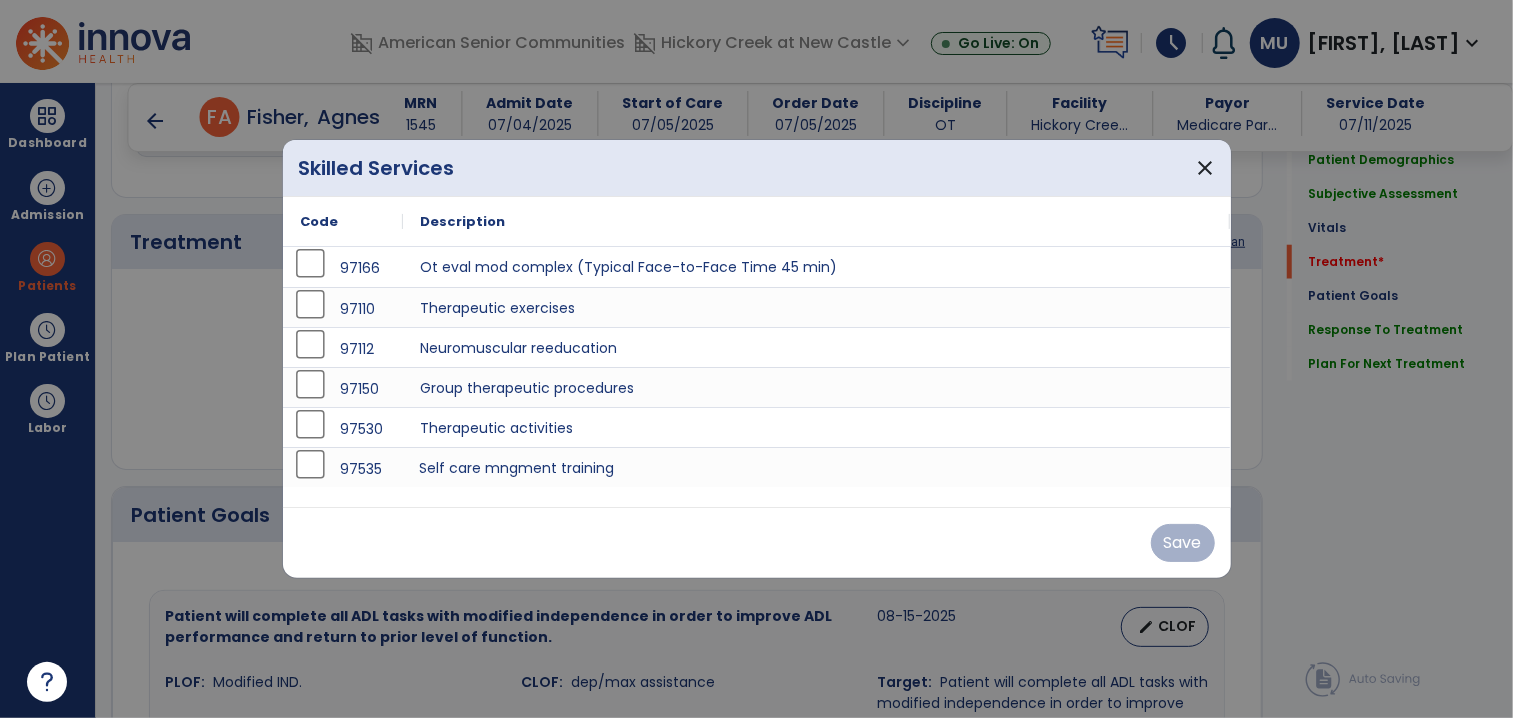 click on "Self care mngment training" at bounding box center (817, 467) 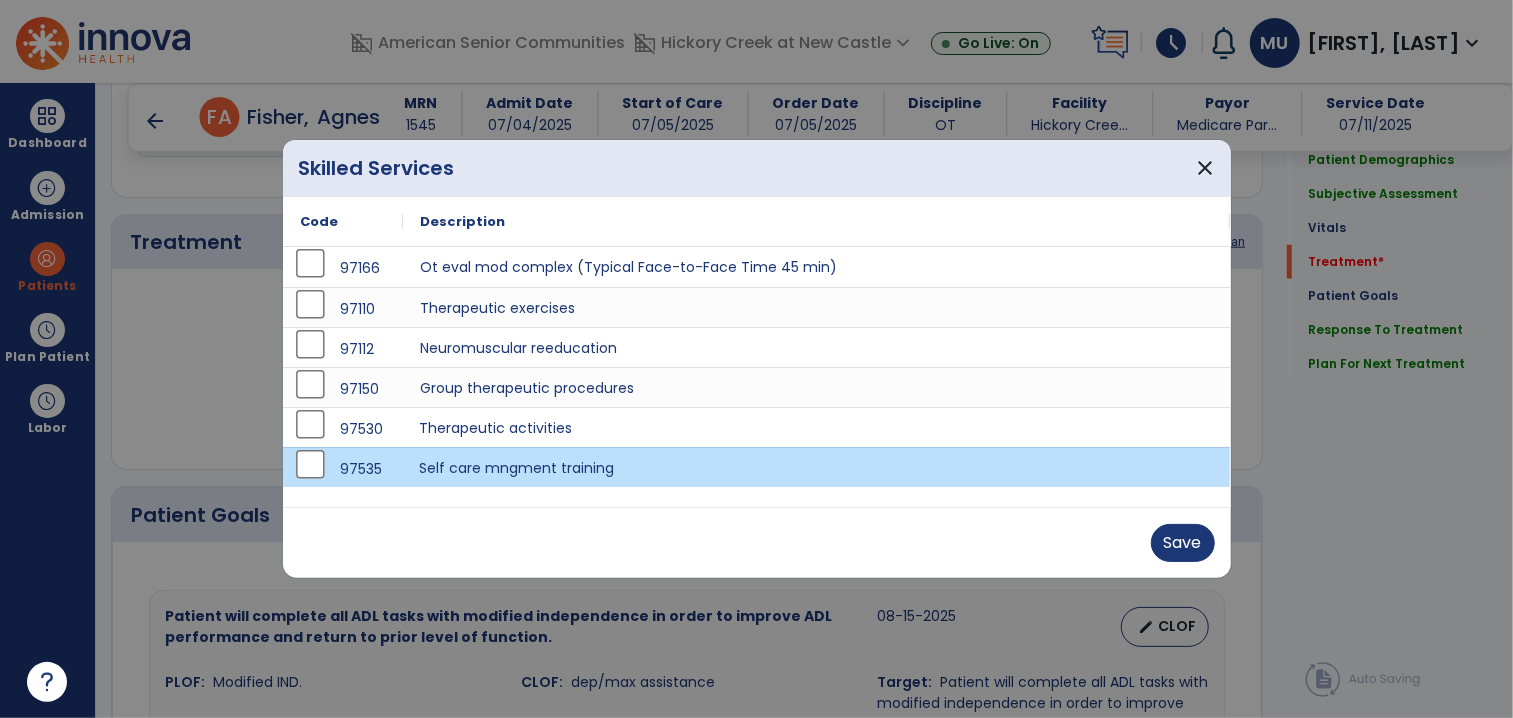 click on "Therapeutic activities" at bounding box center (817, 427) 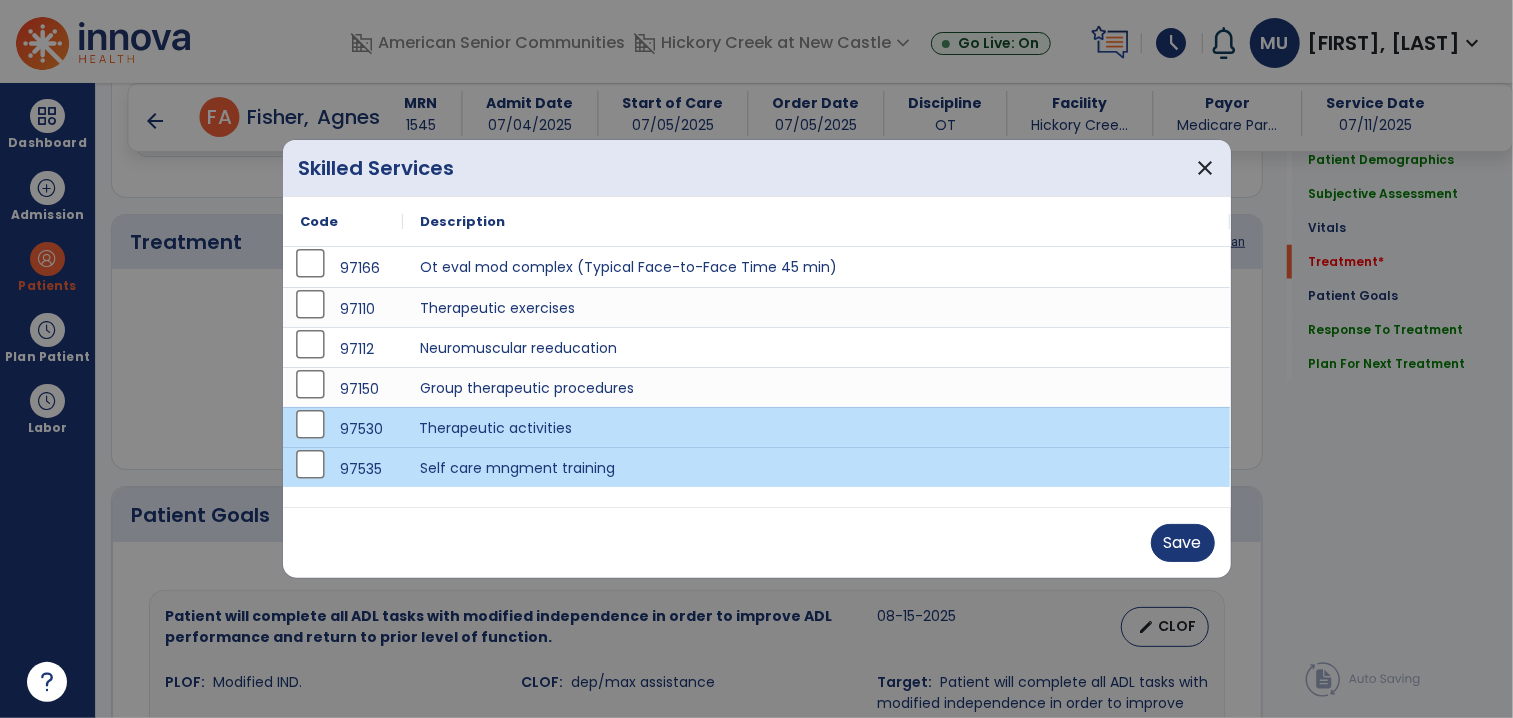 click on "Save" at bounding box center (757, 542) 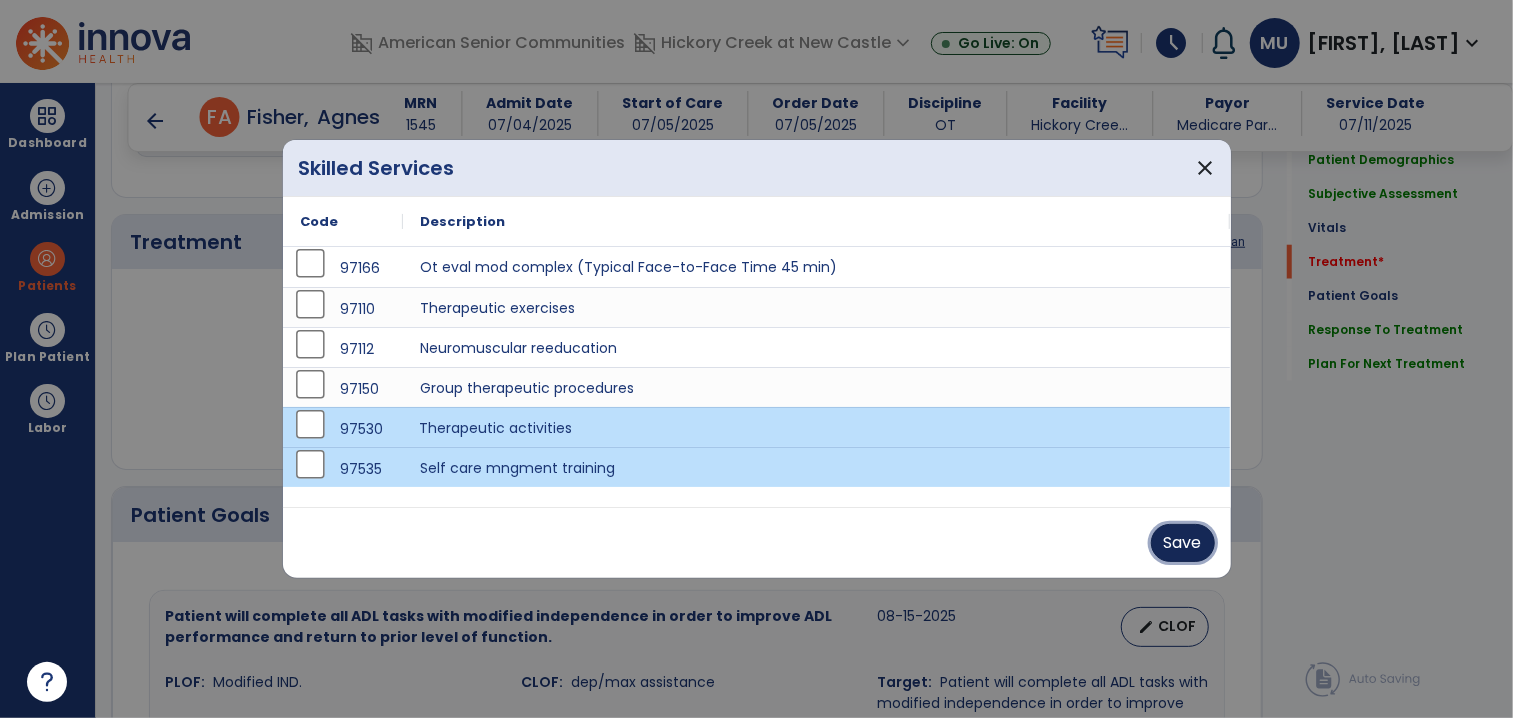 click on "Save" at bounding box center (1183, 543) 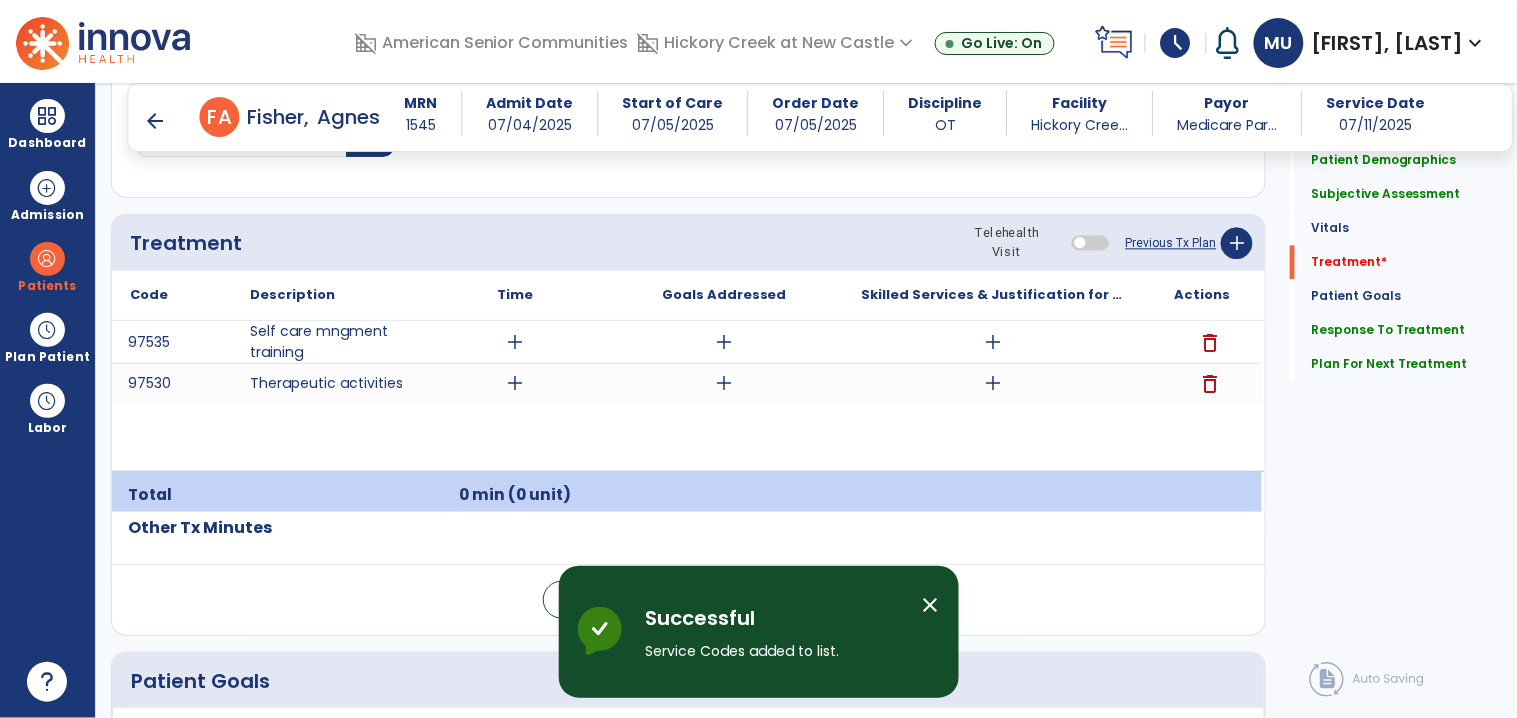 click on "add" at bounding box center (515, 342) 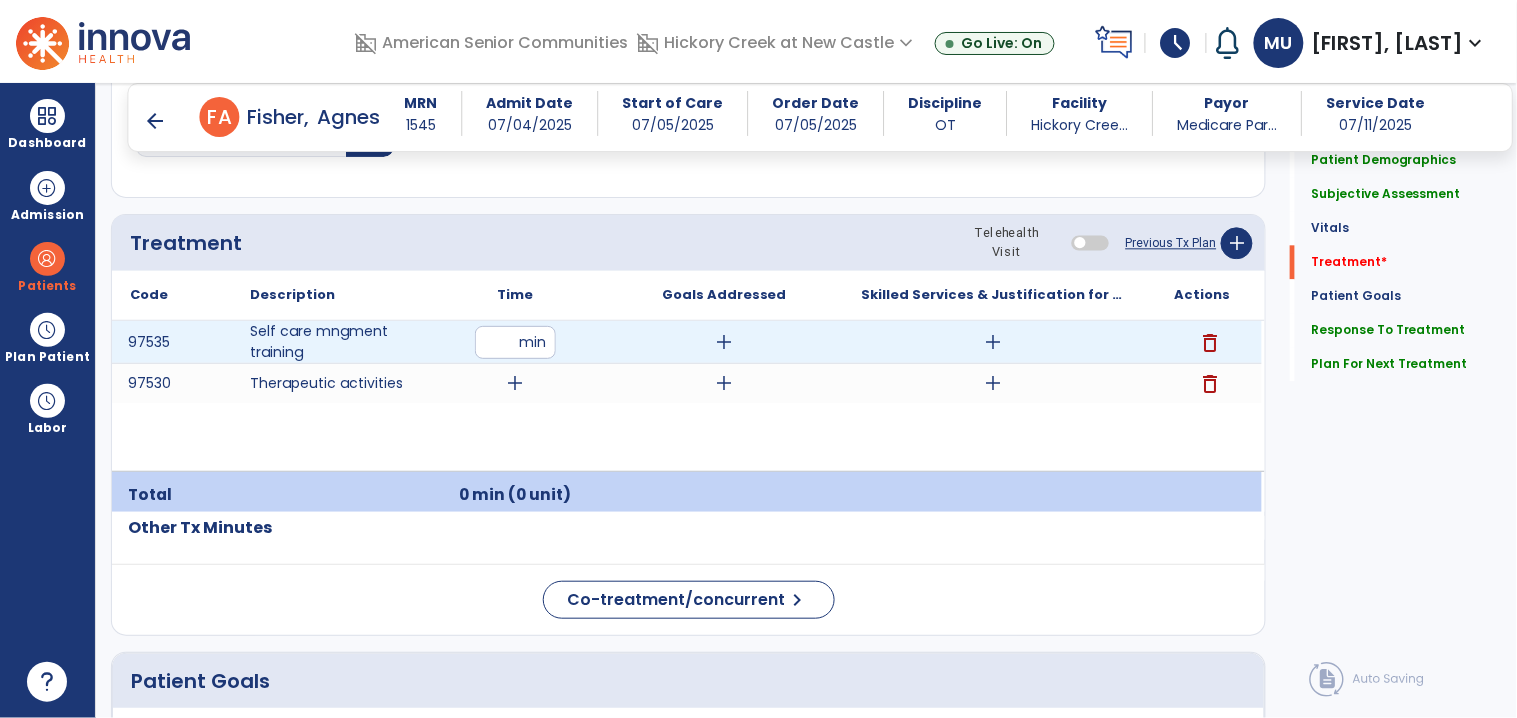type on "*" 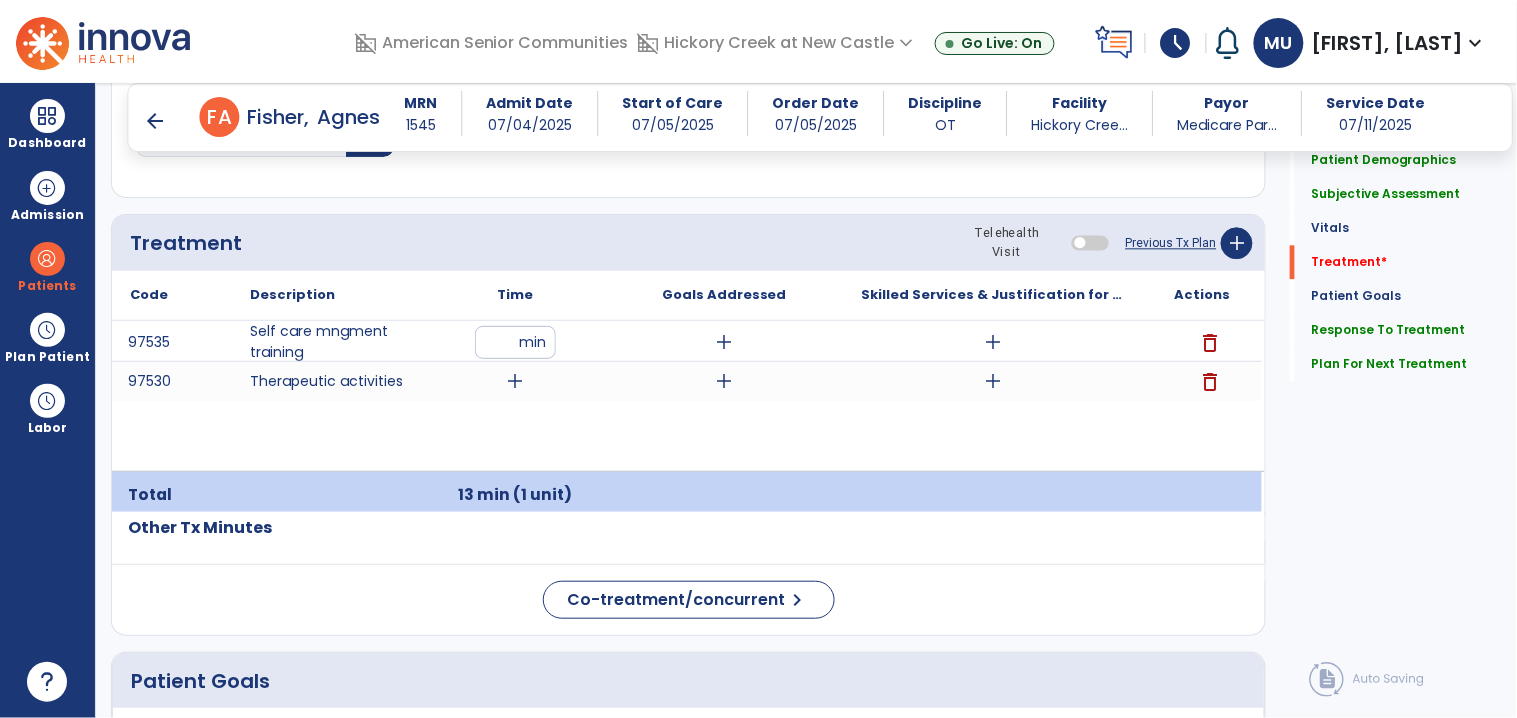 click on "add" at bounding box center (515, 381) 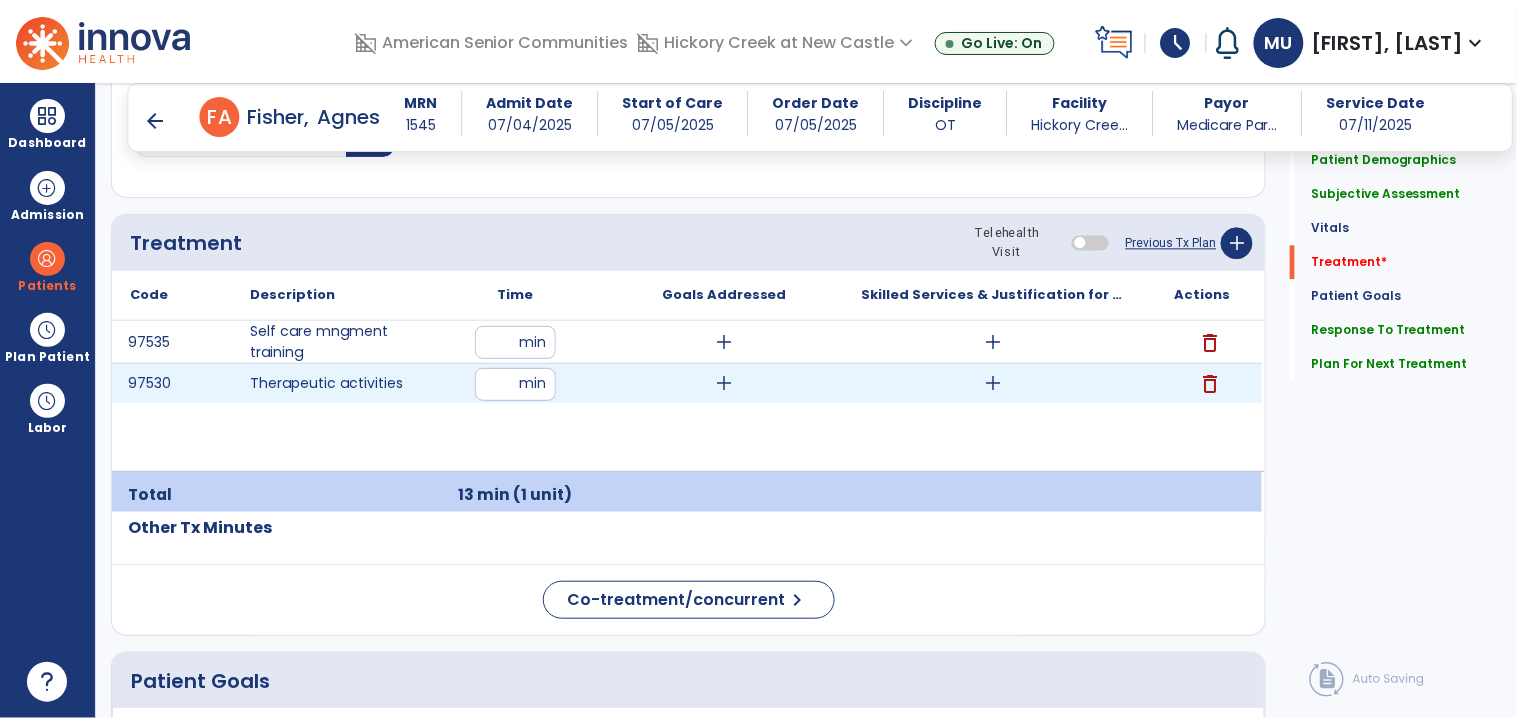 type on "*" 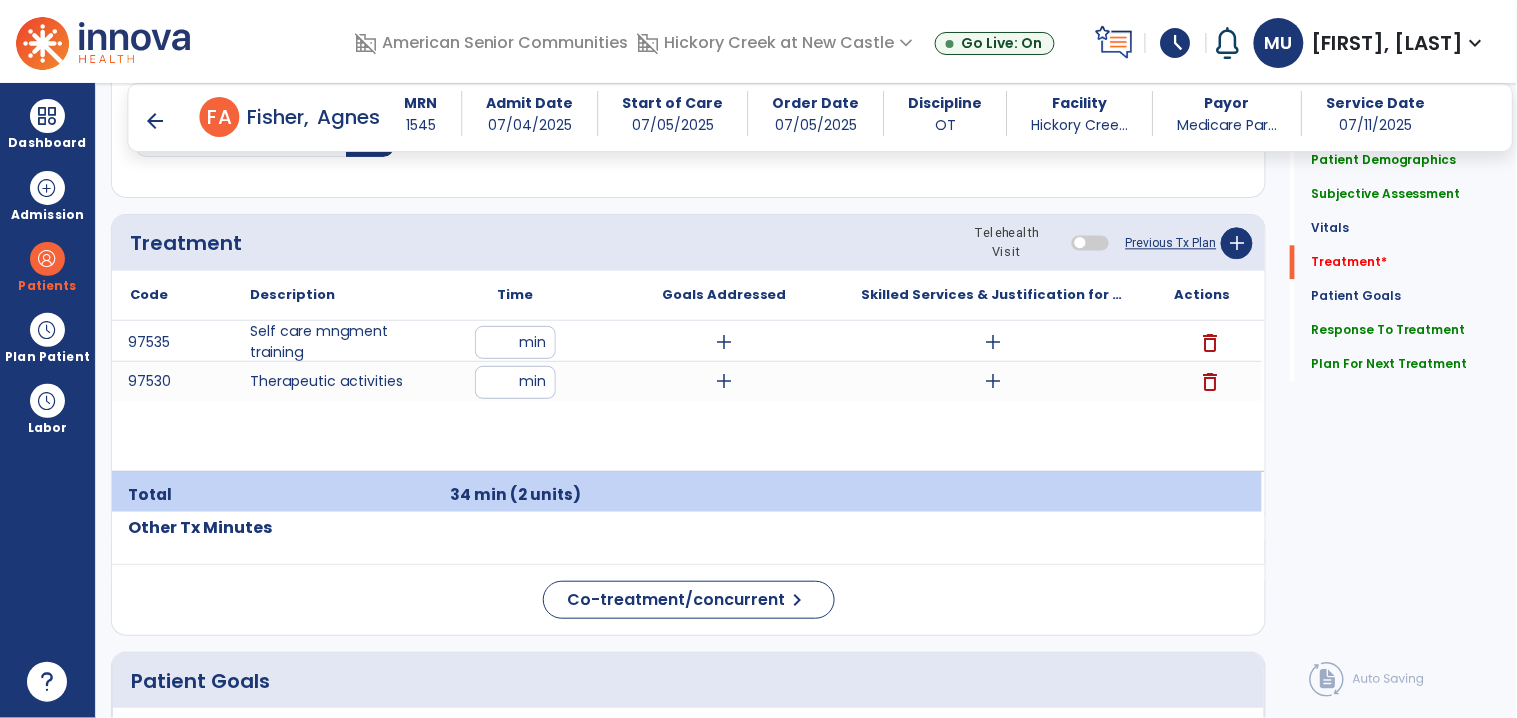 click on "add" at bounding box center [724, 342] 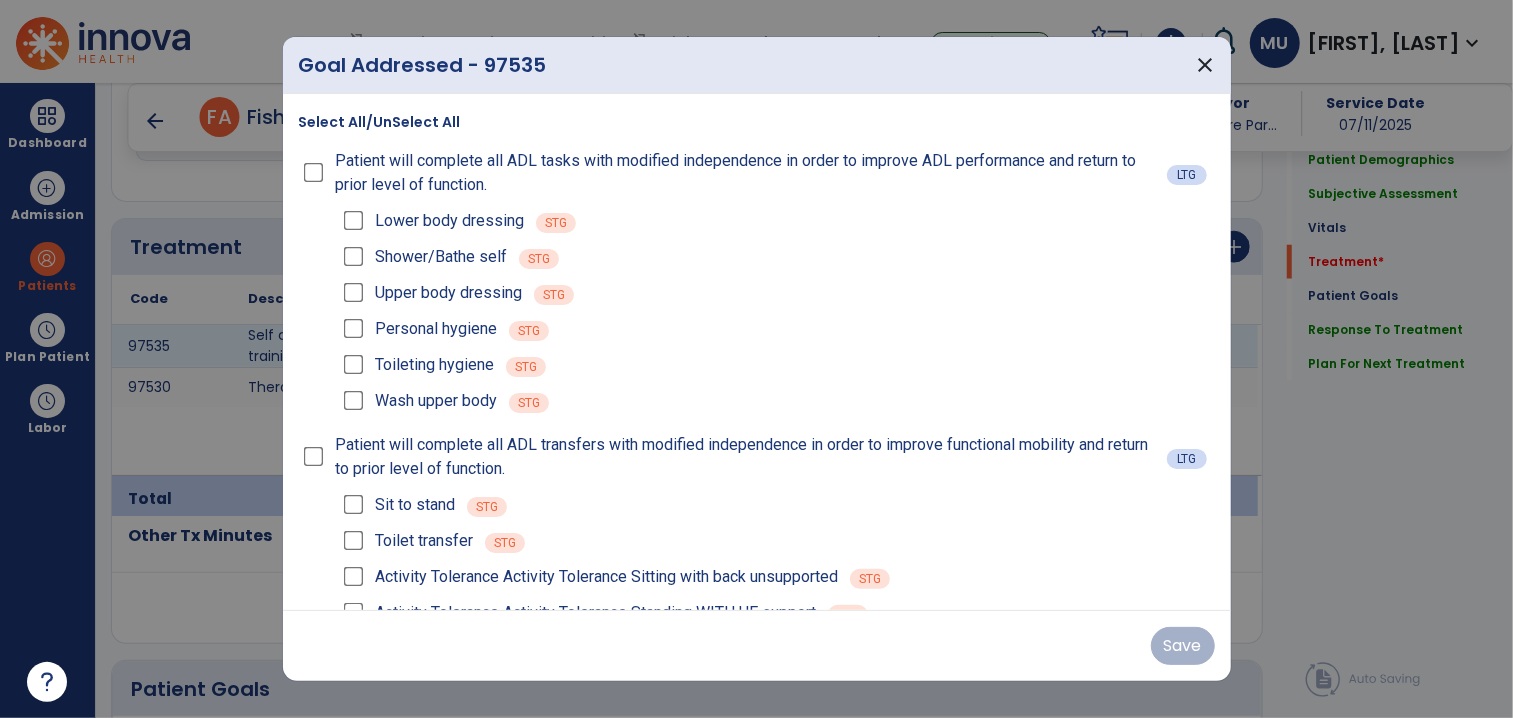 scroll, scrollTop: 1145, scrollLeft: 0, axis: vertical 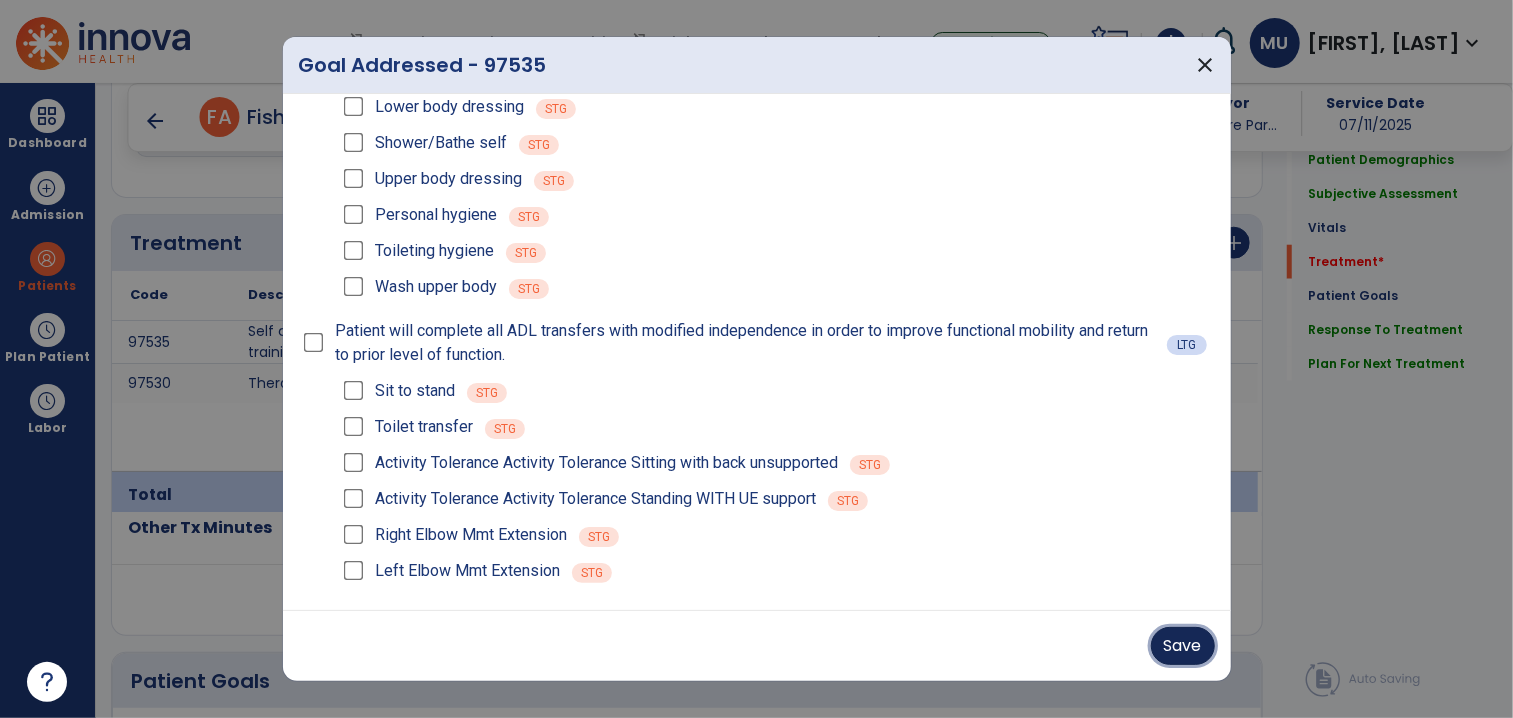 click on "Save" at bounding box center [1183, 646] 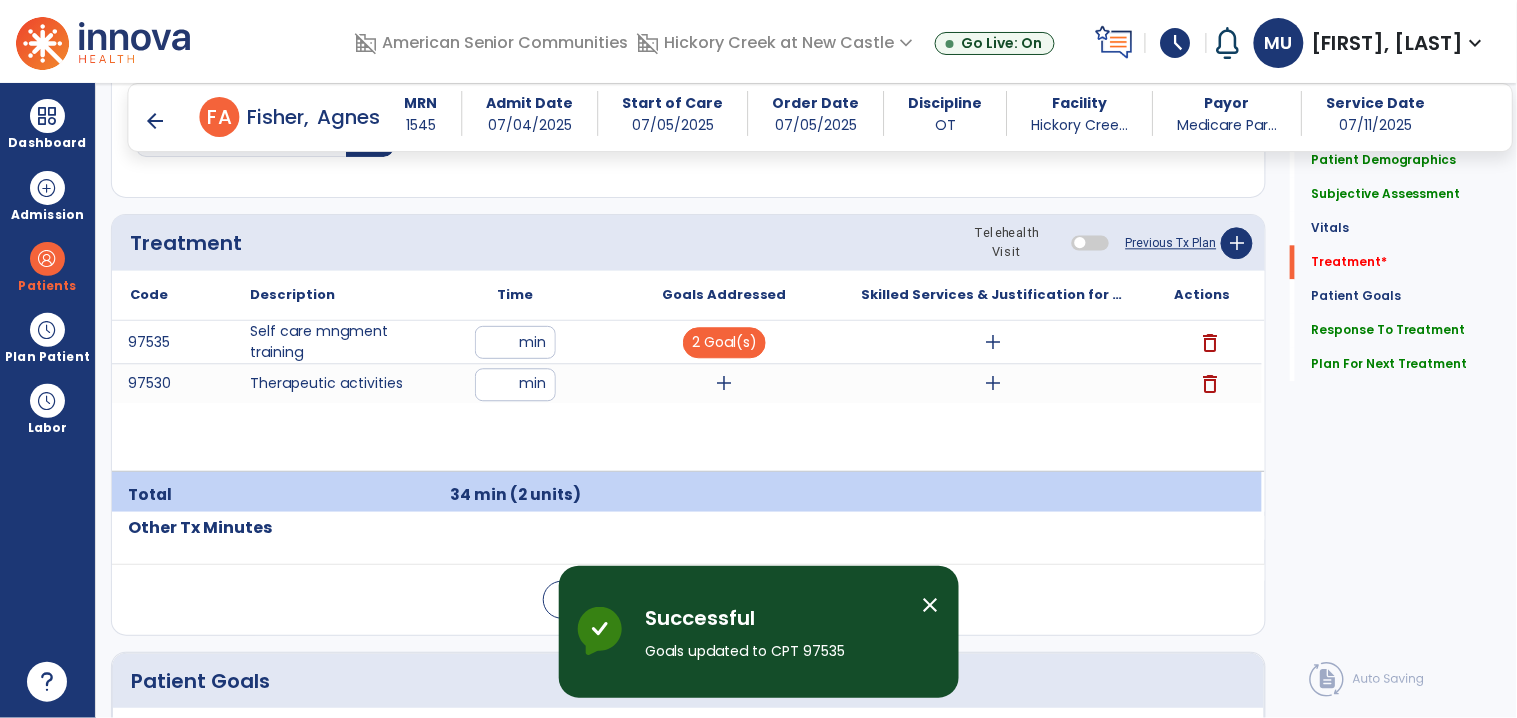 click on "add" at bounding box center (724, 383) 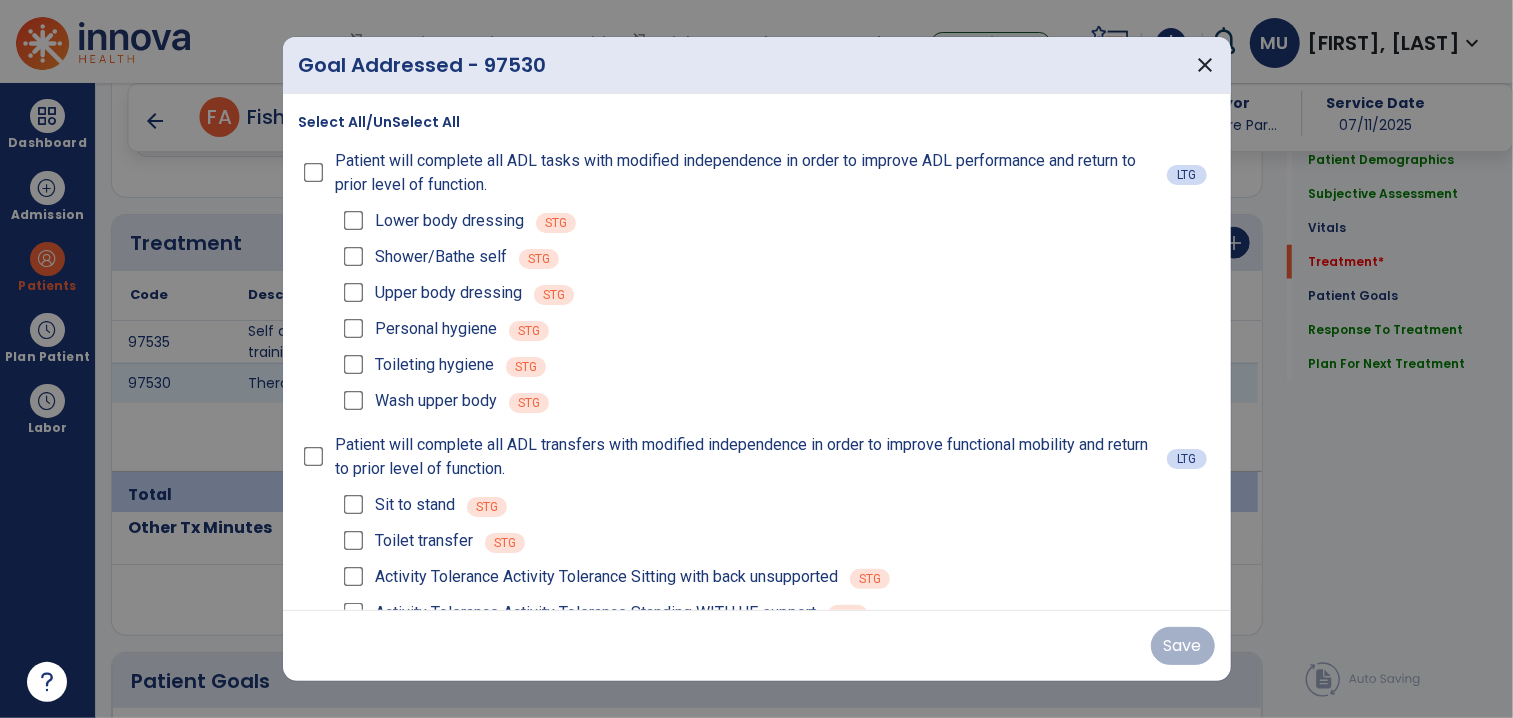 scroll, scrollTop: 1145, scrollLeft: 0, axis: vertical 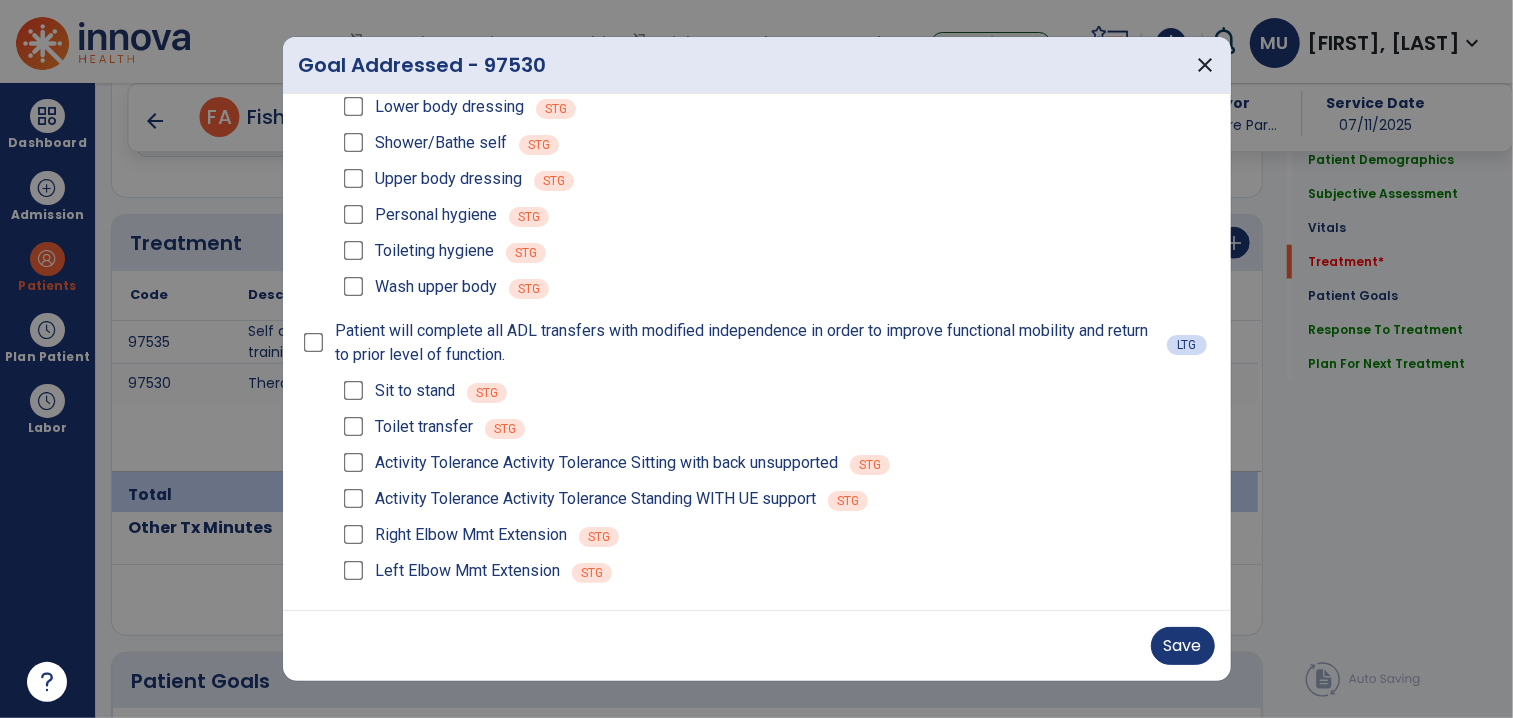 click on "Select All/UnSelect All Patient will complete all ADL tasks with modified independence in order to improve ADL performance and return to prior level of function.  LTG  Lower body dressing  STG  Shower/Bathe self  STG  Upper body dressing  STG  Personal hygiene  STG  Toileting hygiene  STG  Wash upper body  STG  Patient will complete all ADL transfers with modified independence in order to improve functional mobility and return to prior level of function.  LTG  Sit to stand  STG  Toilet transfer  STG  Activity Tolerance  Activity Tolerance Sitting with back unsupported  STG  Activity Tolerance  Activity Tolerance Standing WITH UE support  STG  Right Elbow Mmt Extension  STG  Left Elbow Mmt Extension  STG" at bounding box center (757, 352) 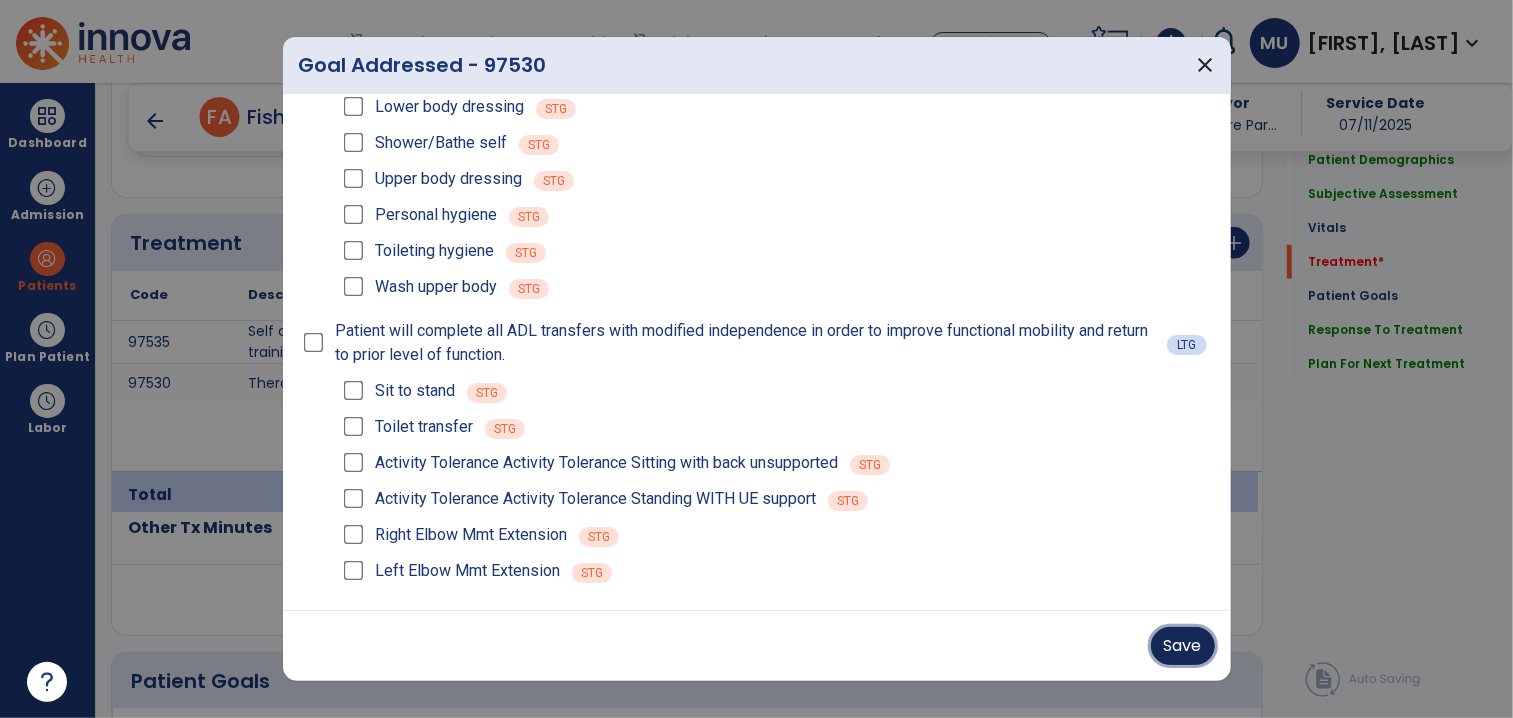 click on "Save" at bounding box center [1183, 646] 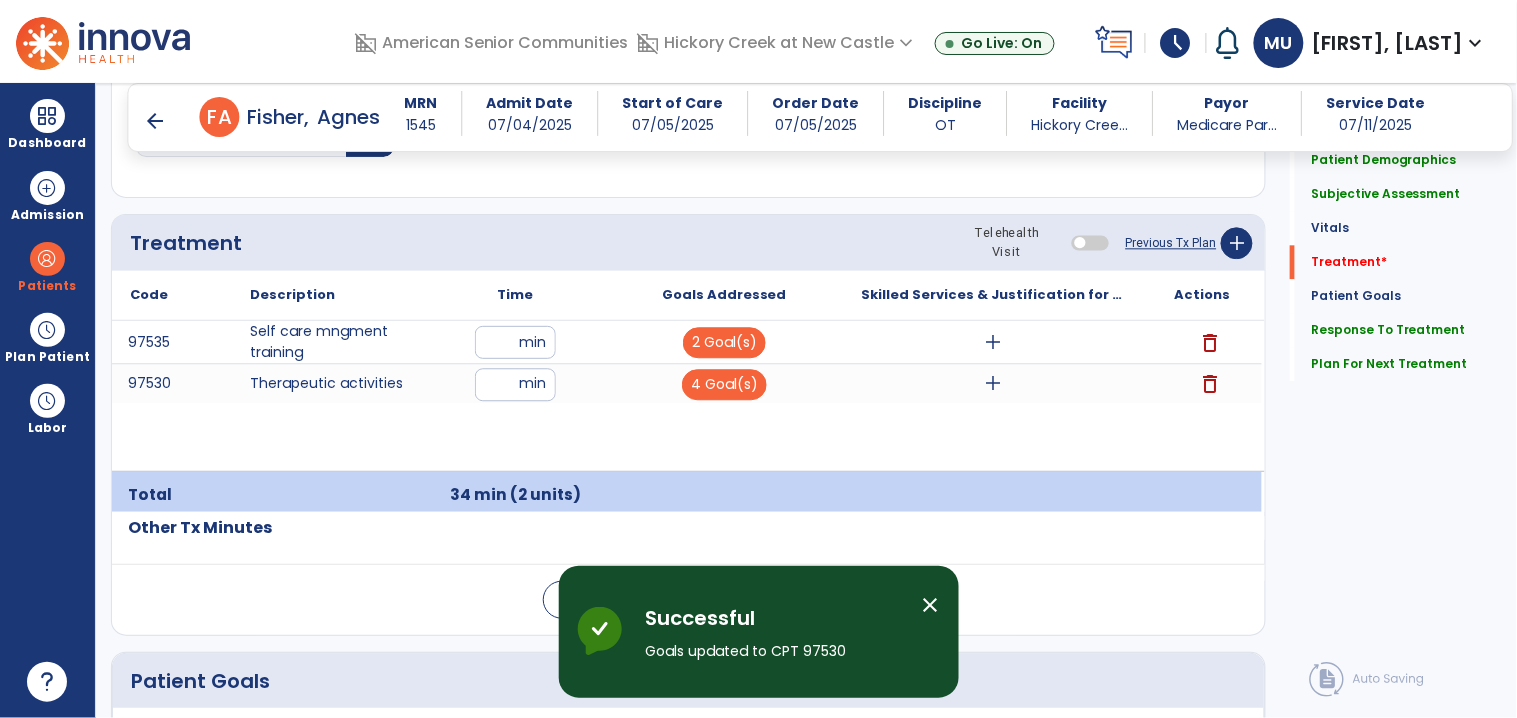 click on "add" at bounding box center (993, 342) 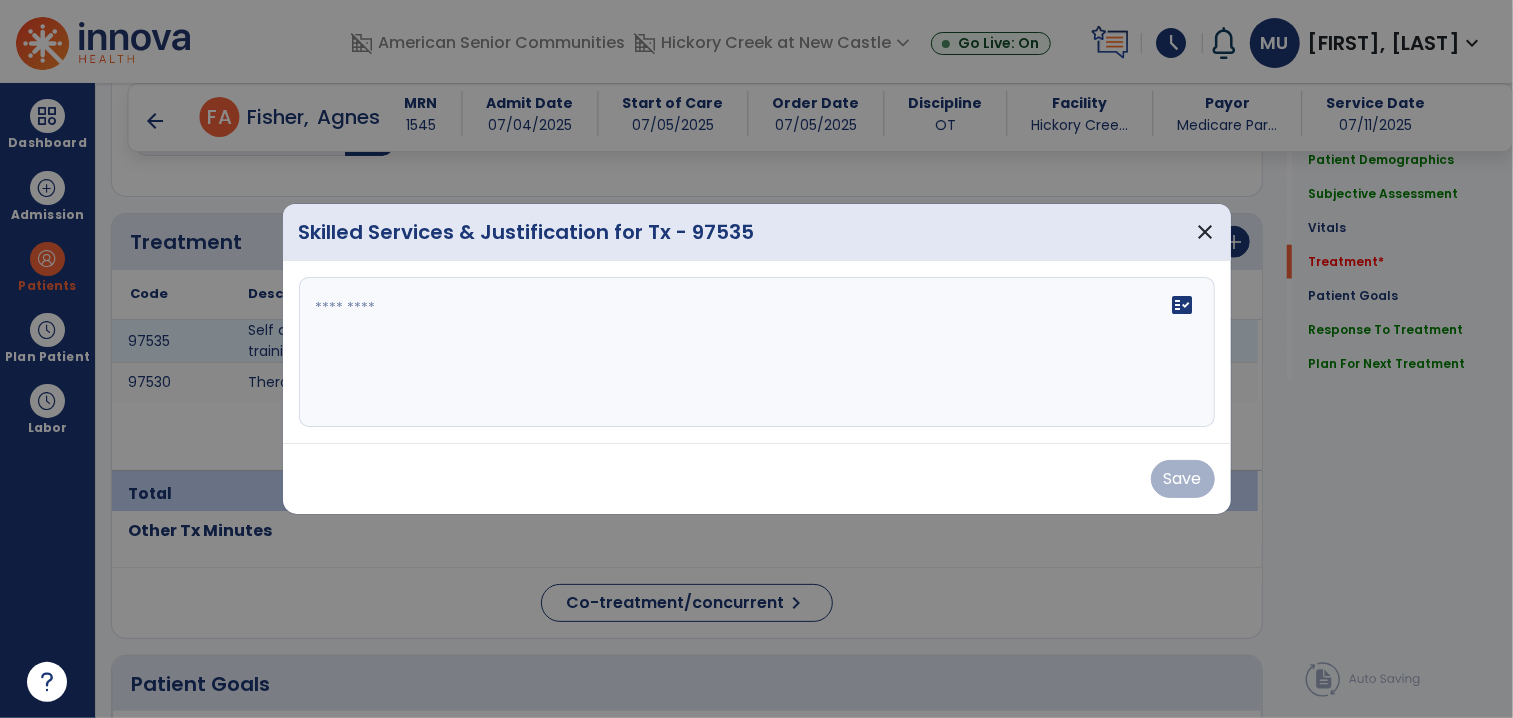scroll, scrollTop: 1145, scrollLeft: 0, axis: vertical 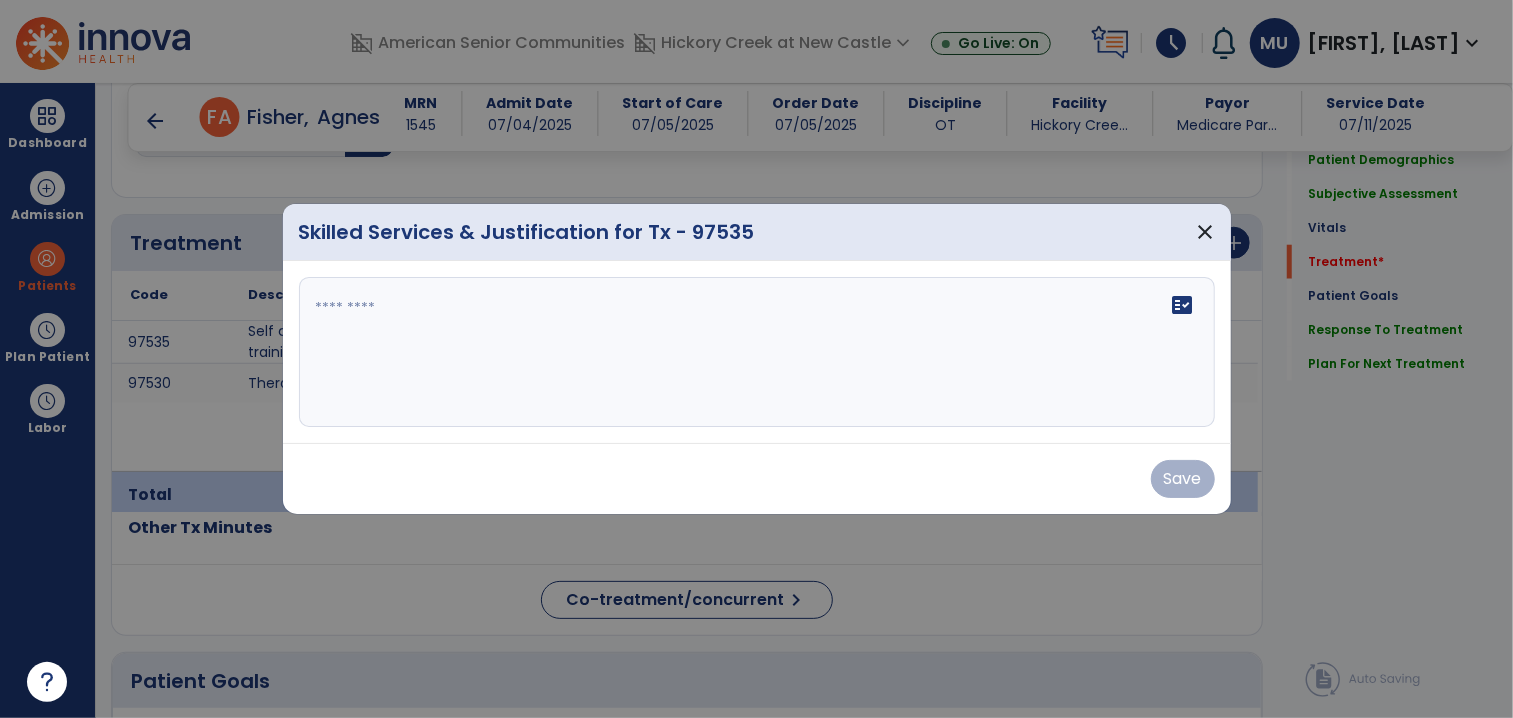 click on "fact_check" at bounding box center (757, 352) 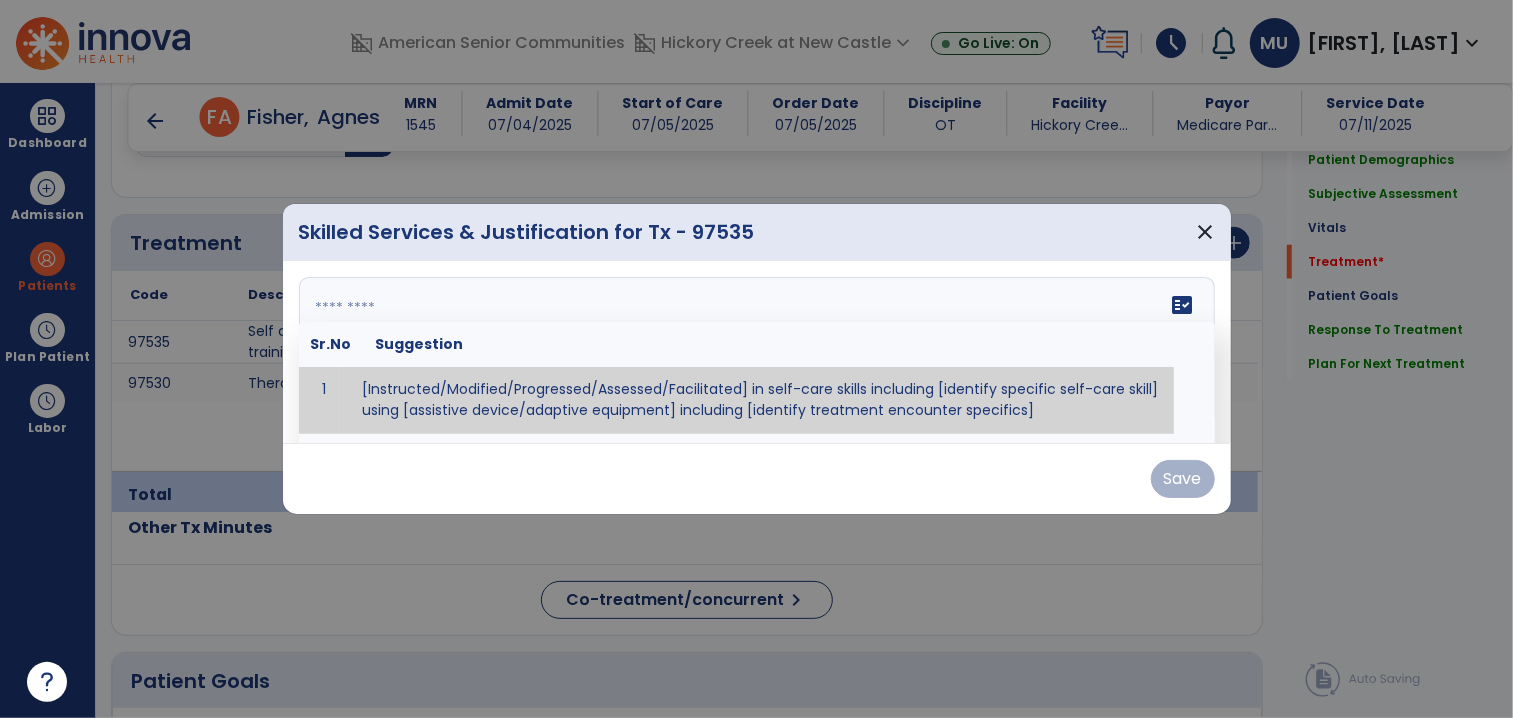 paste on "**********" 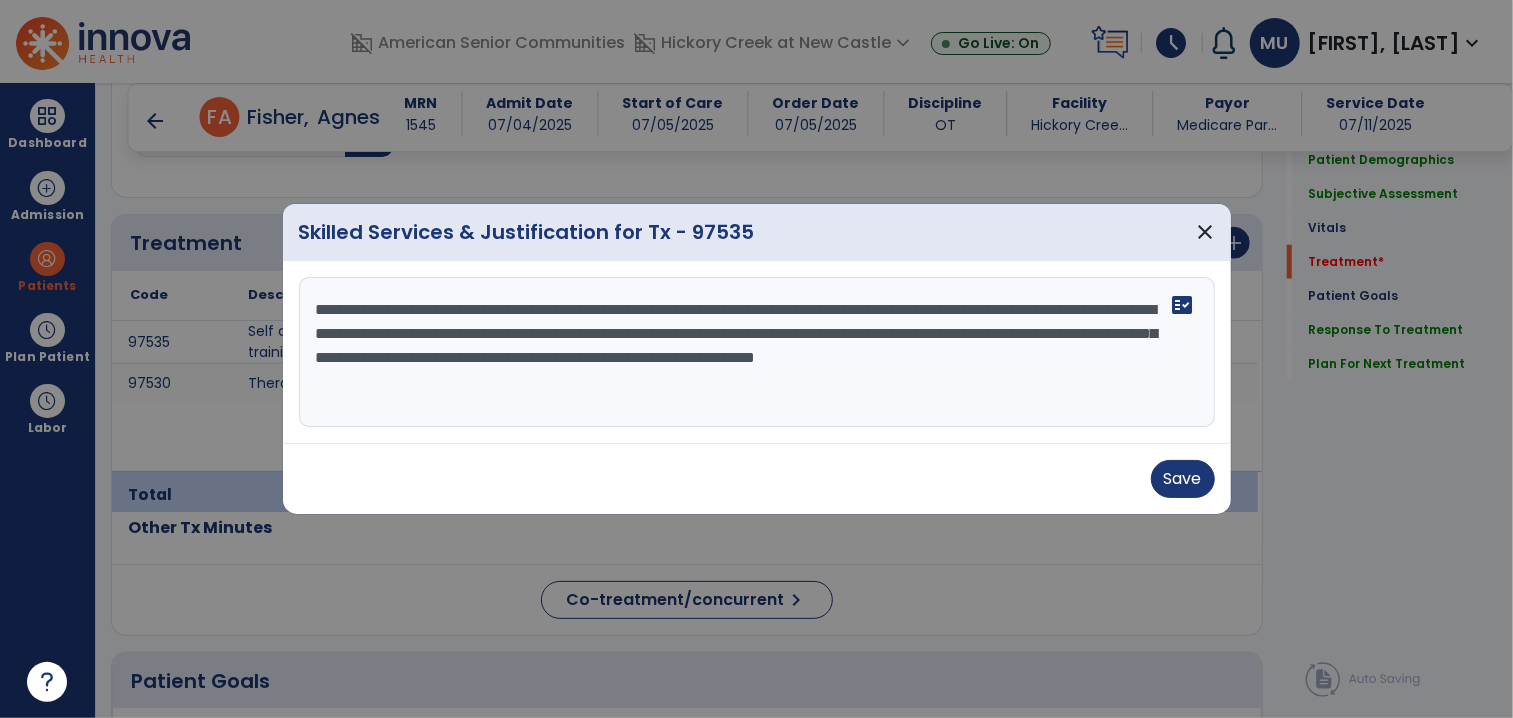 type on "**********" 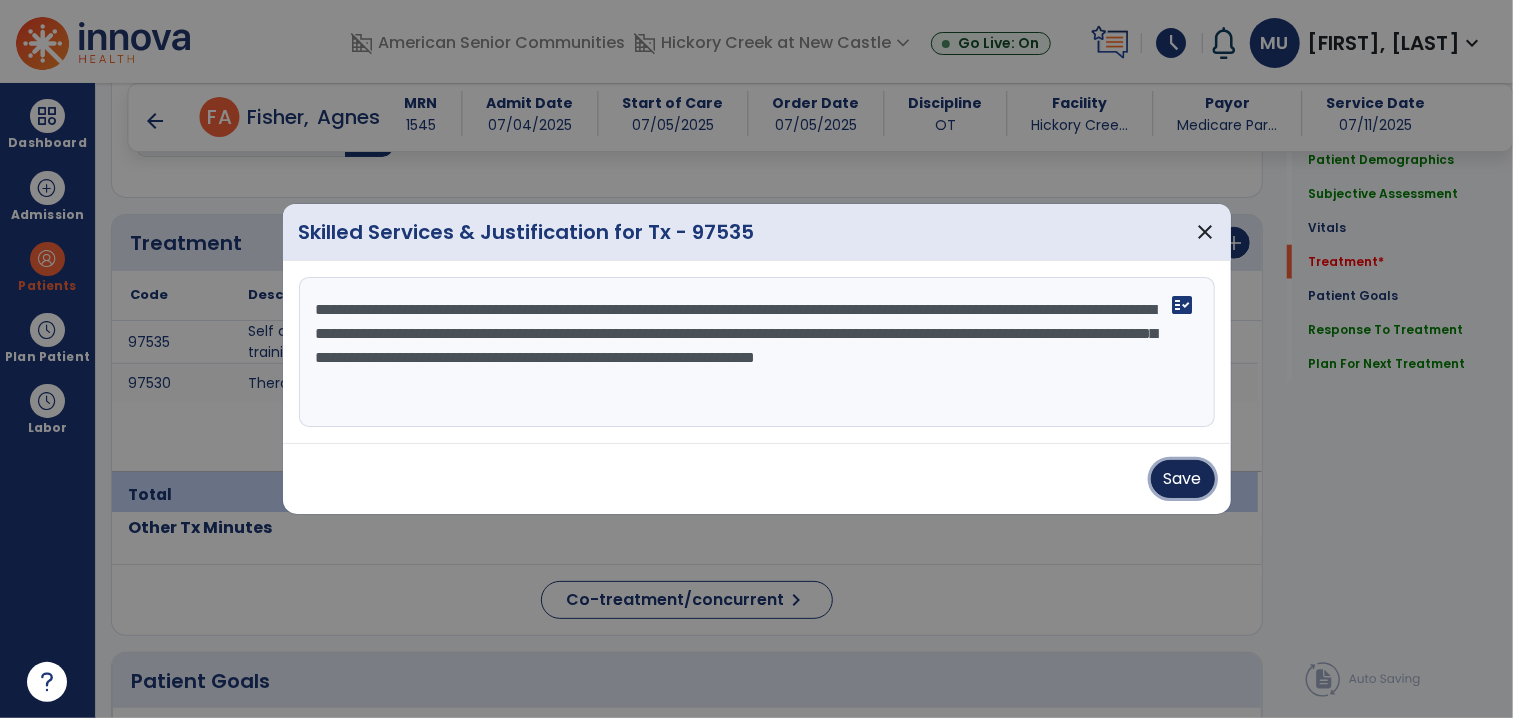 click on "Save" at bounding box center (1183, 479) 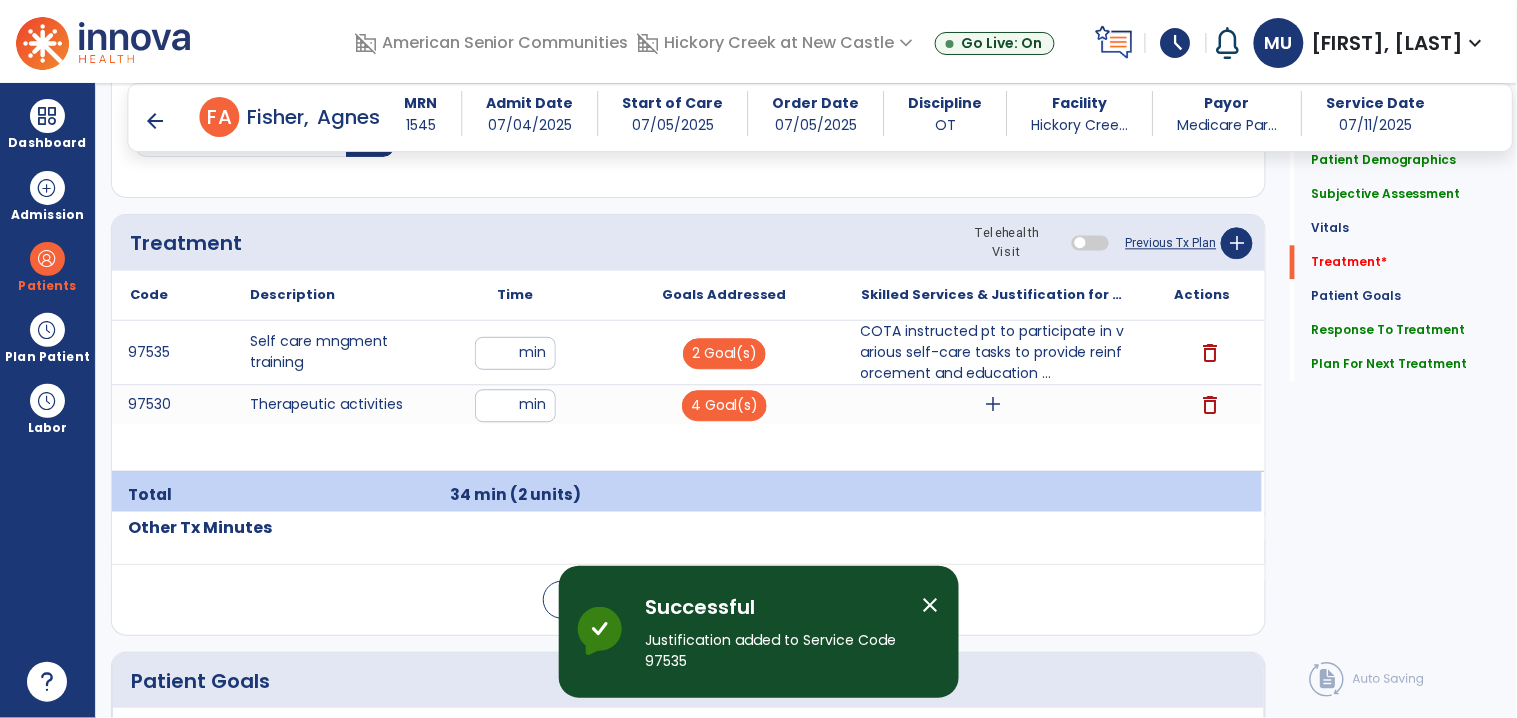 click on "add" at bounding box center (993, 404) 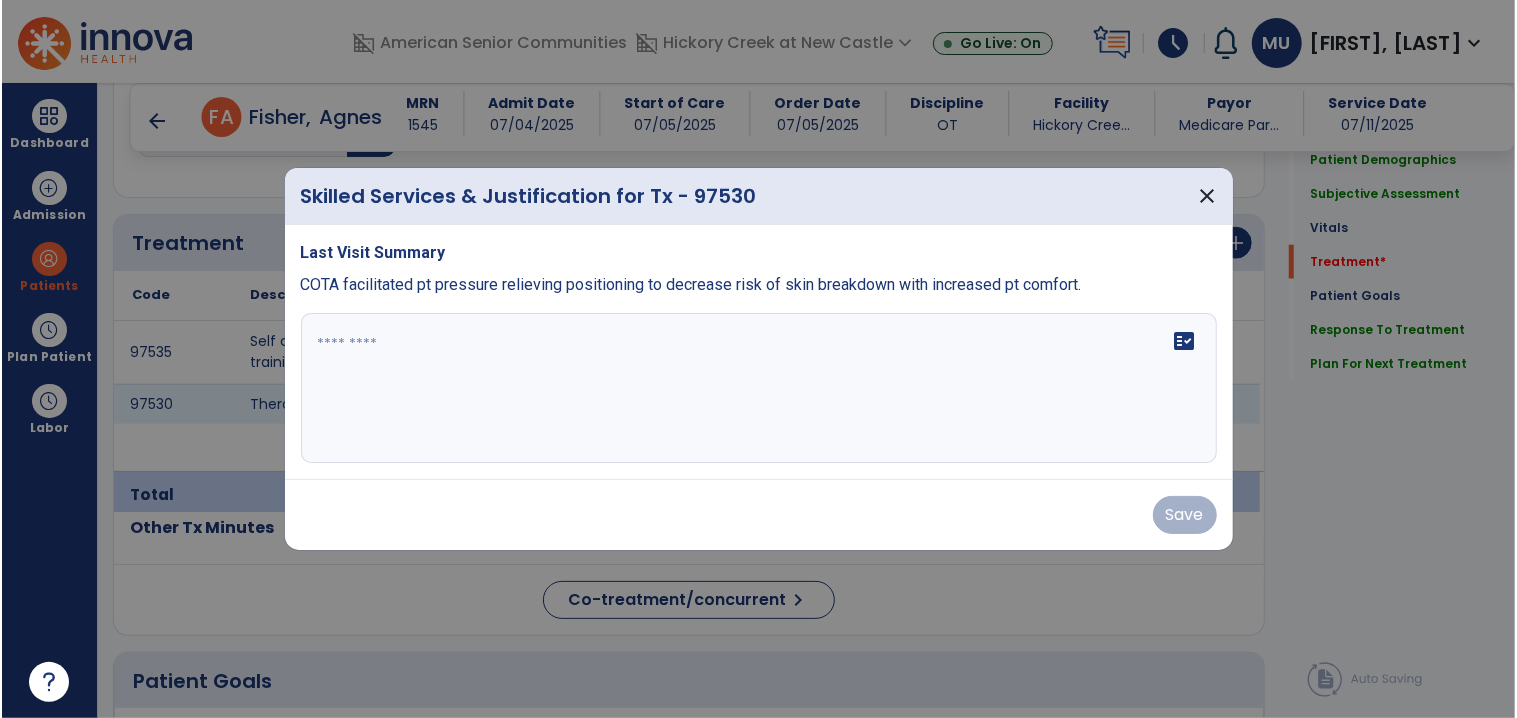 scroll, scrollTop: 1145, scrollLeft: 0, axis: vertical 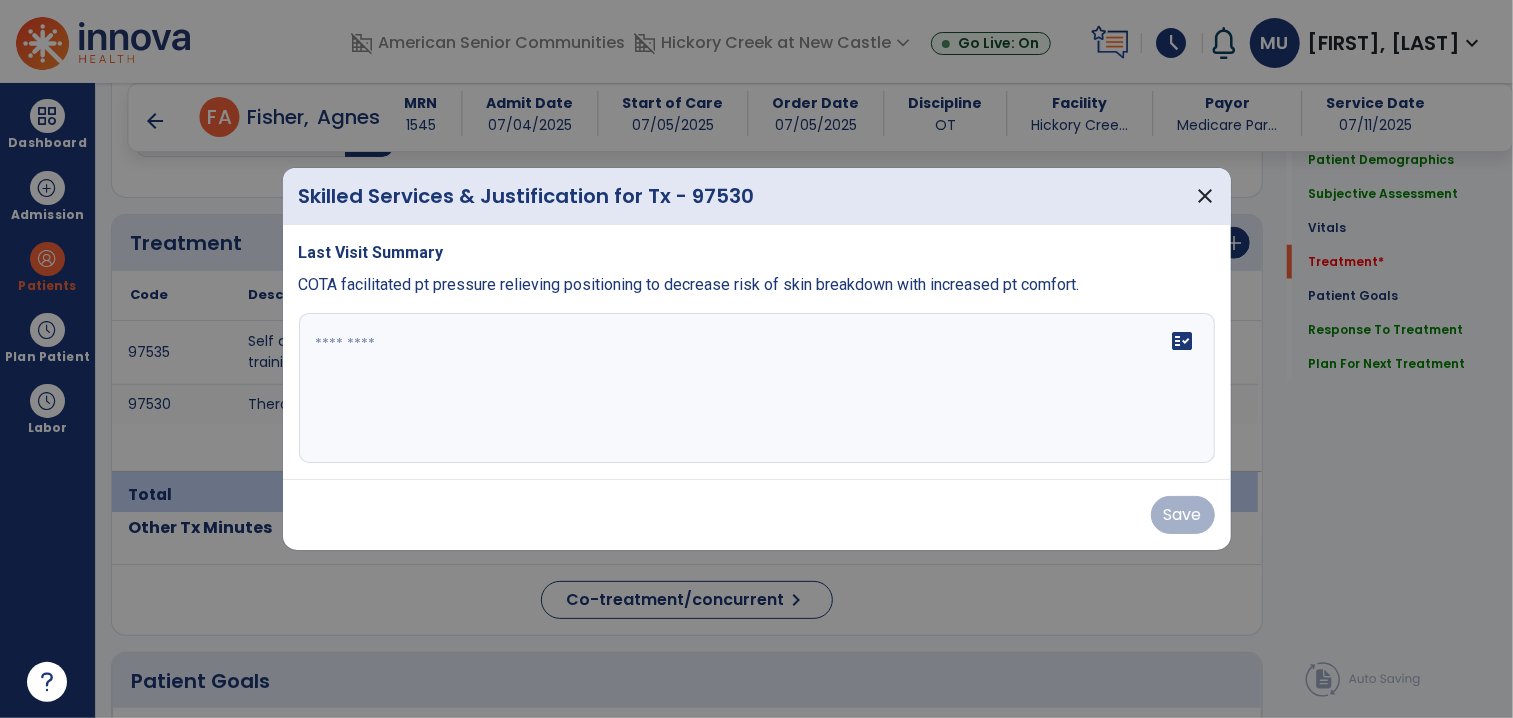 click on "fact_check" at bounding box center (757, 388) 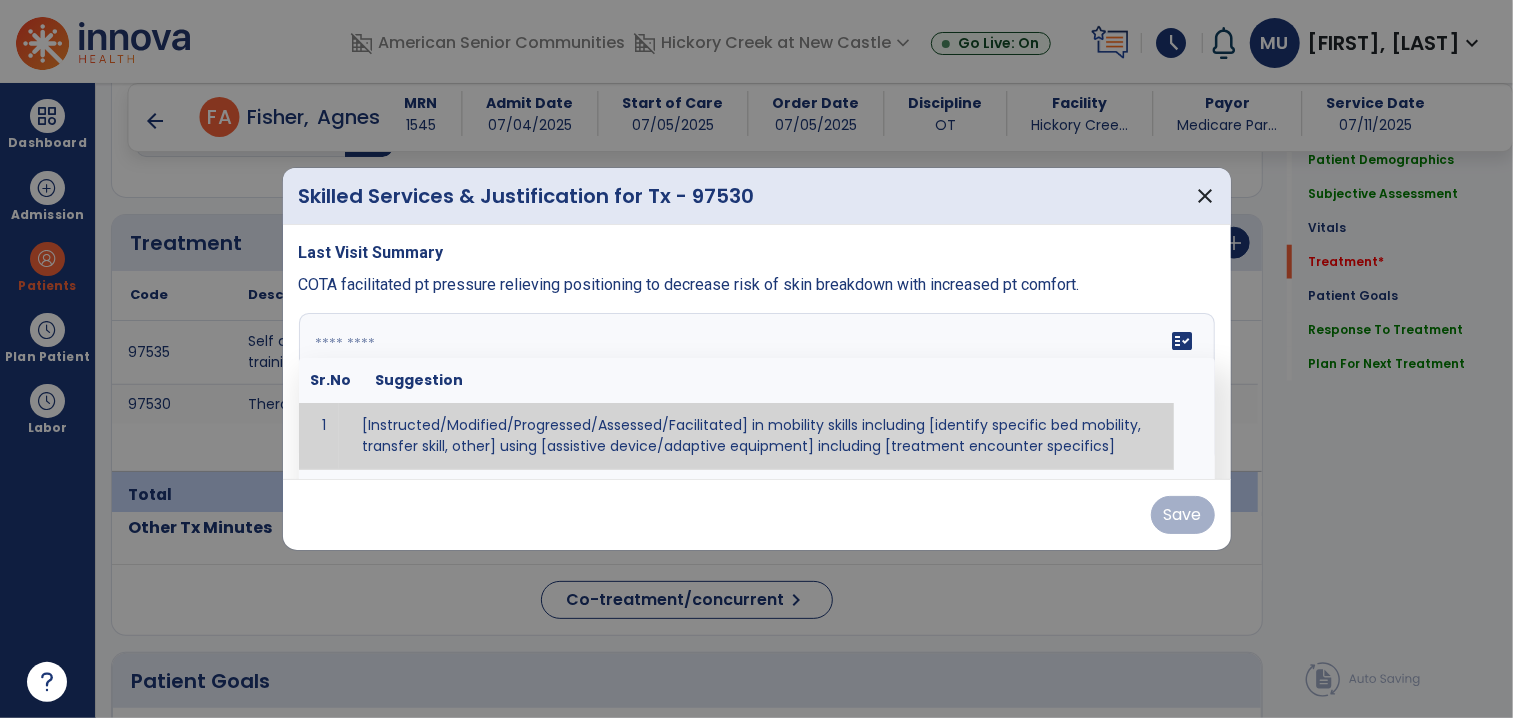 paste on "**********" 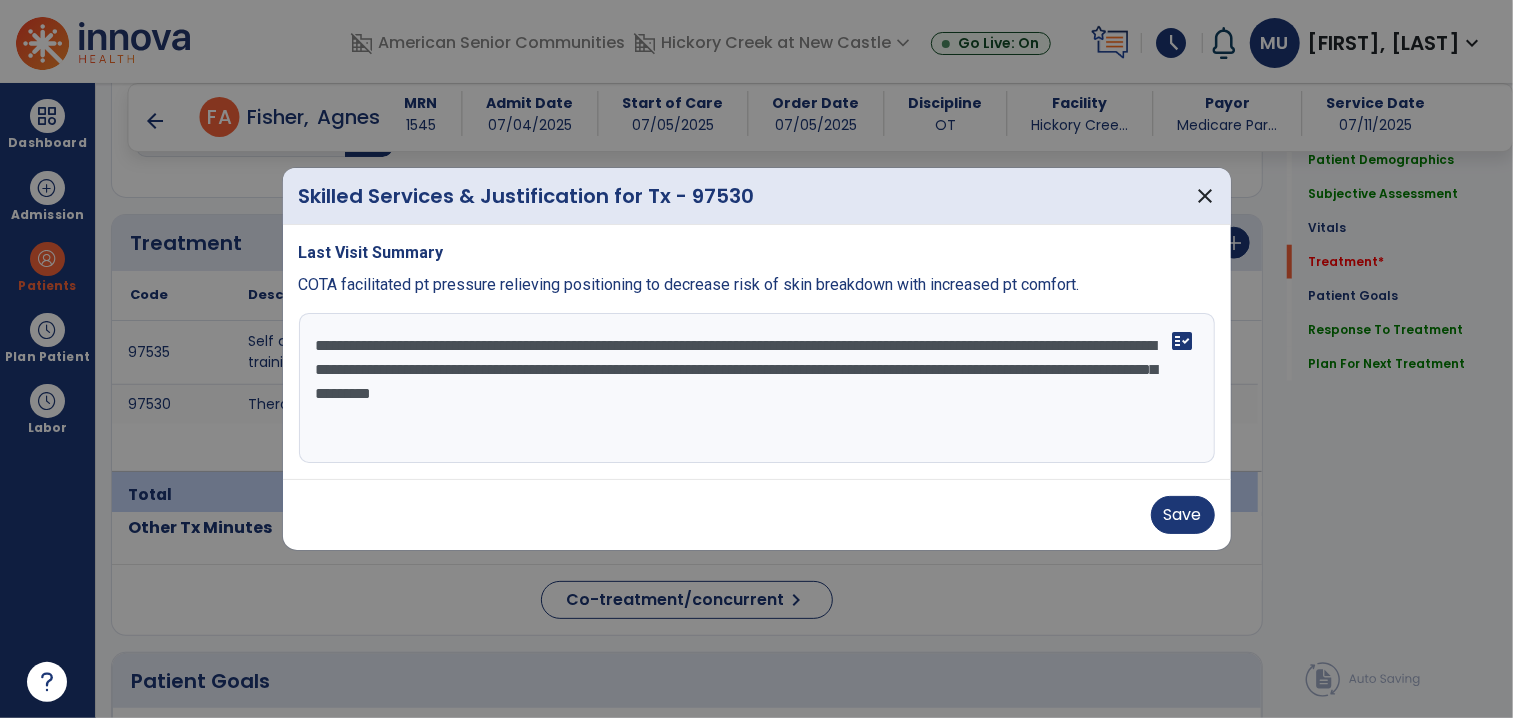 click on "**********" at bounding box center [757, 388] 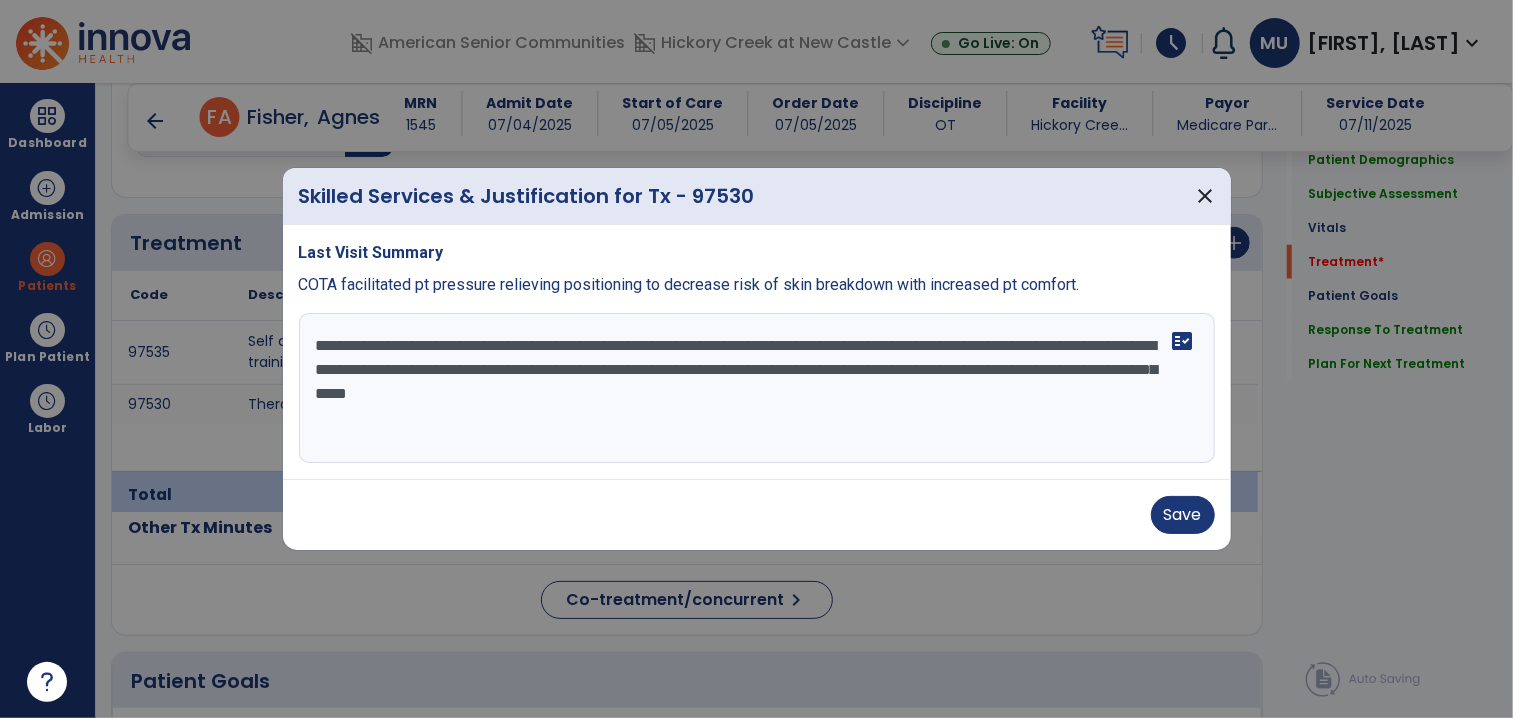 click on "**********" at bounding box center (757, 388) 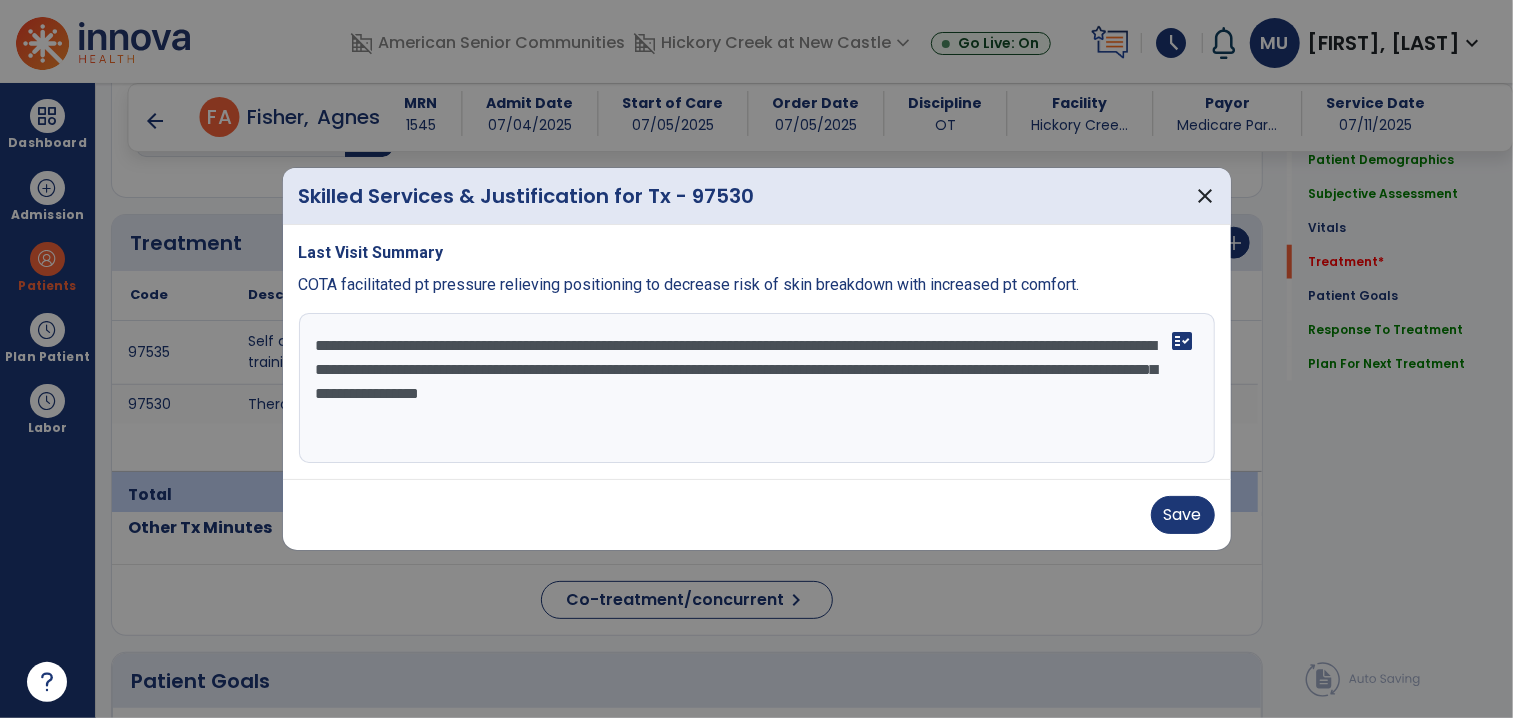 click on "**********" at bounding box center (757, 388) 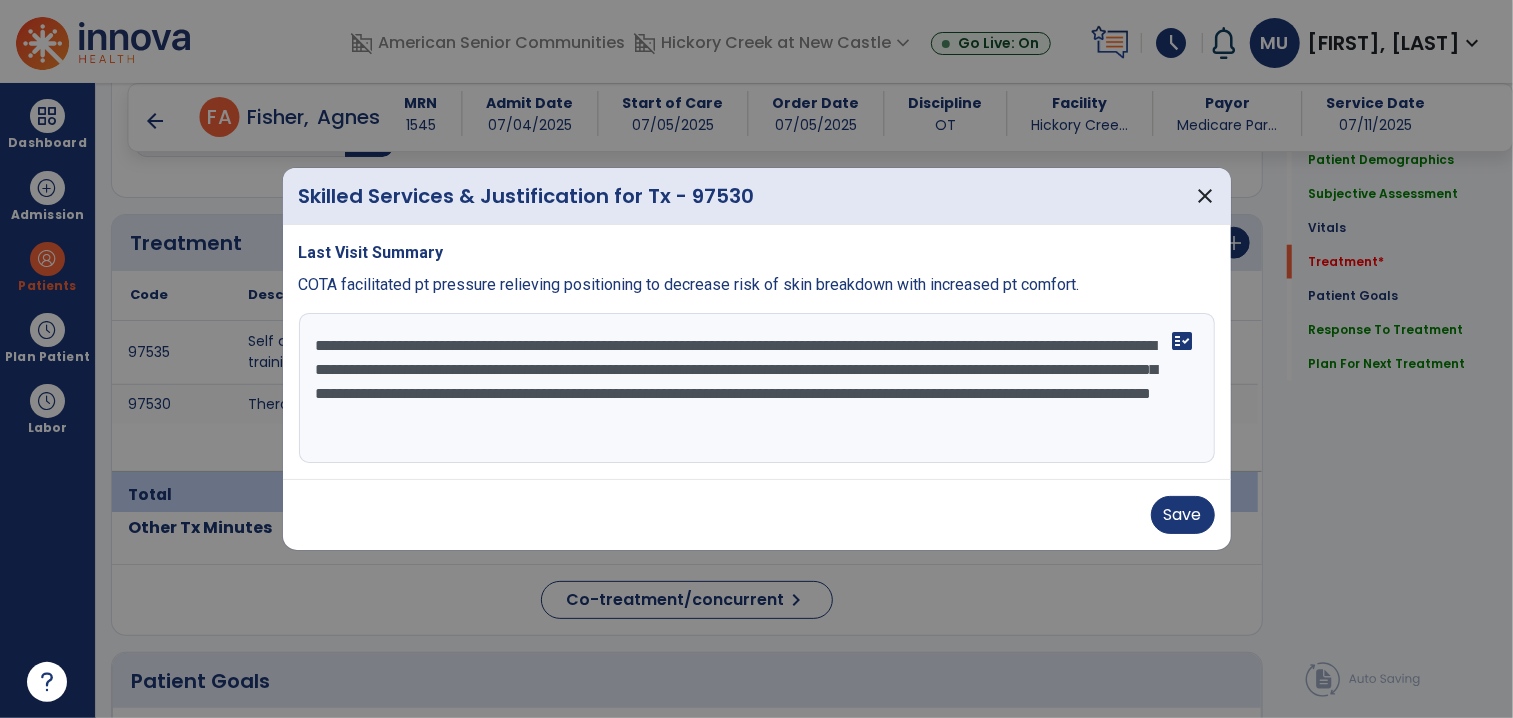 click on "**********" at bounding box center [757, 388] 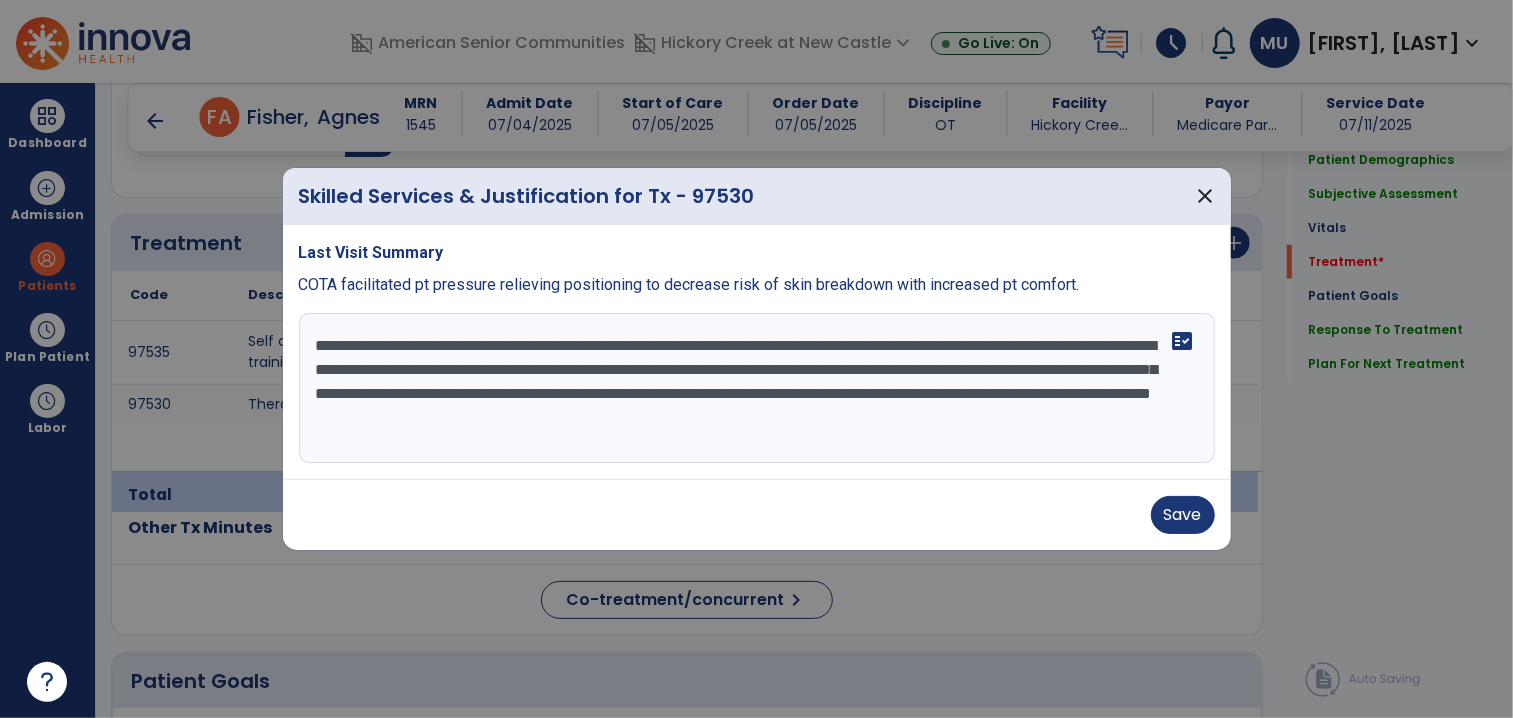 type on "**********" 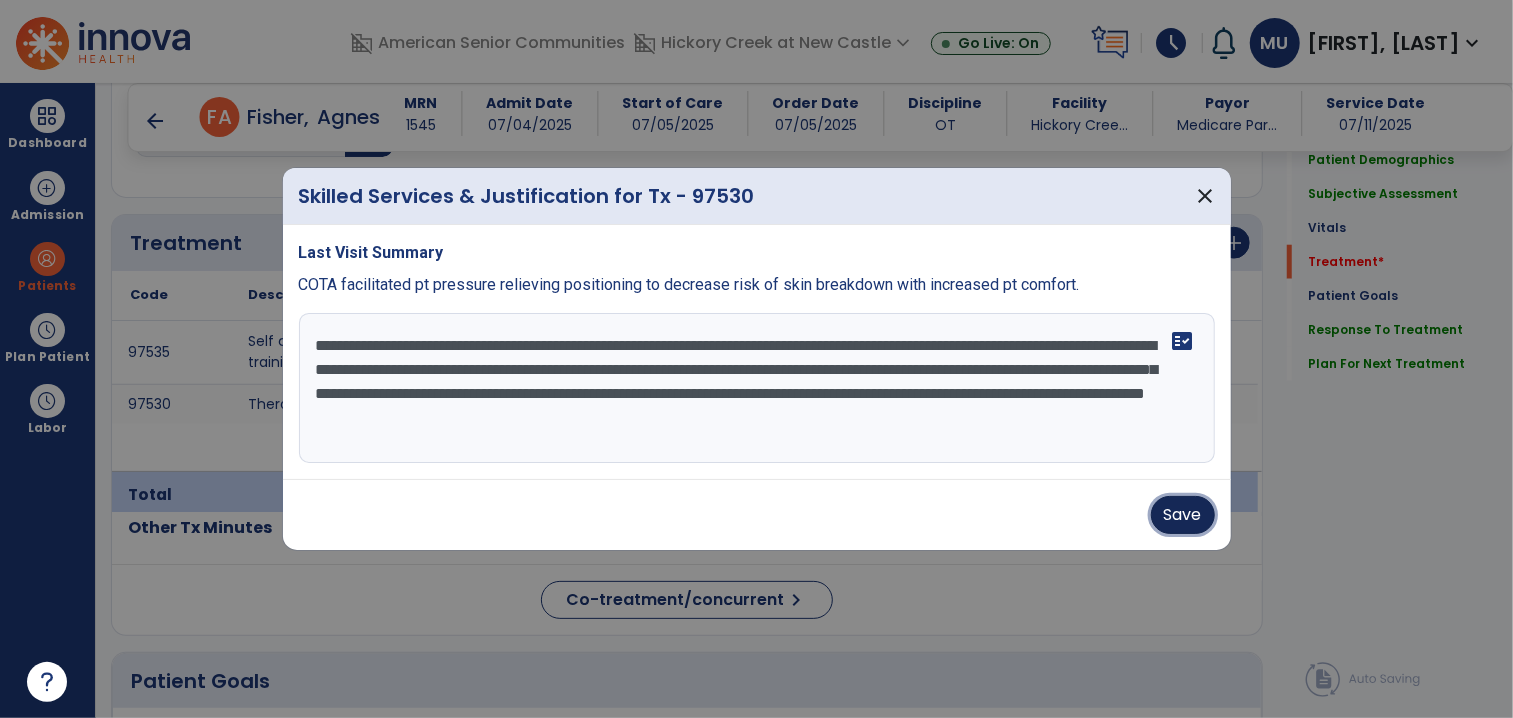 click on "Save" at bounding box center [1183, 515] 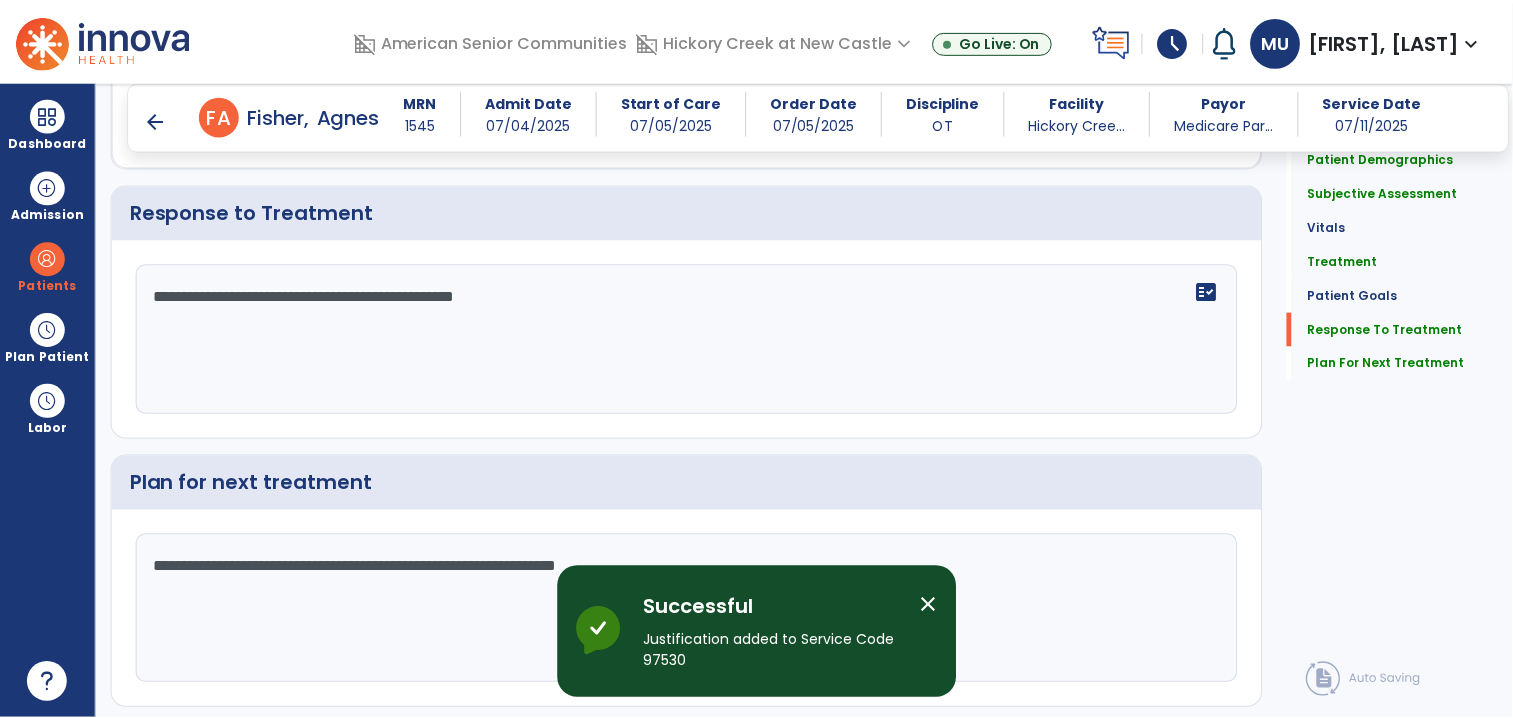 scroll, scrollTop: 3755, scrollLeft: 0, axis: vertical 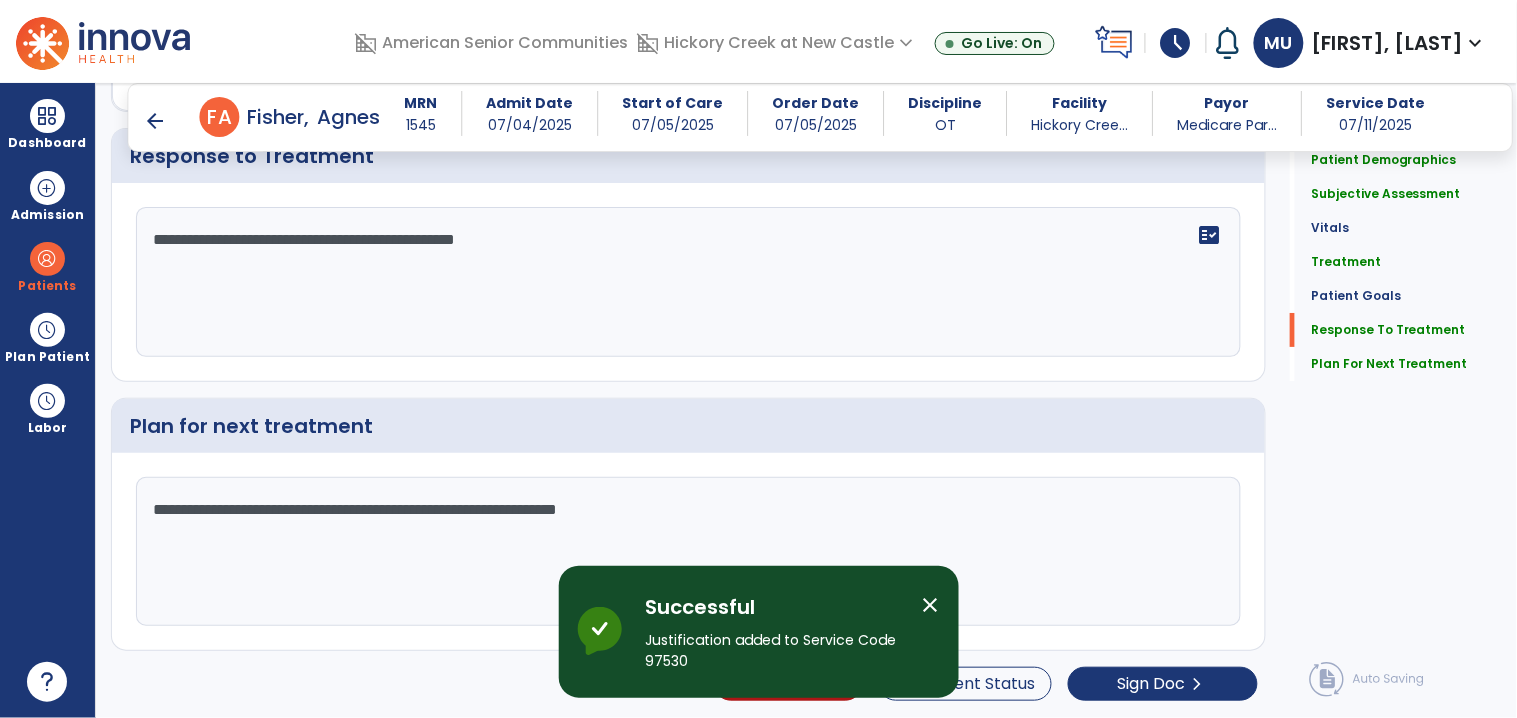 click on "**********" 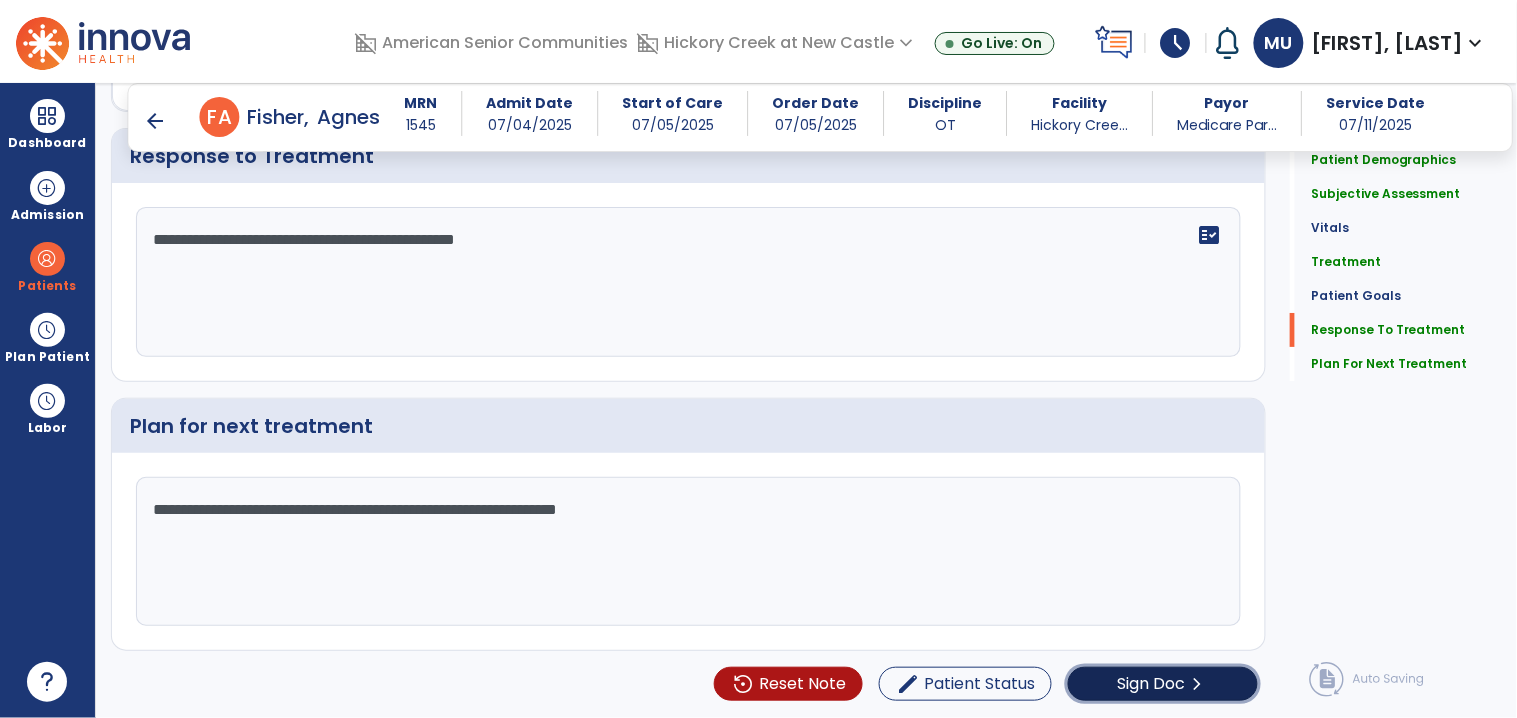 click on "Sign Doc" 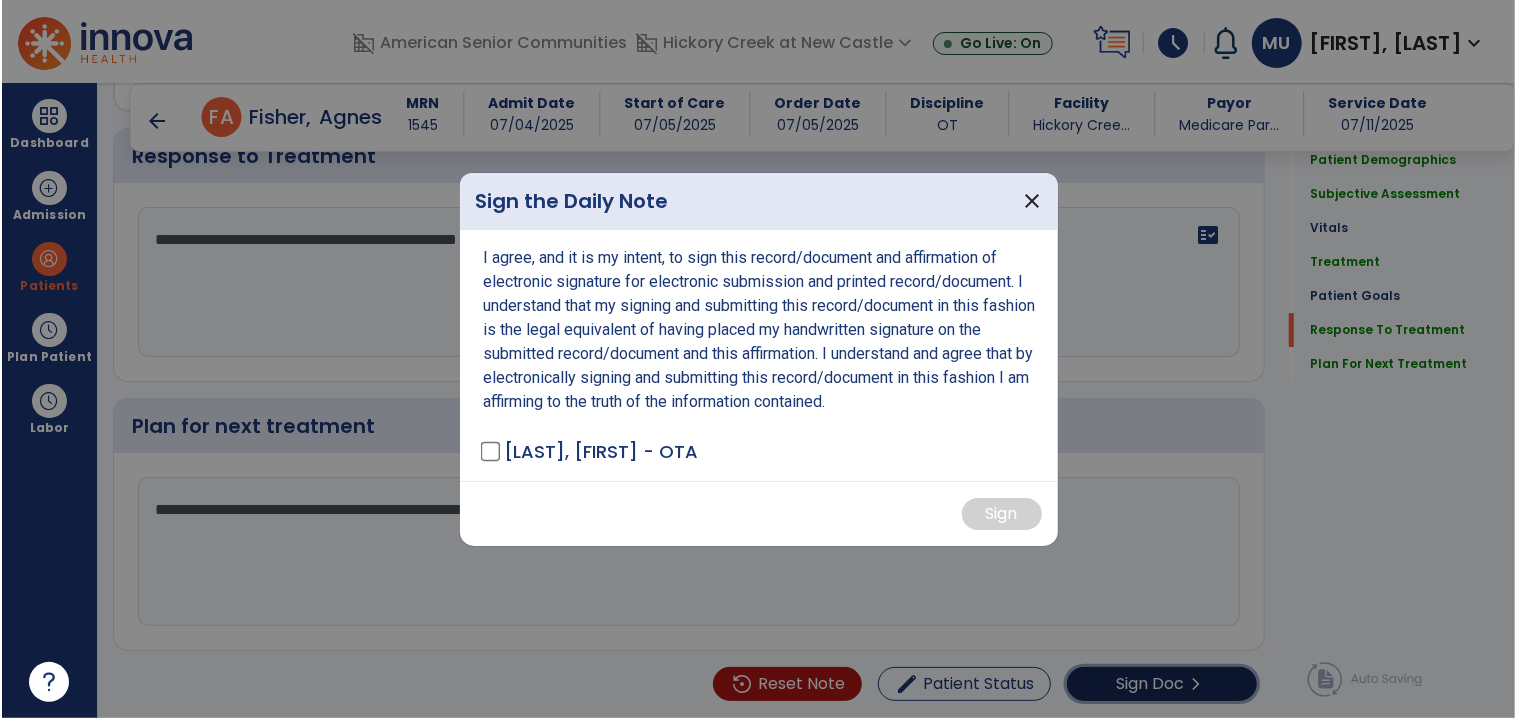 scroll, scrollTop: 3755, scrollLeft: 0, axis: vertical 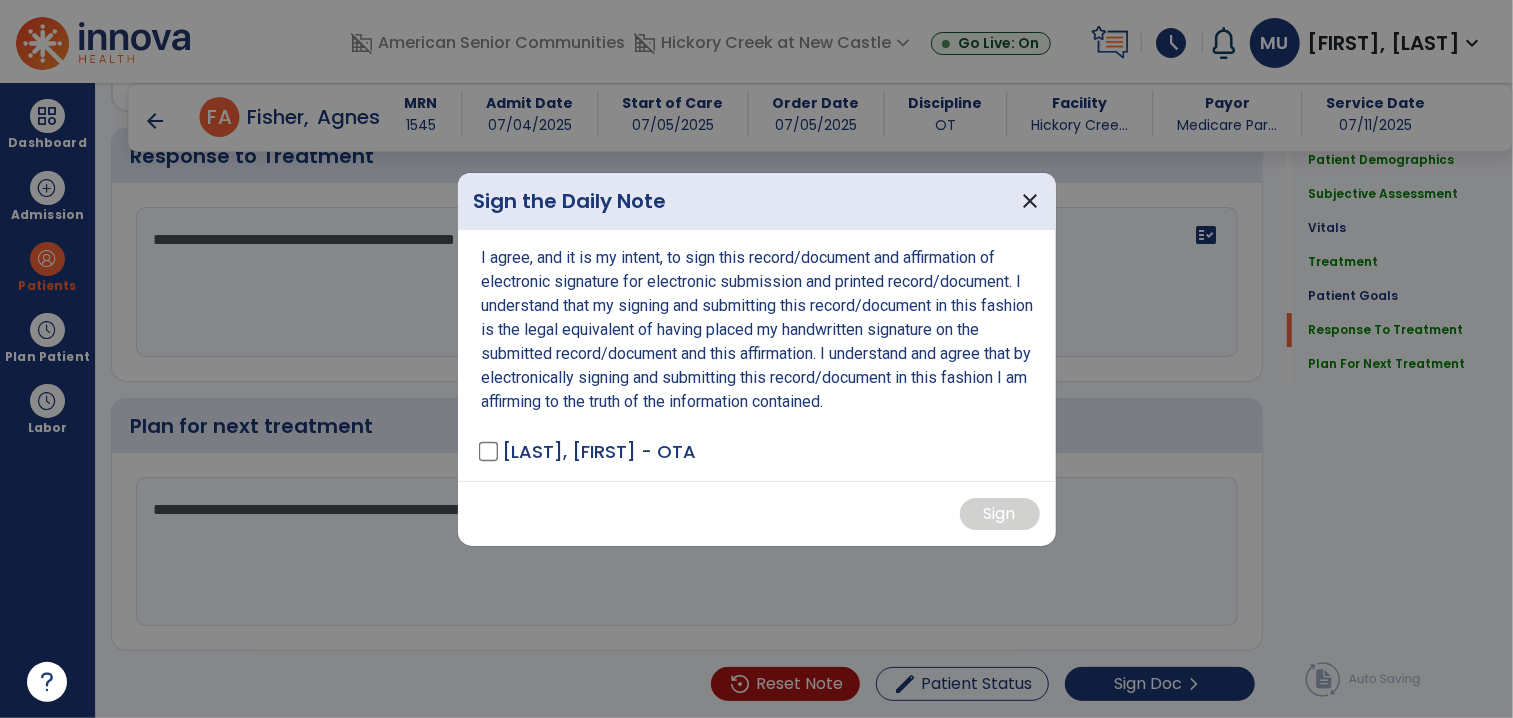 click on "I agree, and it is my intent, to sign this record/document and affirmation of electronic signature for electronic submission and printed record/document. I understand that my signing and submitting this record/document in this fashion is the legal equivalent of having placed my handwritten signature on the submitted record/document and this affirmation. I understand and agree that by electronically signing and submitting this record/document in this fashion I am affirming to the truth of the information contained.  [LAST], [FIRST]  - OTA" at bounding box center (757, 355) 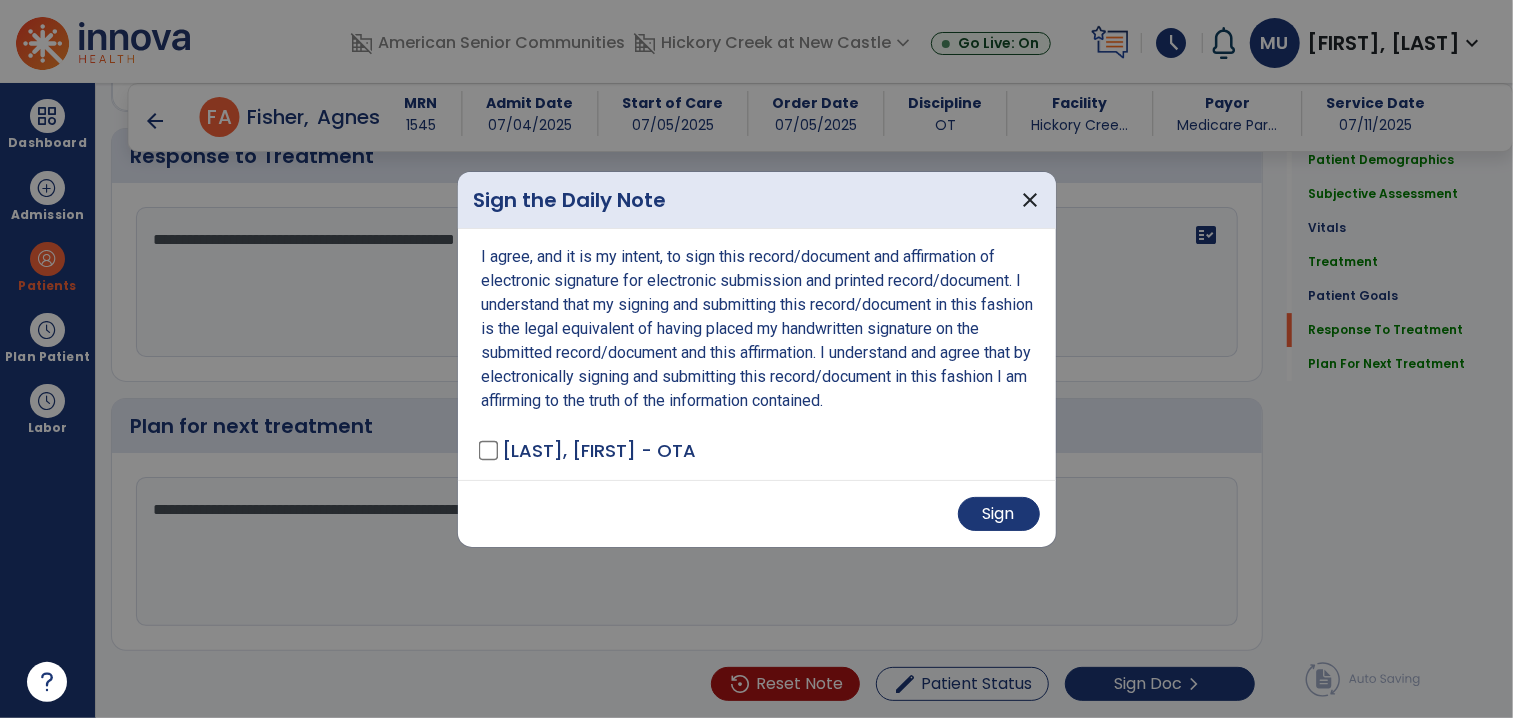 click on "Sign" at bounding box center [757, 513] 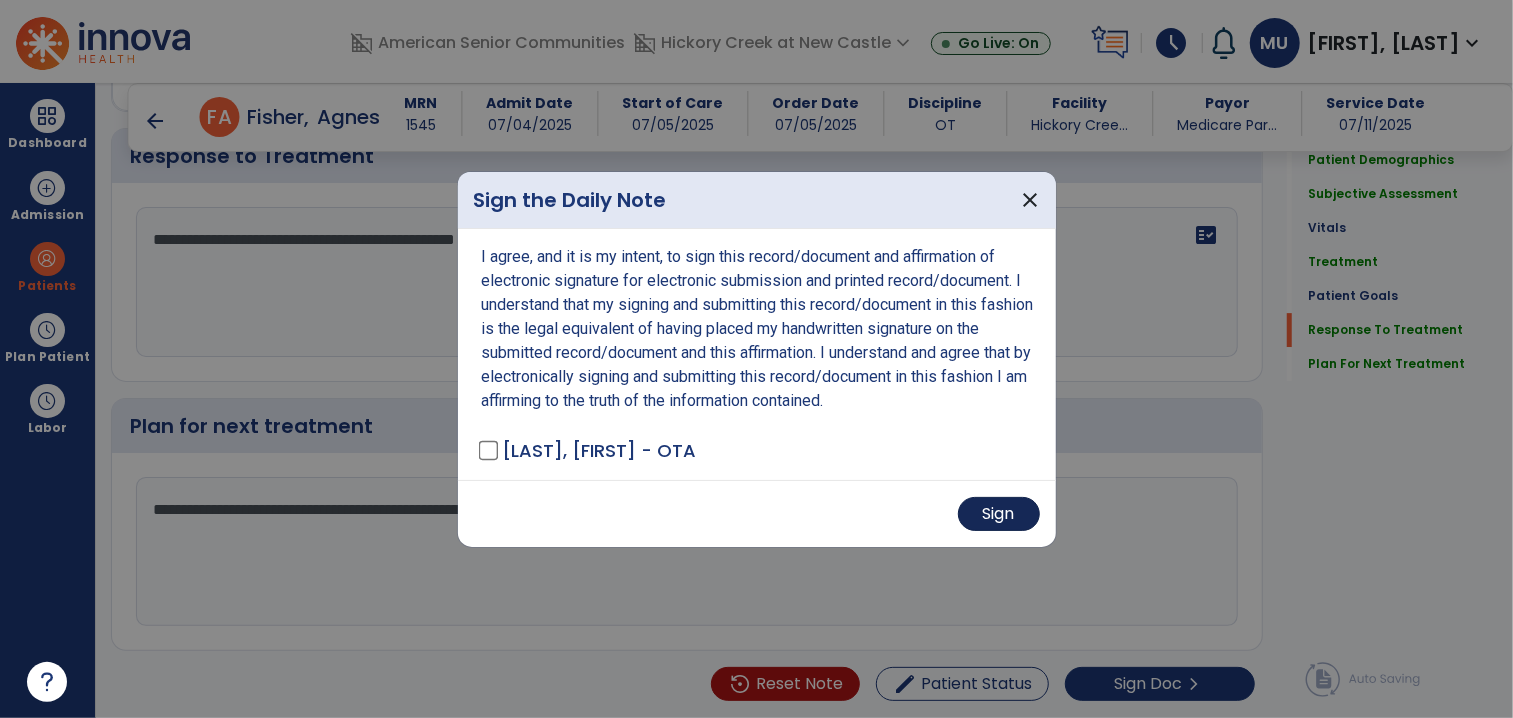 click on "Sign" at bounding box center (999, 514) 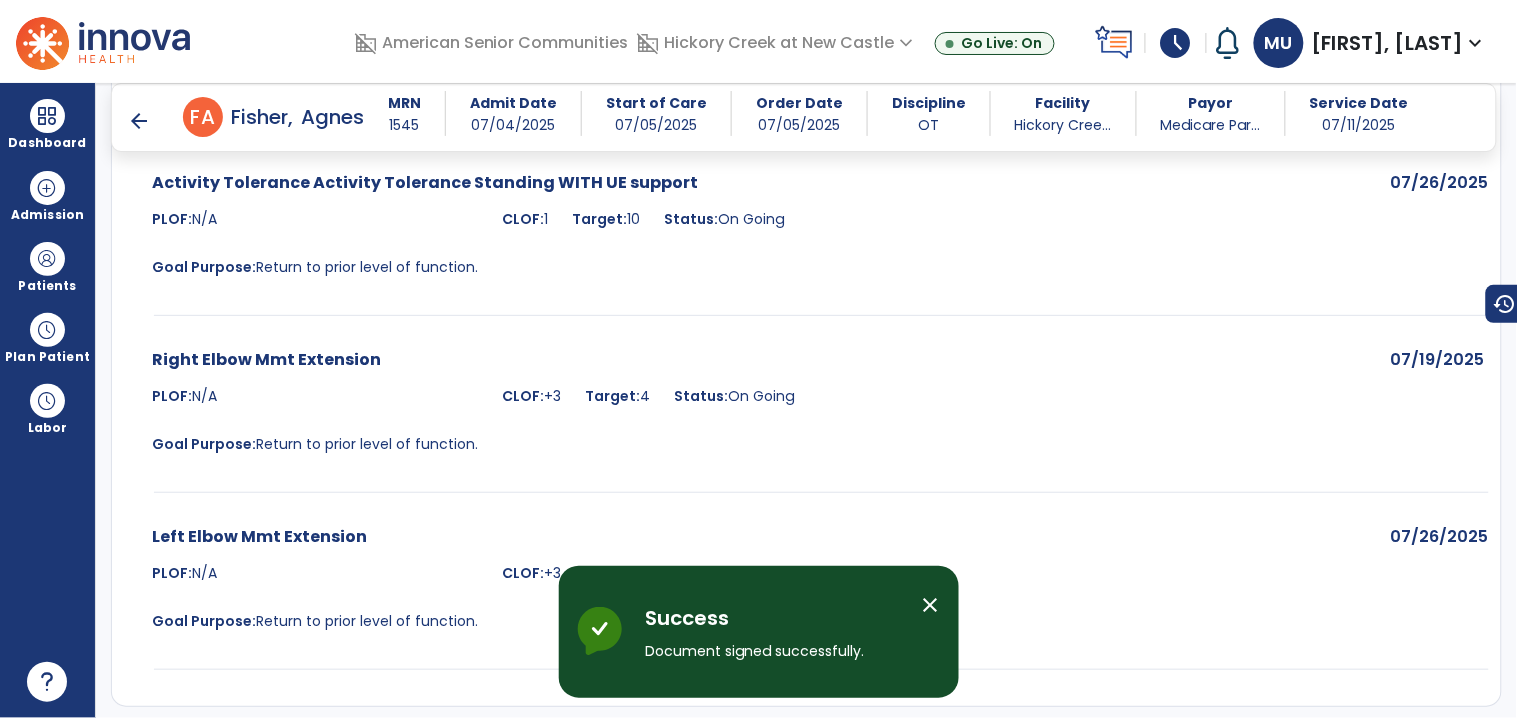 scroll, scrollTop: 4713, scrollLeft: 0, axis: vertical 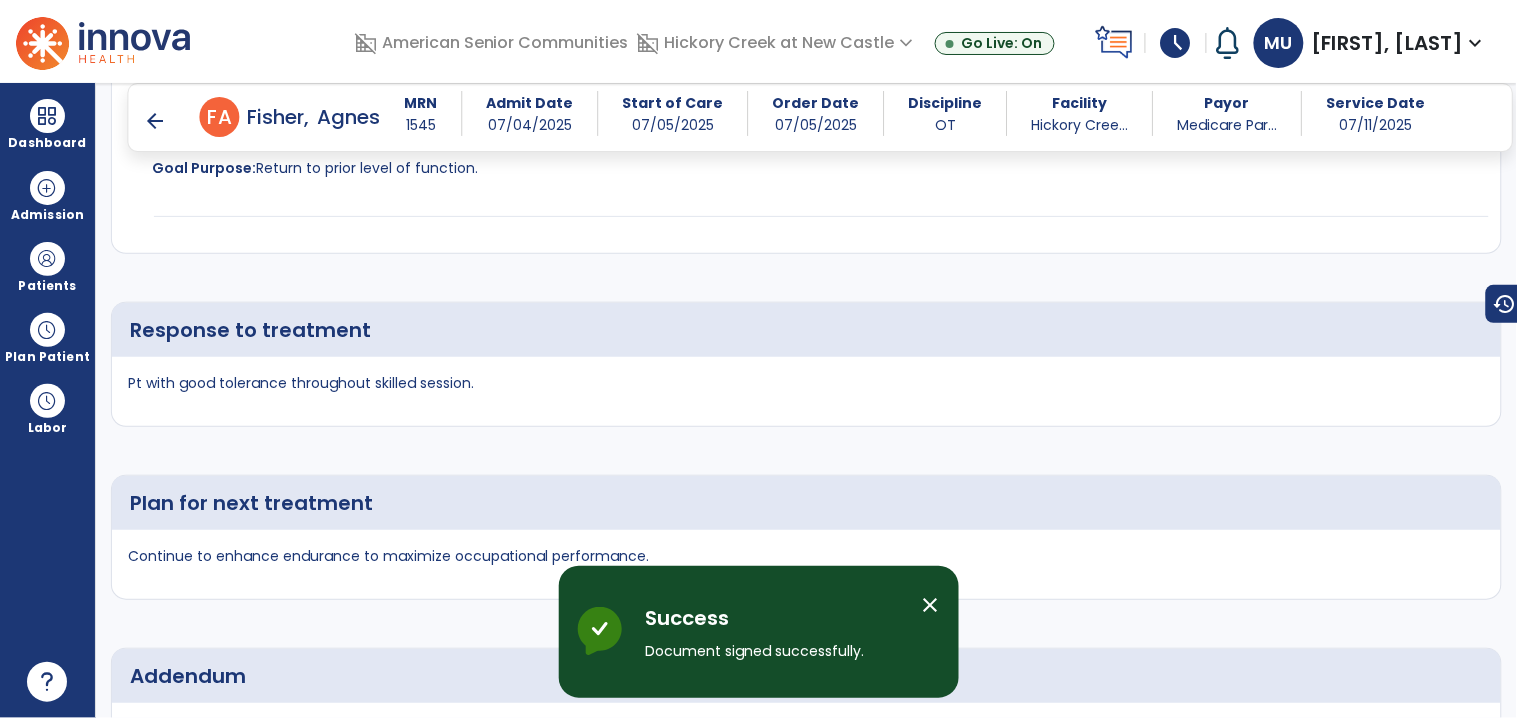 click on "arrow_back" at bounding box center (156, 121) 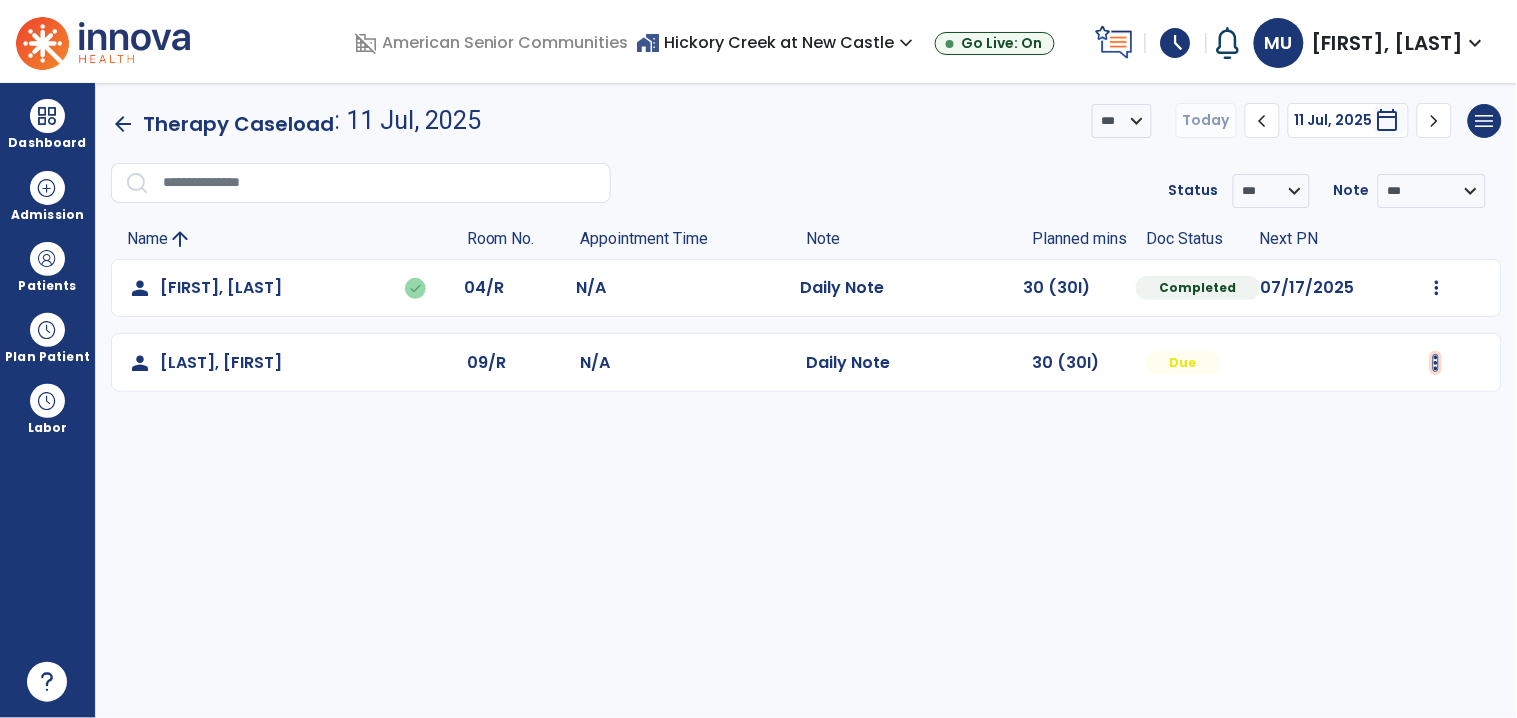 click at bounding box center [1437, 288] 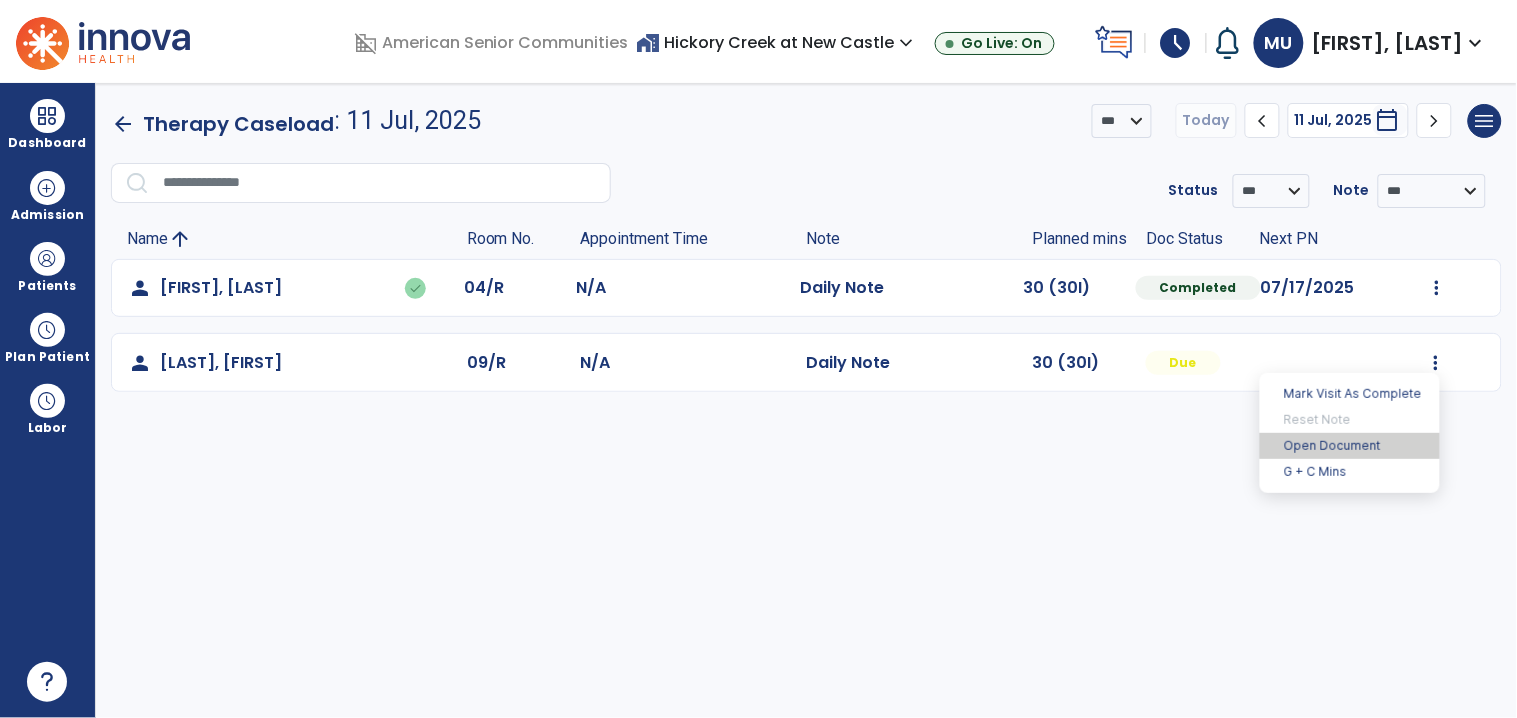click on "Open Document" at bounding box center [1350, 446] 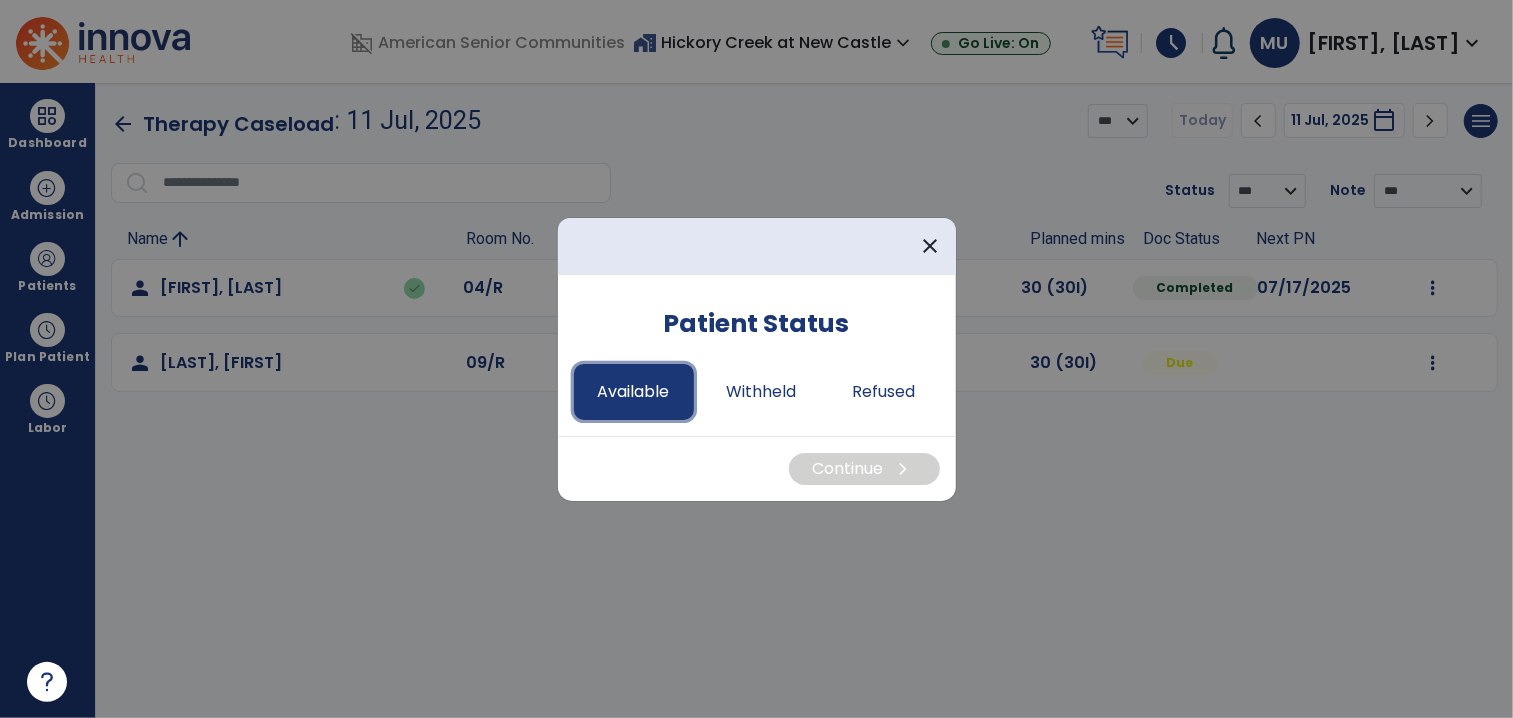 click on "Available" at bounding box center (634, 392) 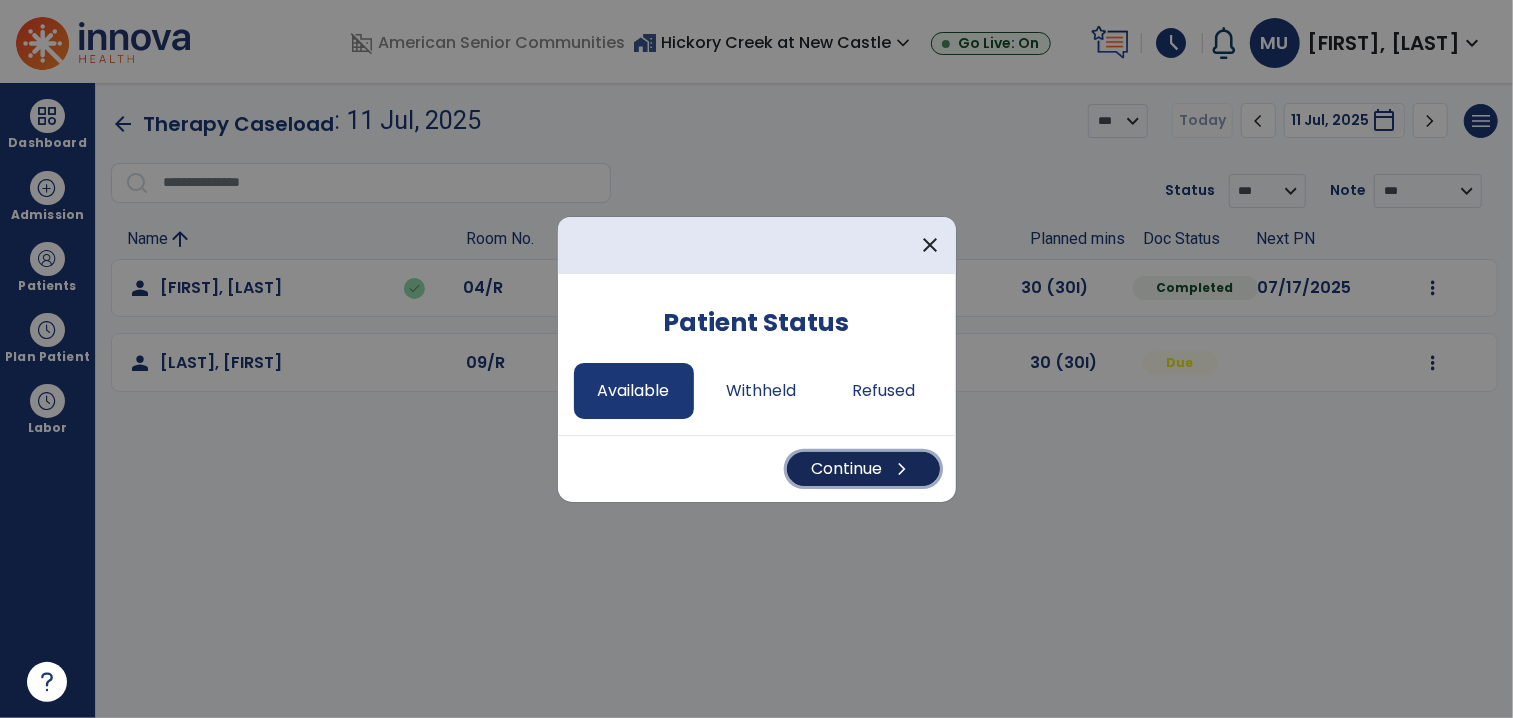 click on "Continue   chevron_right" at bounding box center [863, 469] 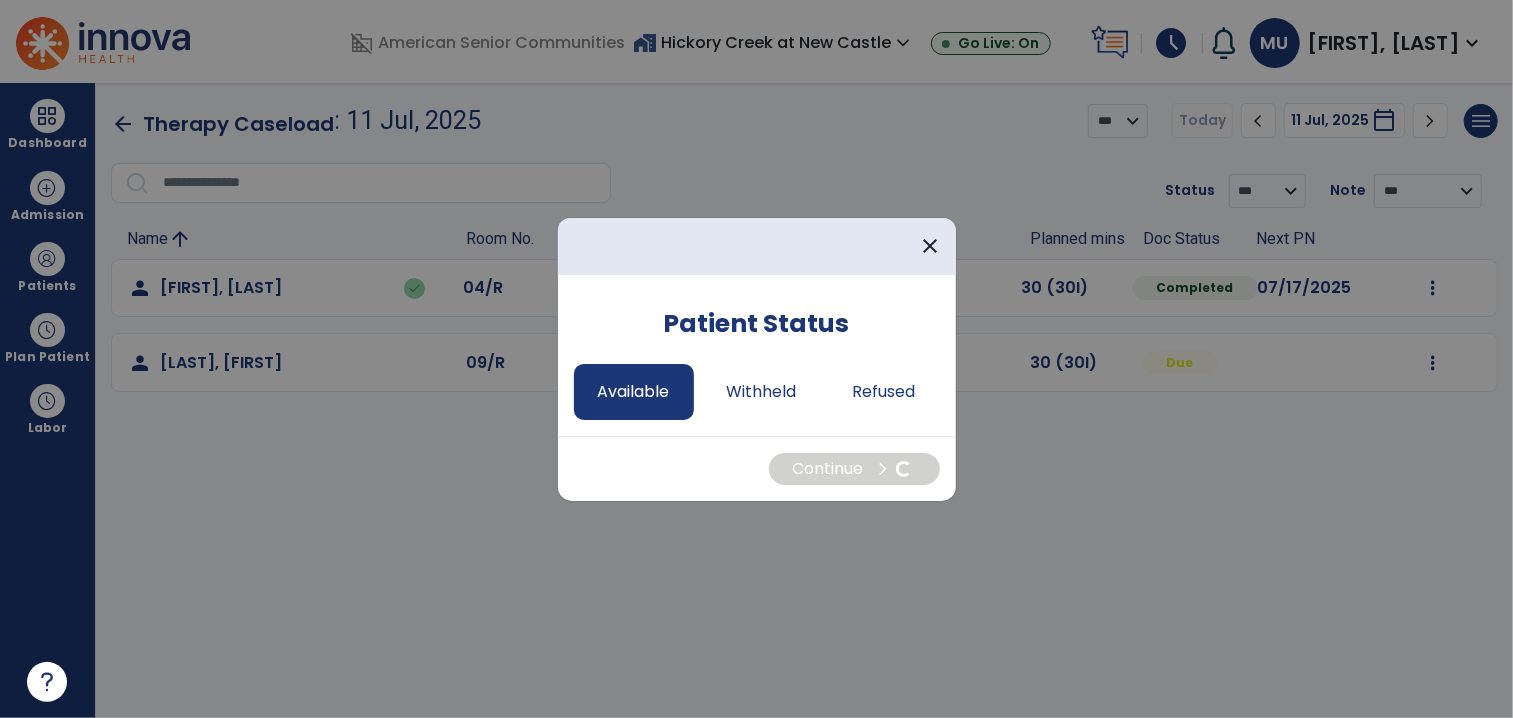 select on "*" 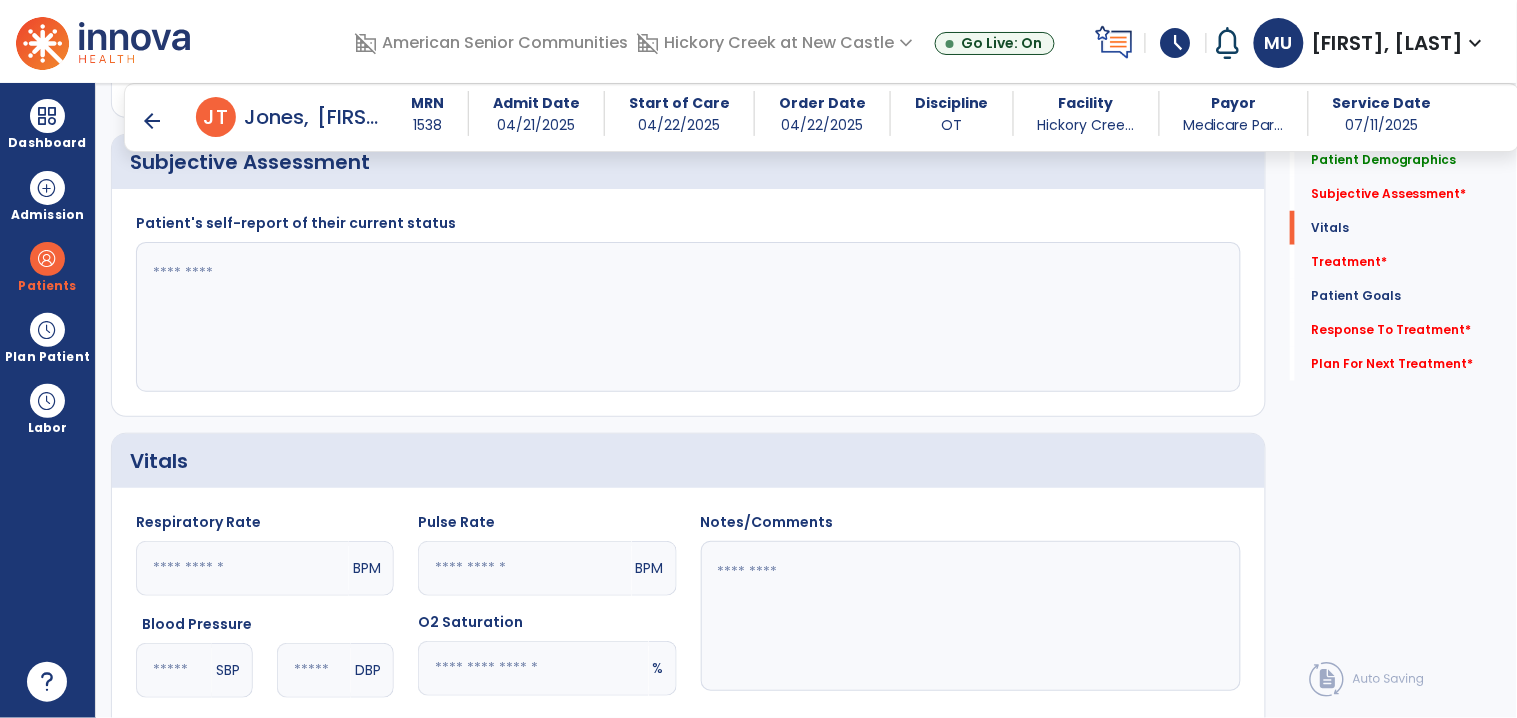 scroll, scrollTop: 484, scrollLeft: 0, axis: vertical 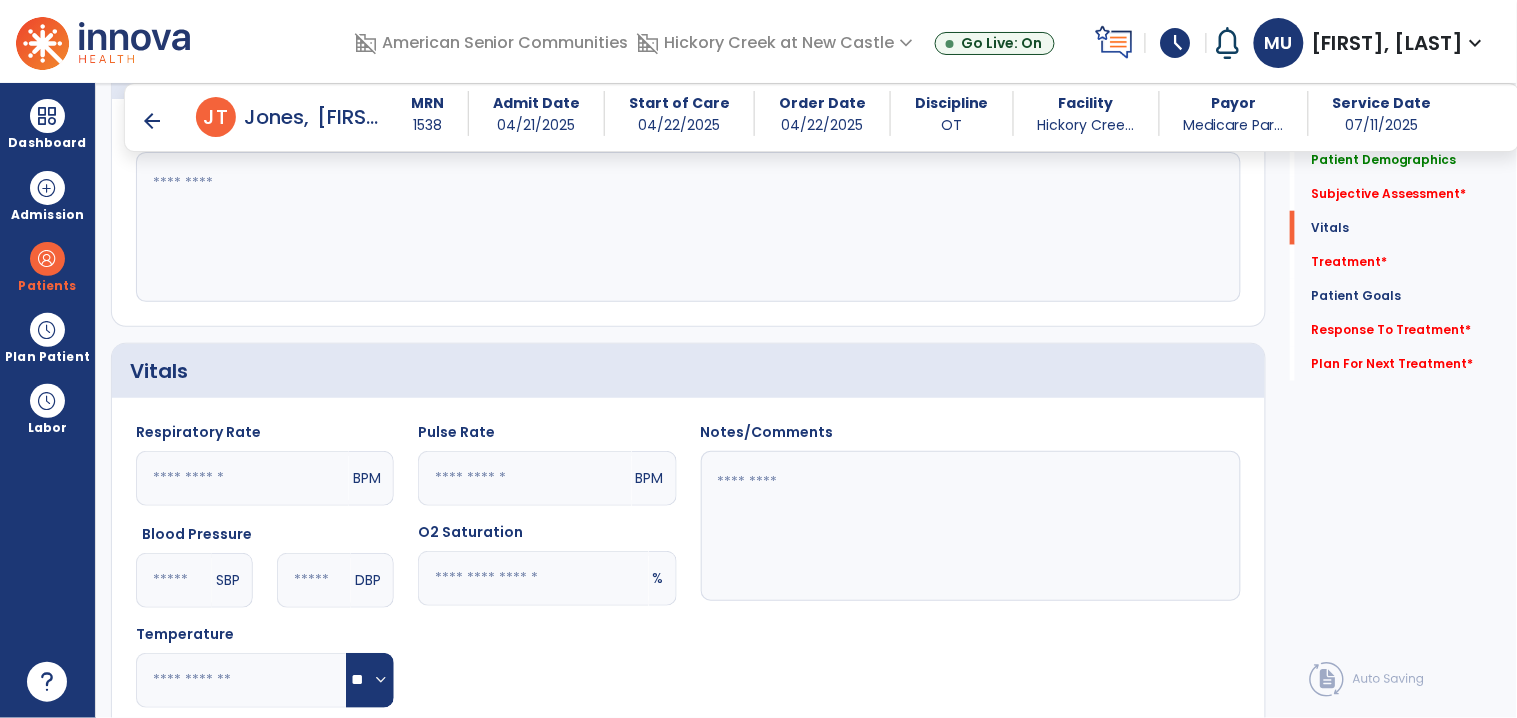 click on "Patient Demographics  Medical Diagnosis   Treatment Diagnosis   Precautions   Contraindications
Code
Description
Pdpm Clinical Category
Z51.89" 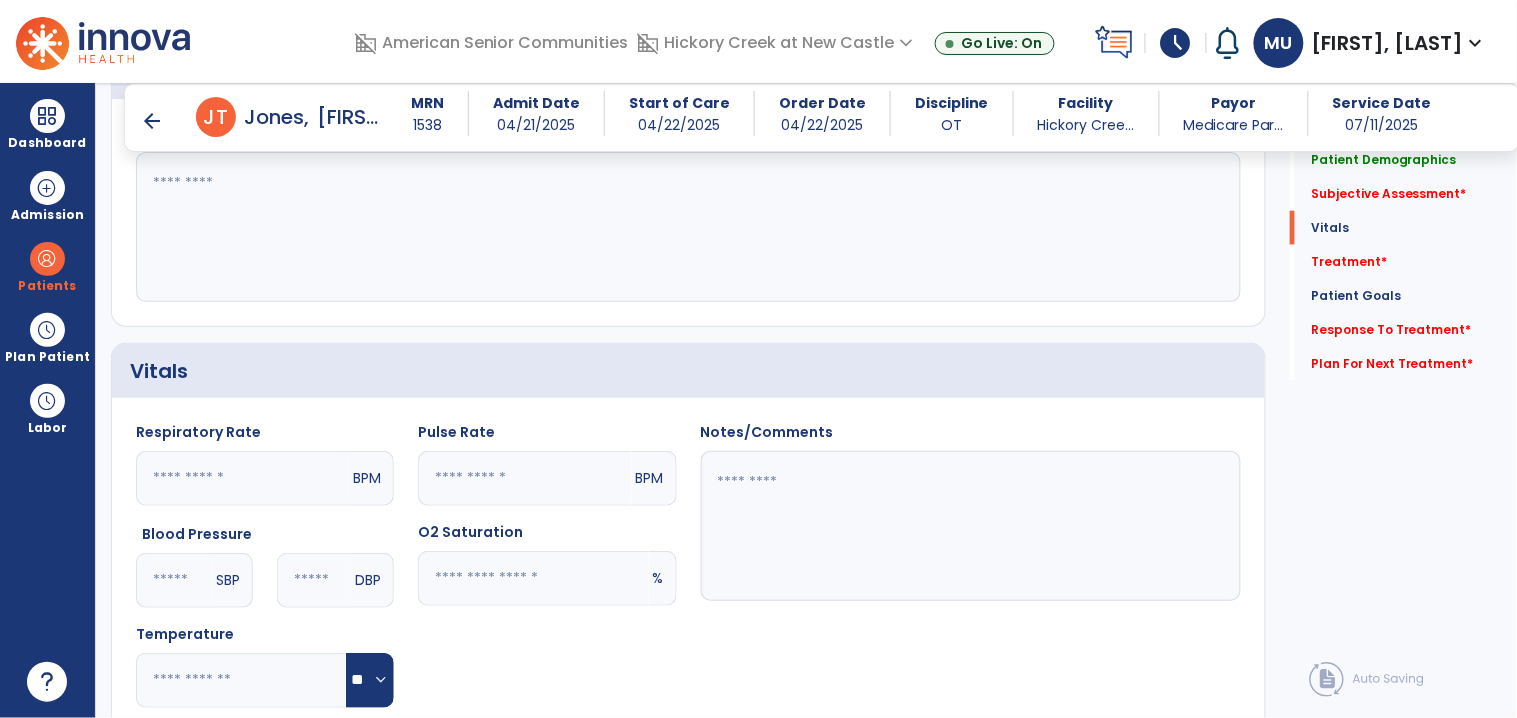 click 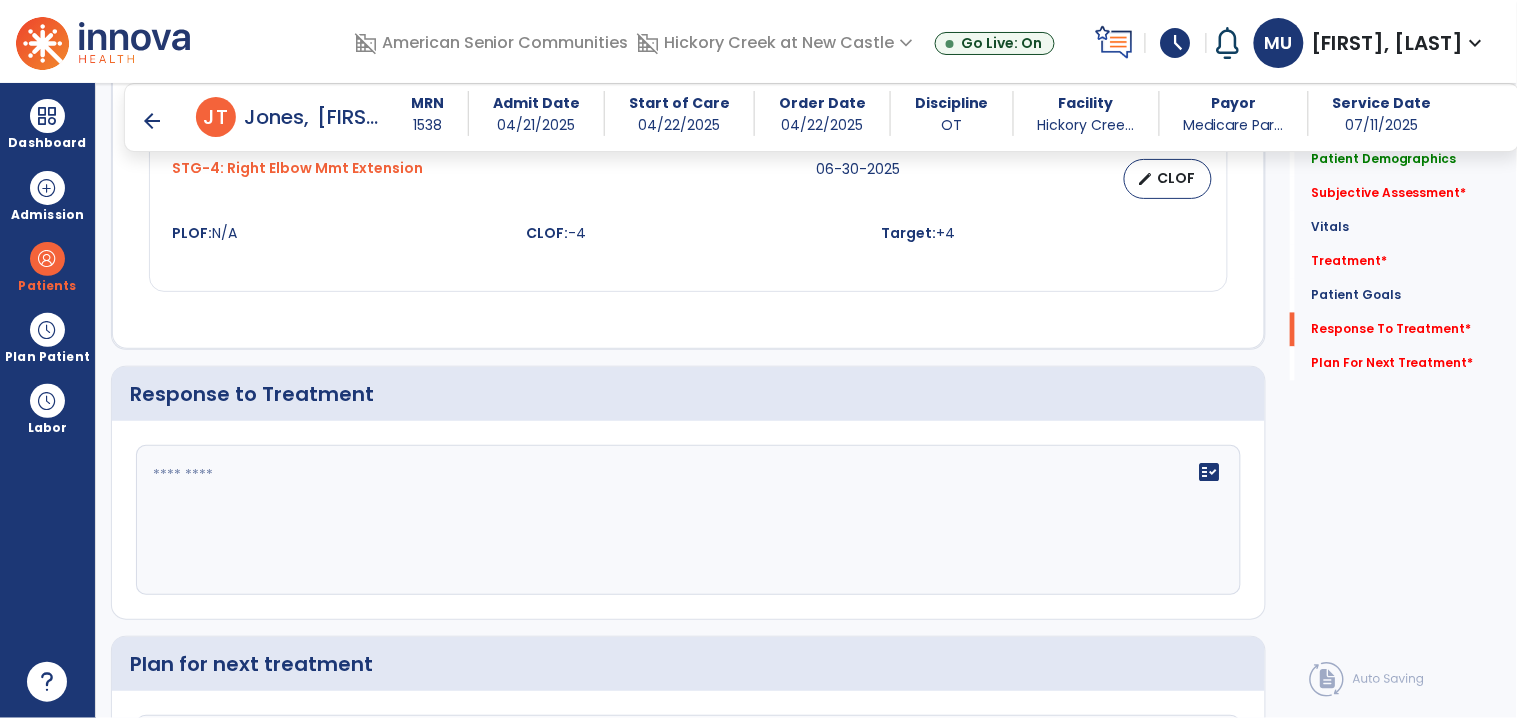 scroll, scrollTop: 3107, scrollLeft: 0, axis: vertical 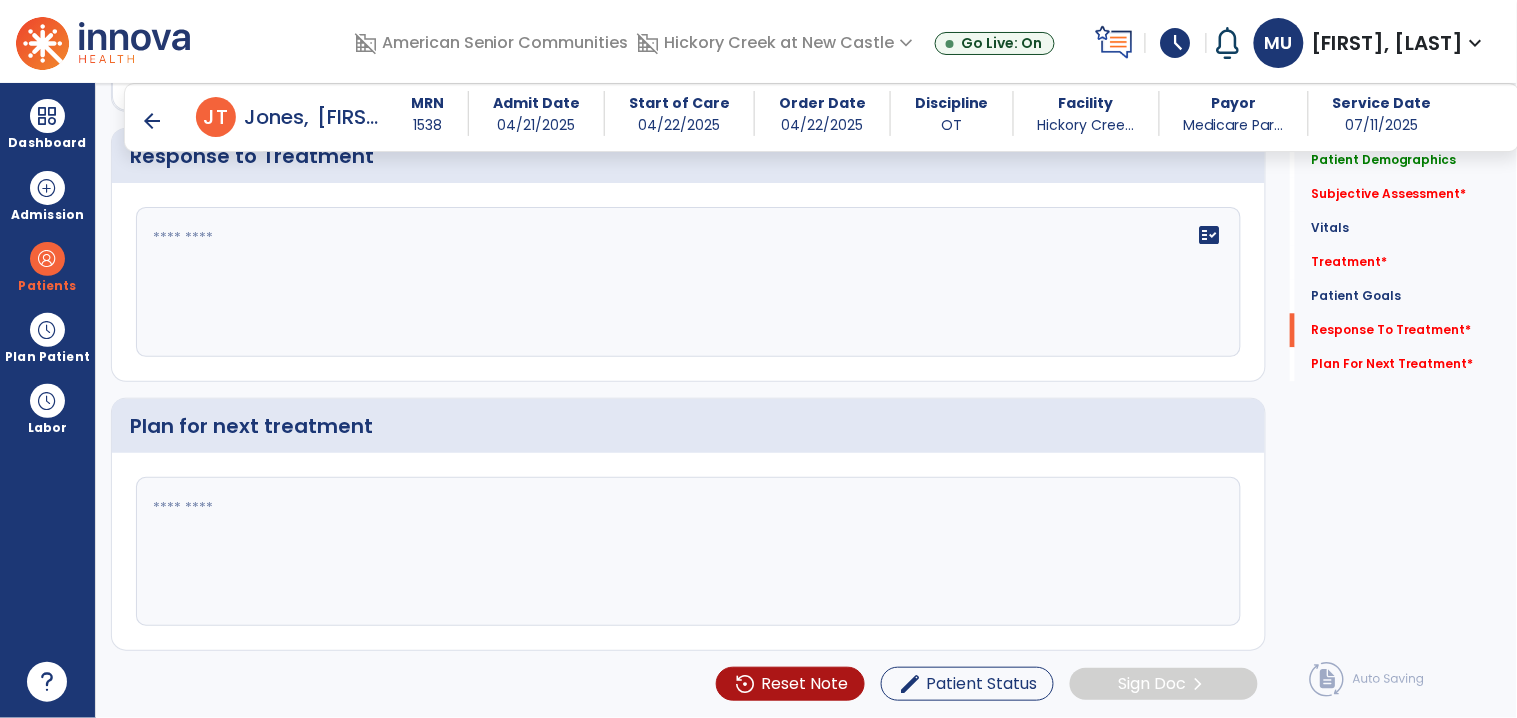type on "**********" 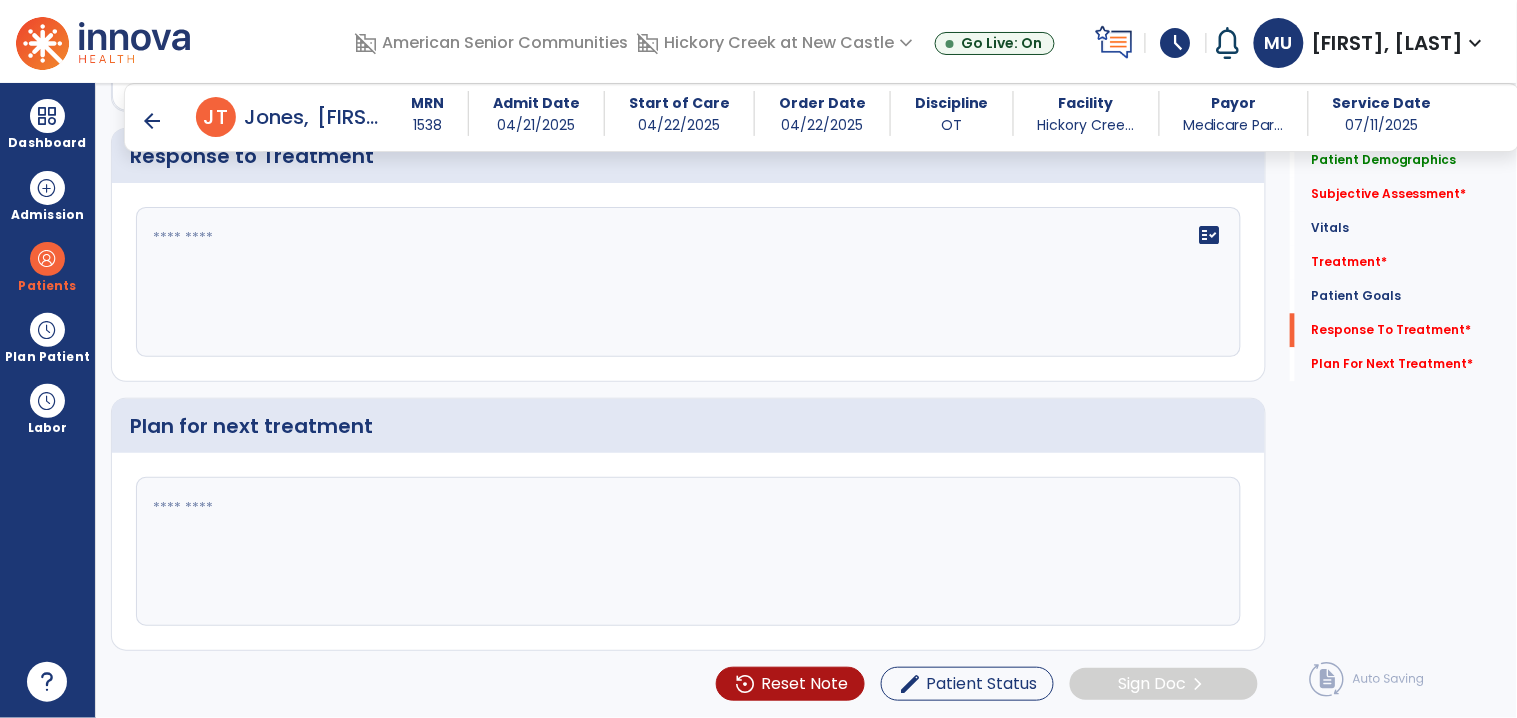 click on "fact_check" 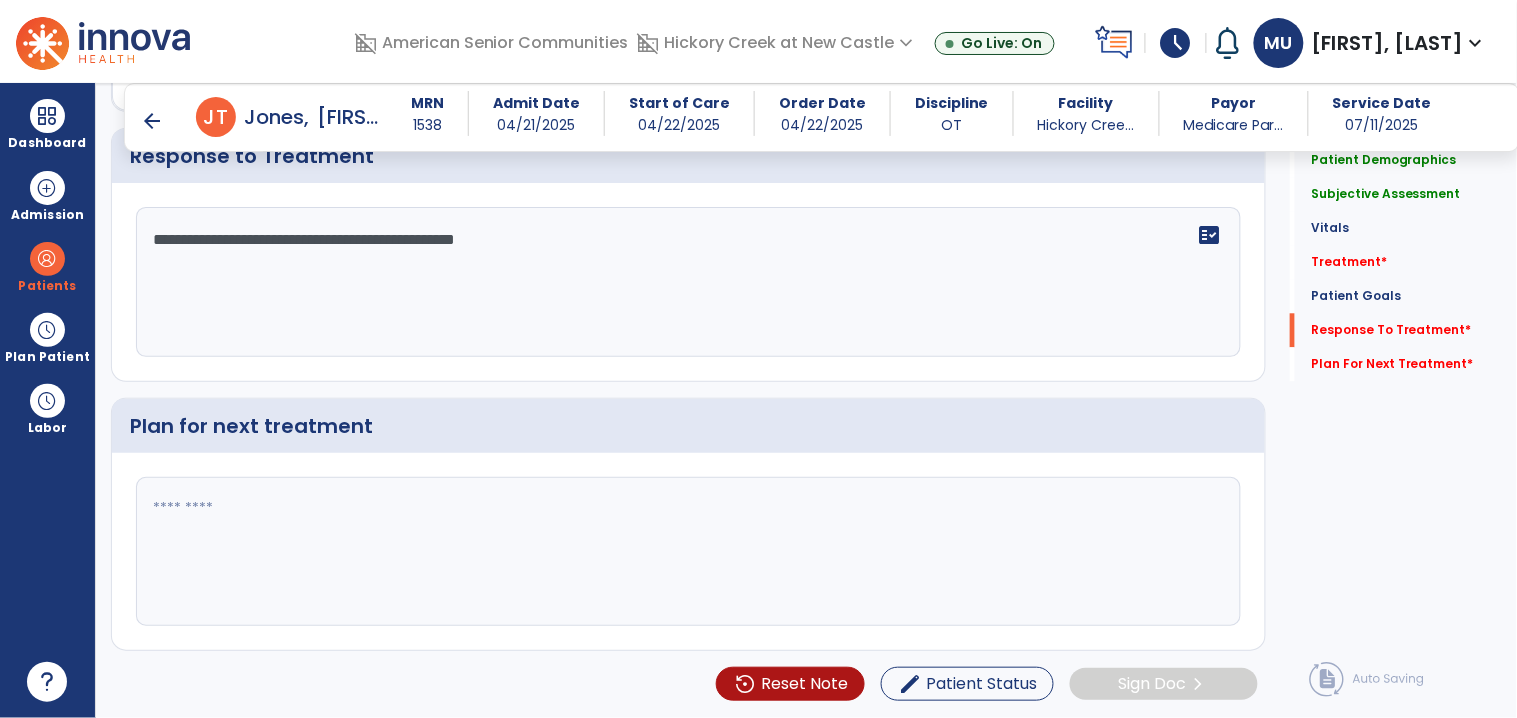 type on "**********" 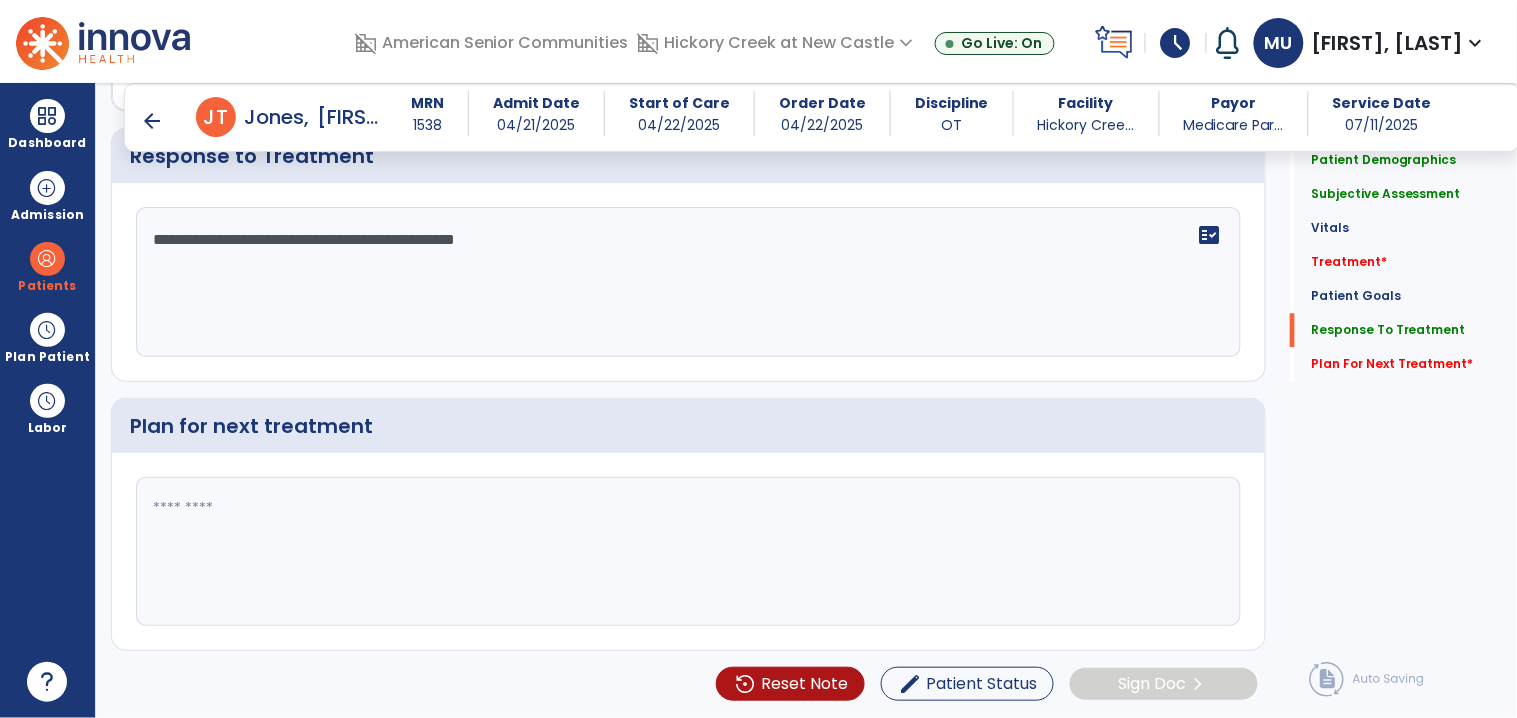 click 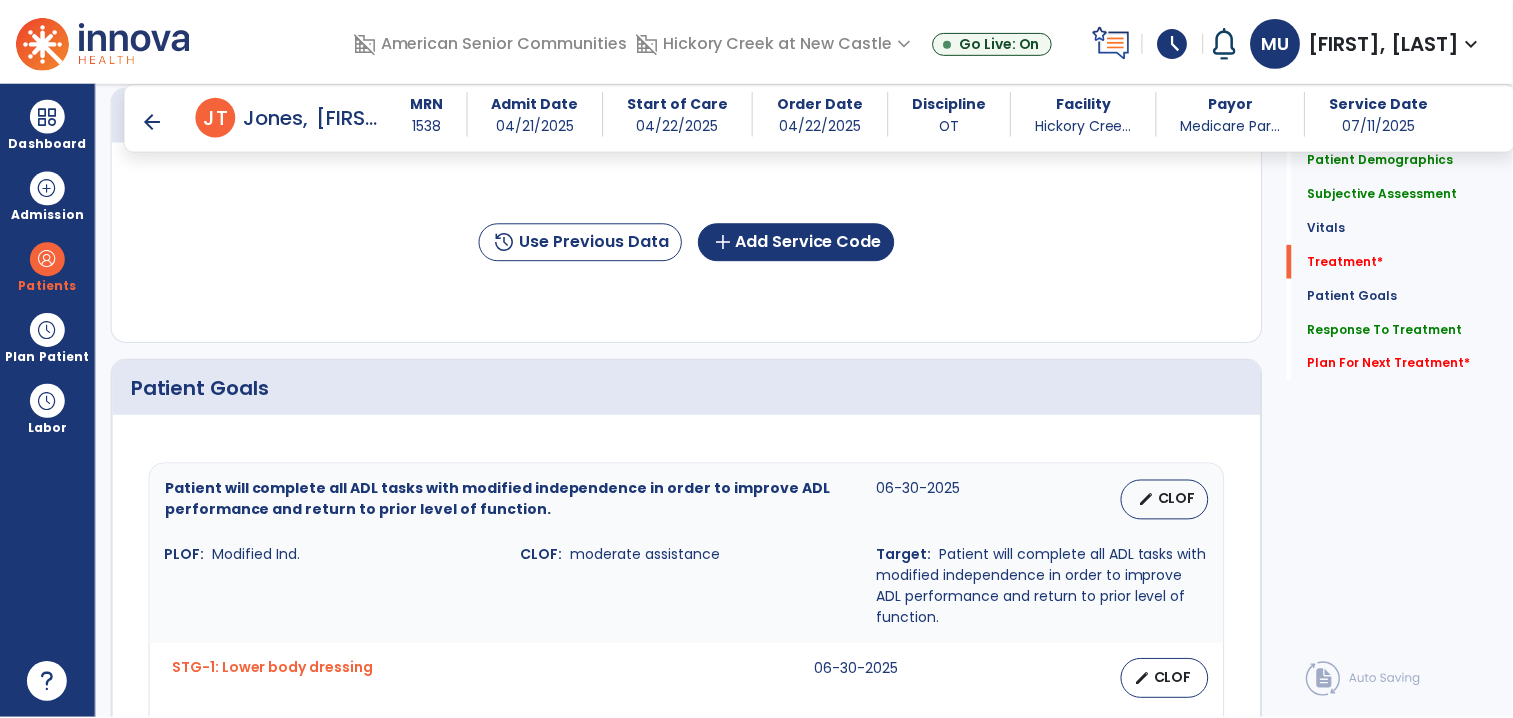 scroll, scrollTop: 1141, scrollLeft: 0, axis: vertical 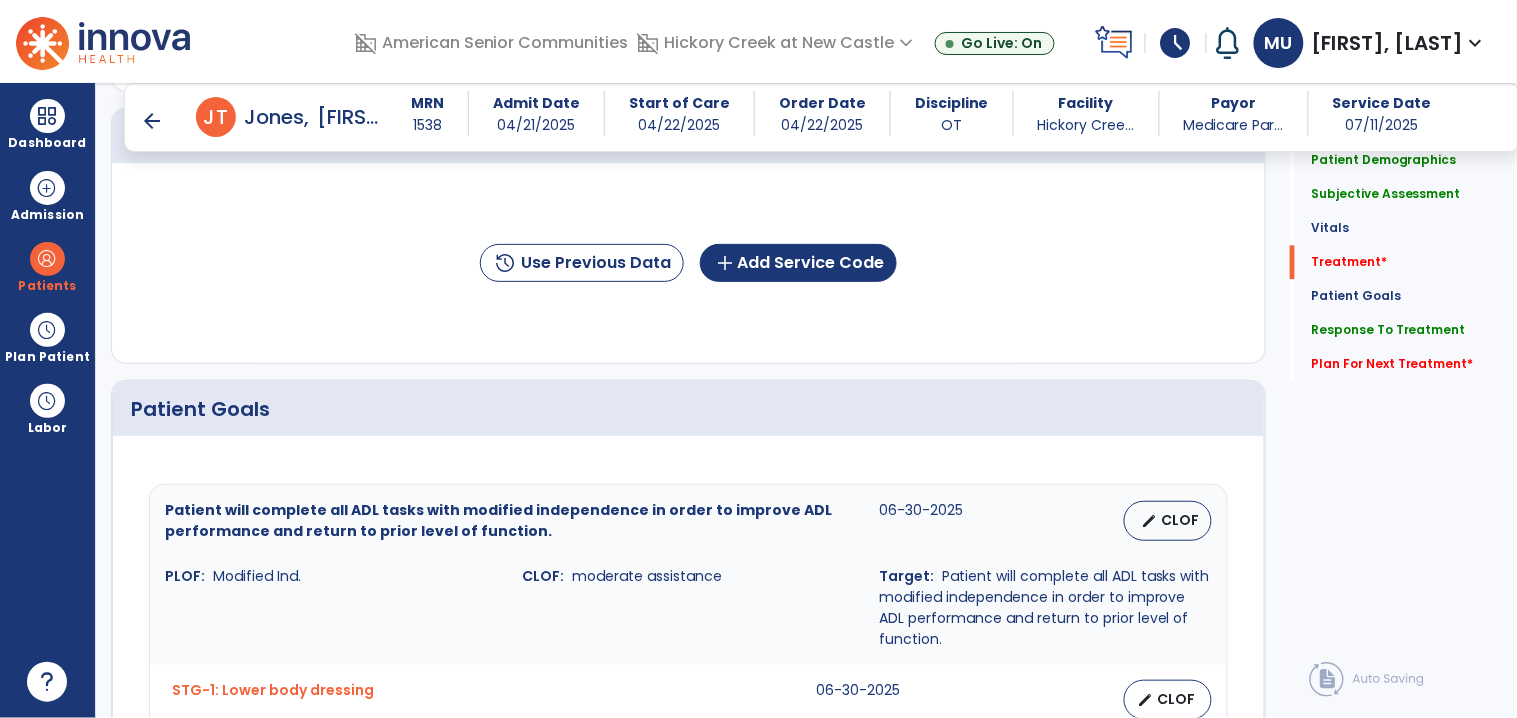 type on "**********" 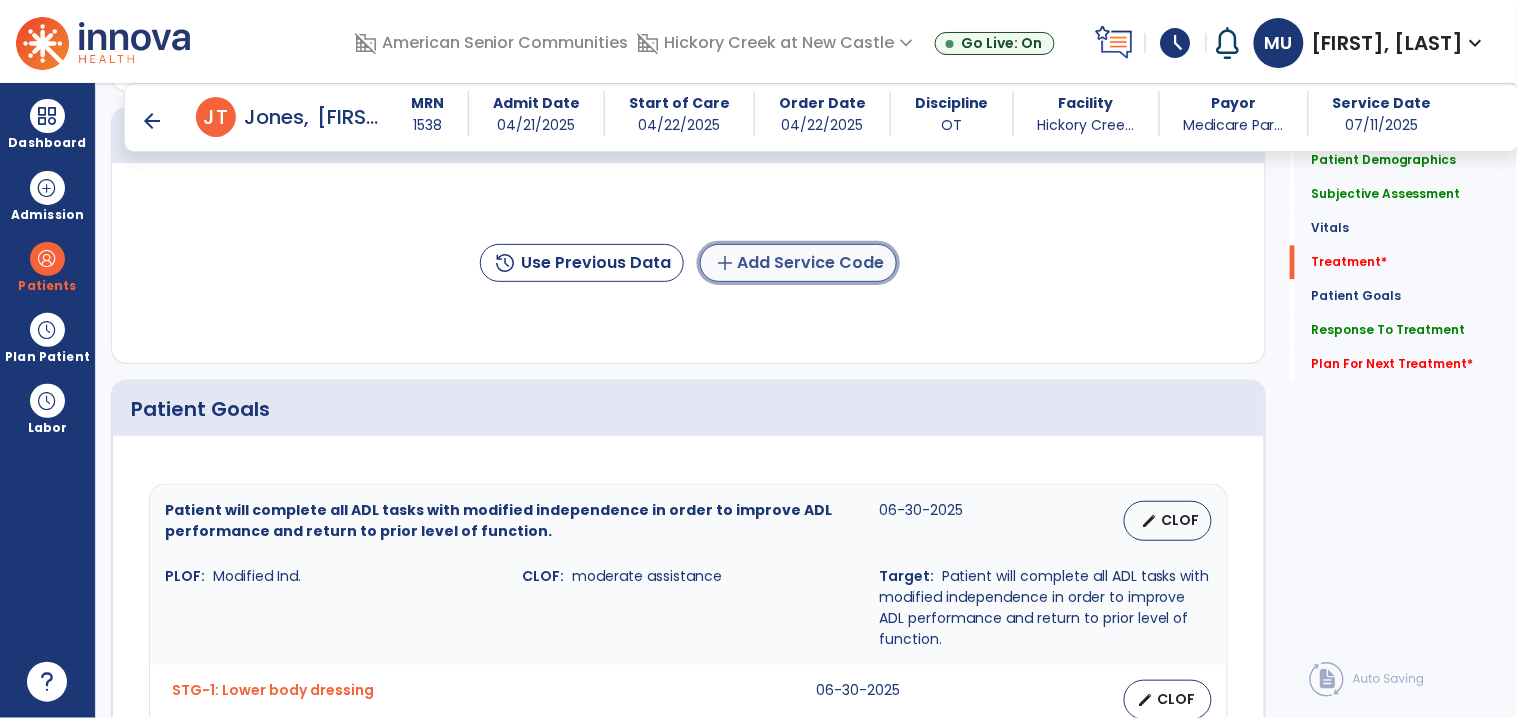 click on "add  Add Service Code" 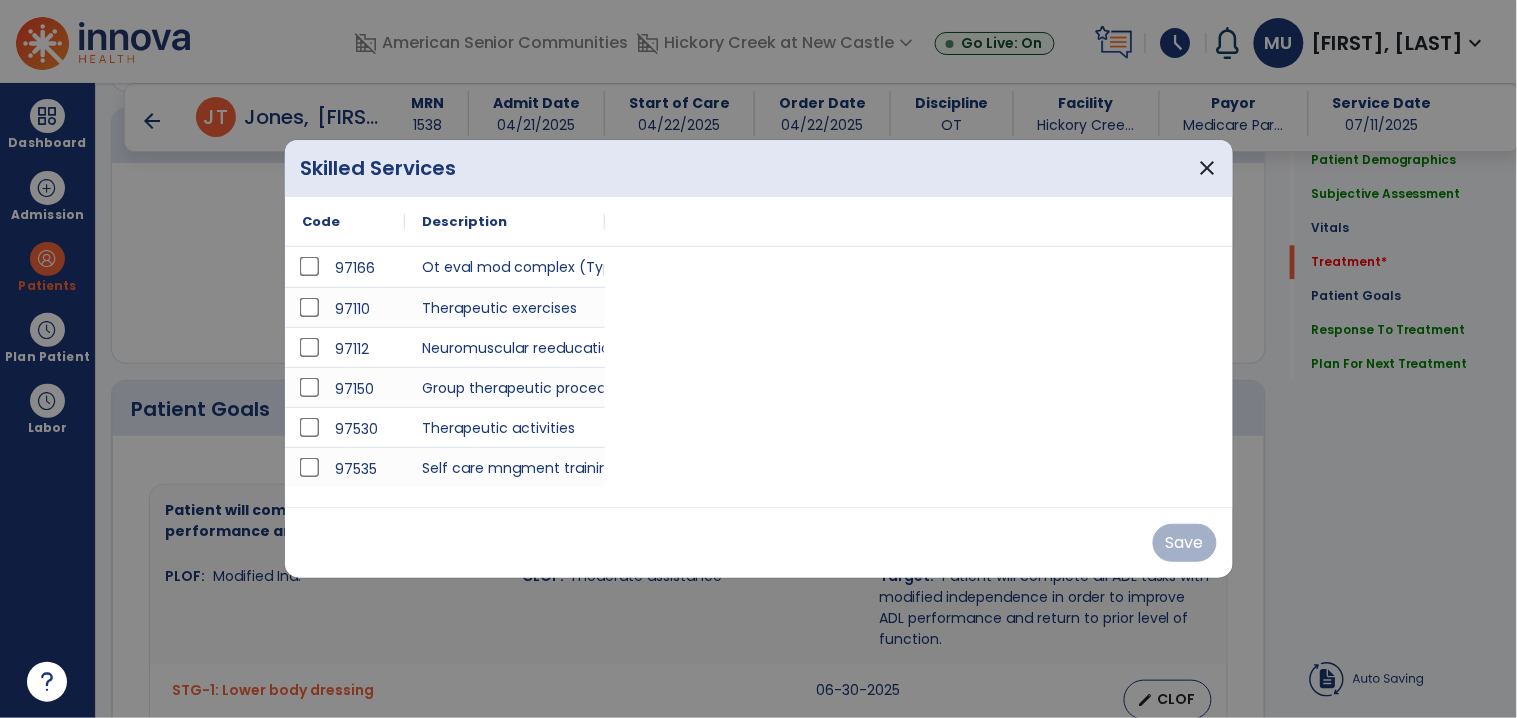 click on "97166 Ot eval mod complex (Typical Face-to-Face Time 45 min)   97110 Therapeutic exercises   97112 Neuromuscular reeducation   97150 Group therapeutic procedures   97530 Therapeutic activities   97535 Self care mngment training" at bounding box center (759, 367) 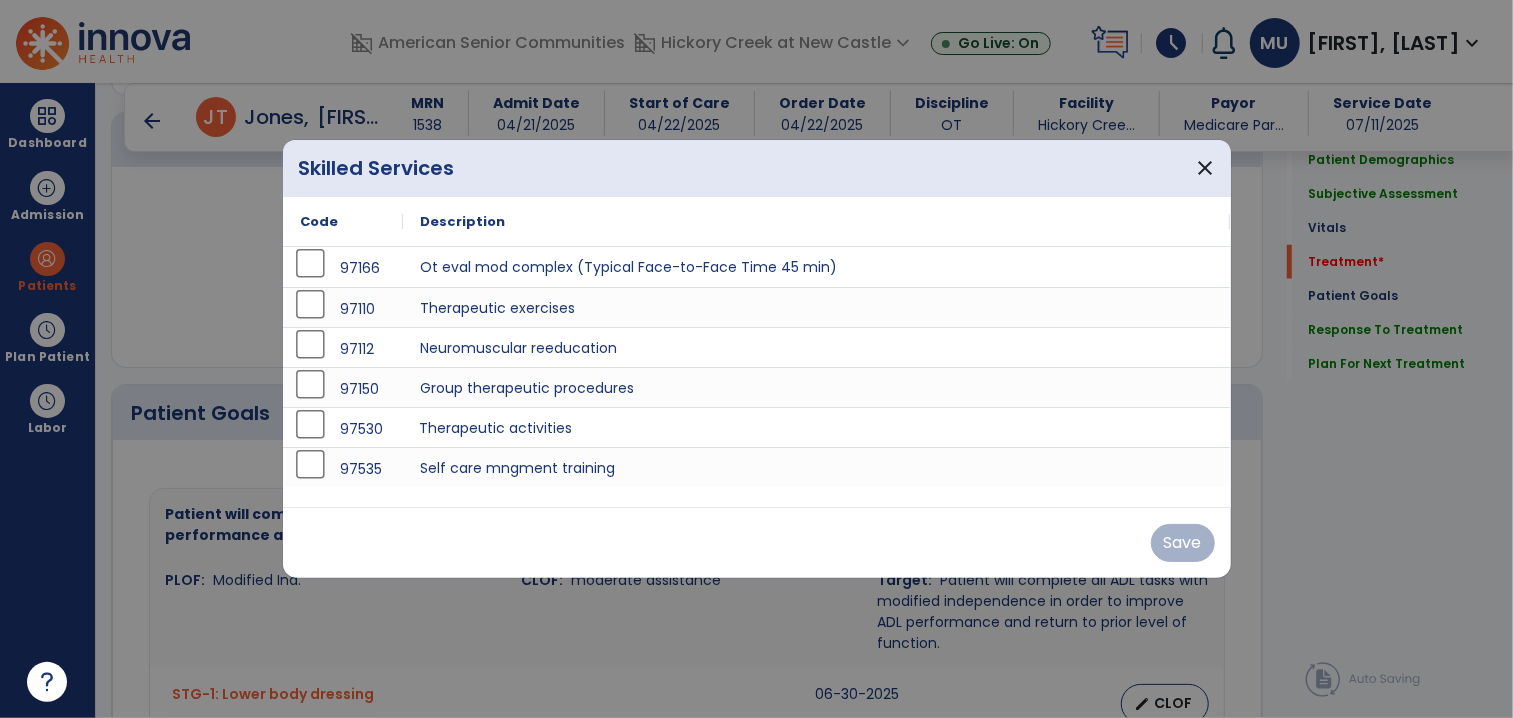 click on "Therapeutic activities" at bounding box center (817, 427) 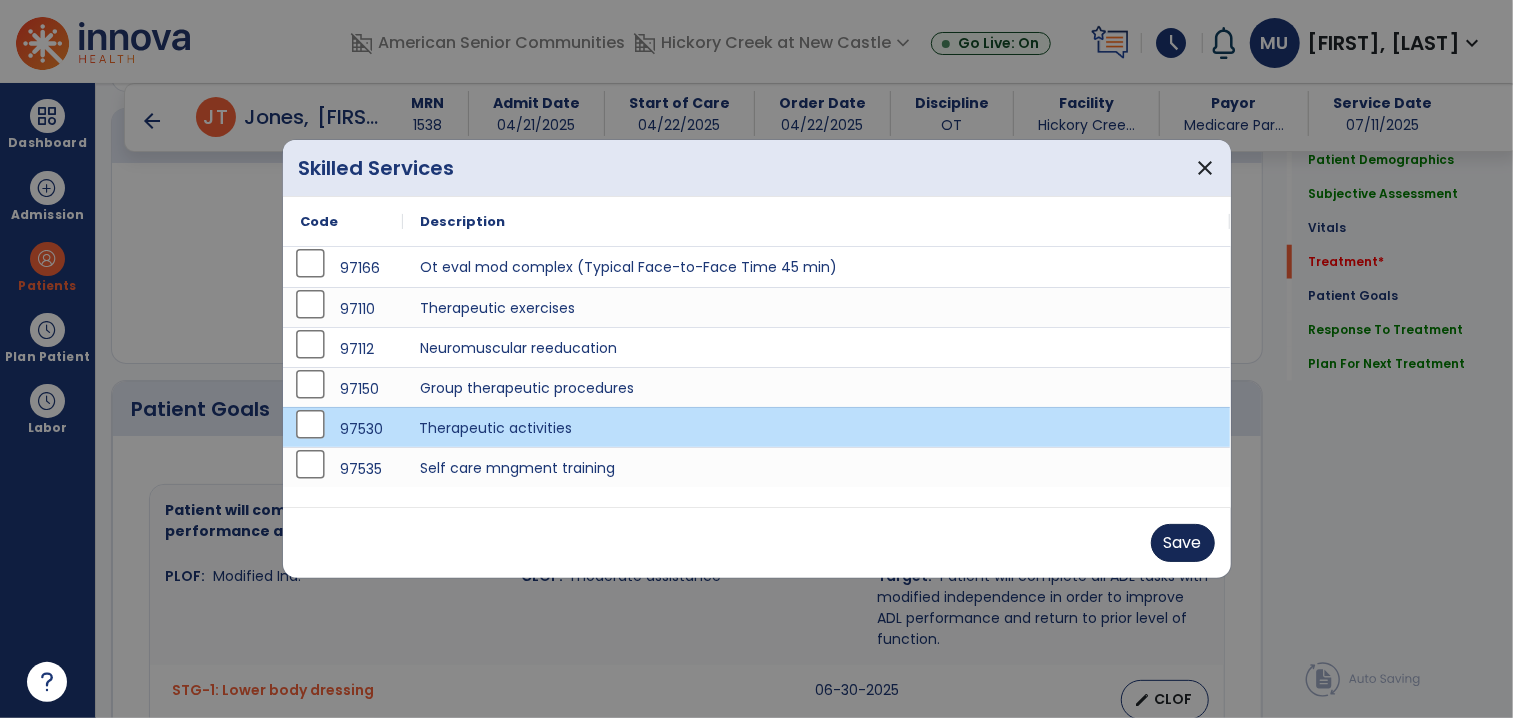 click on "Save" at bounding box center [1183, 543] 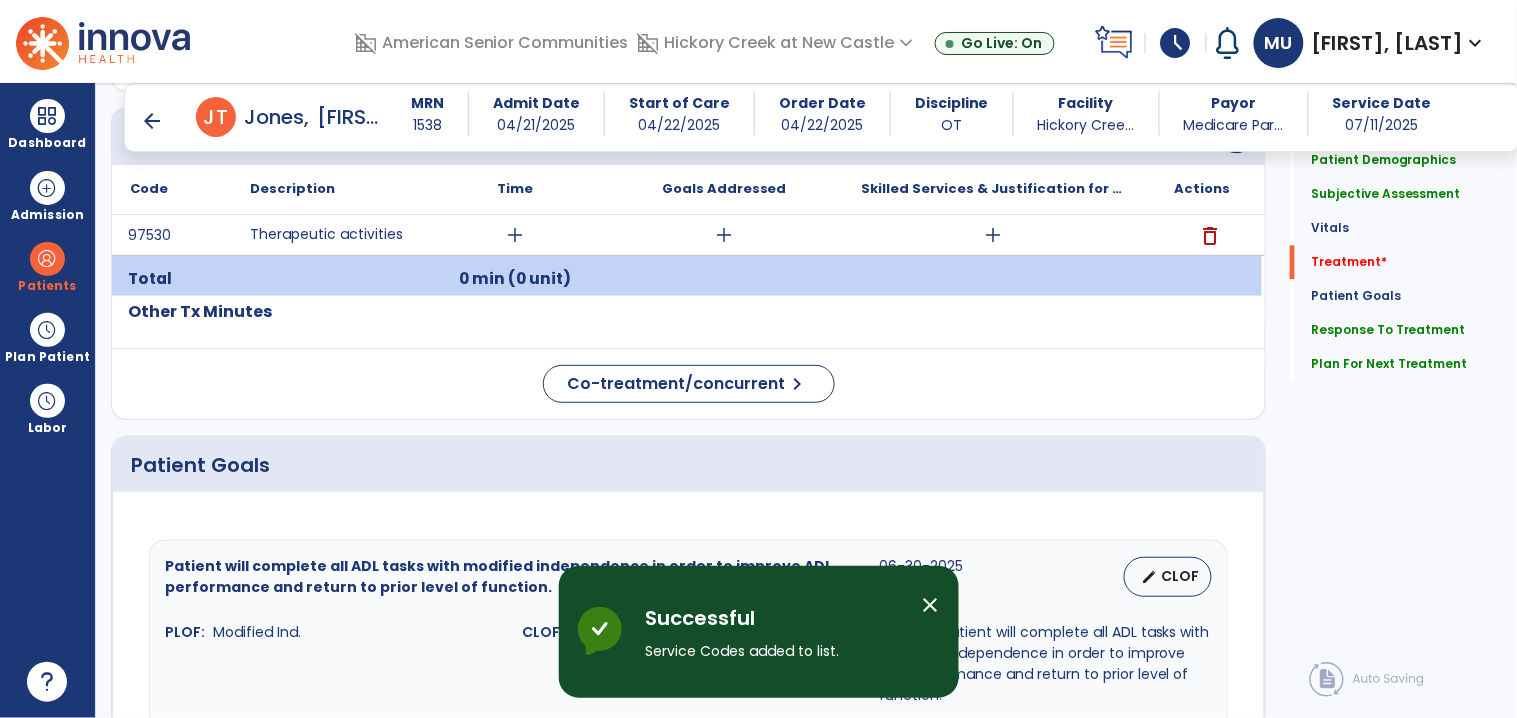 click on "add" at bounding box center (515, 235) 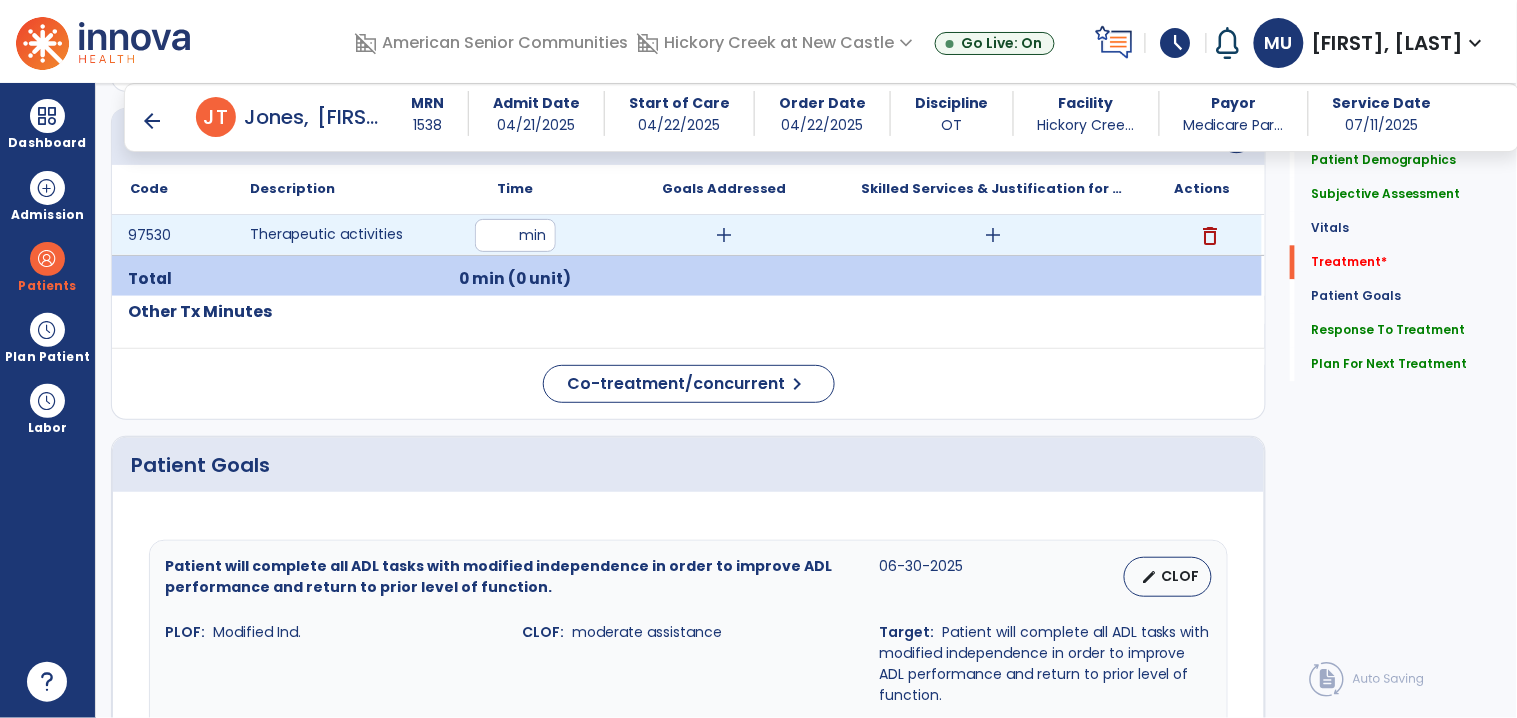 type on "**" 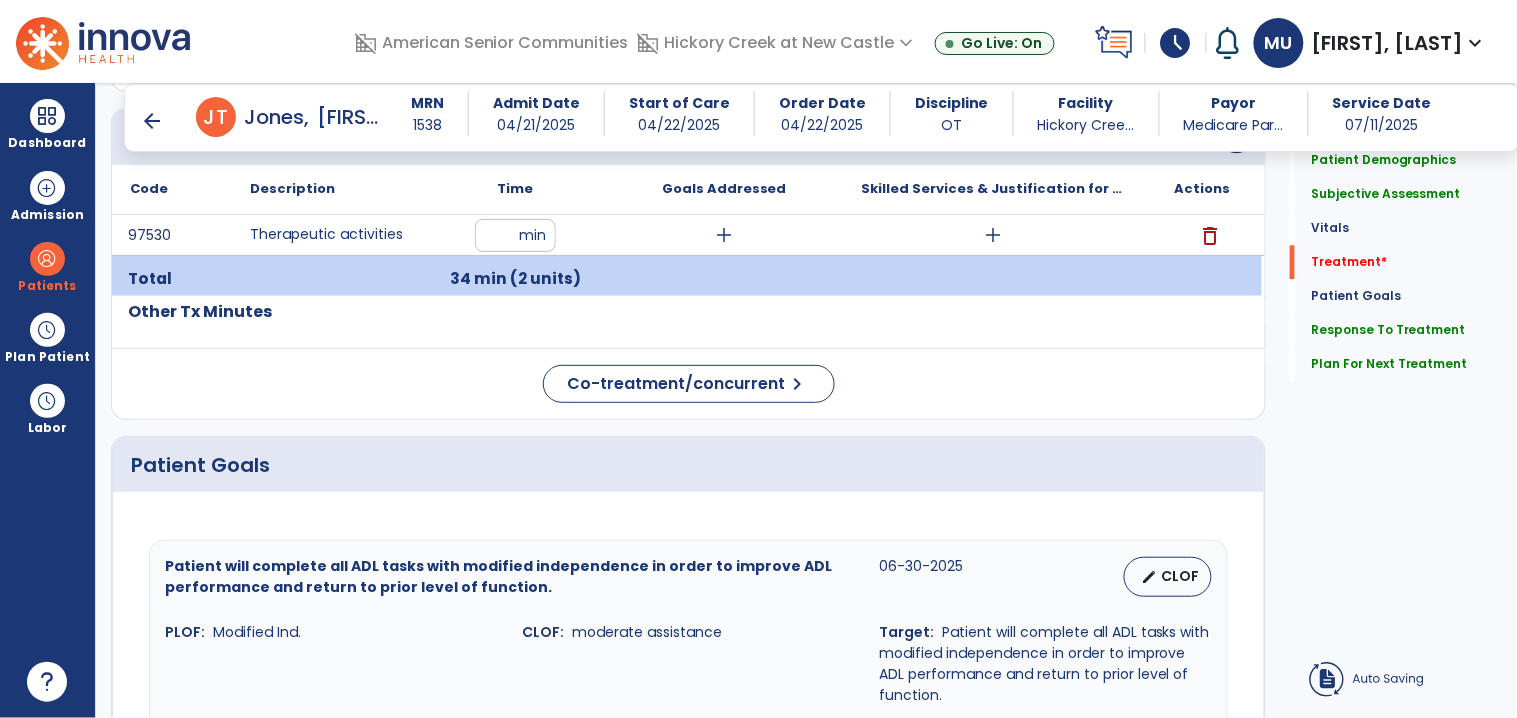 click on "add" at bounding box center (724, 235) 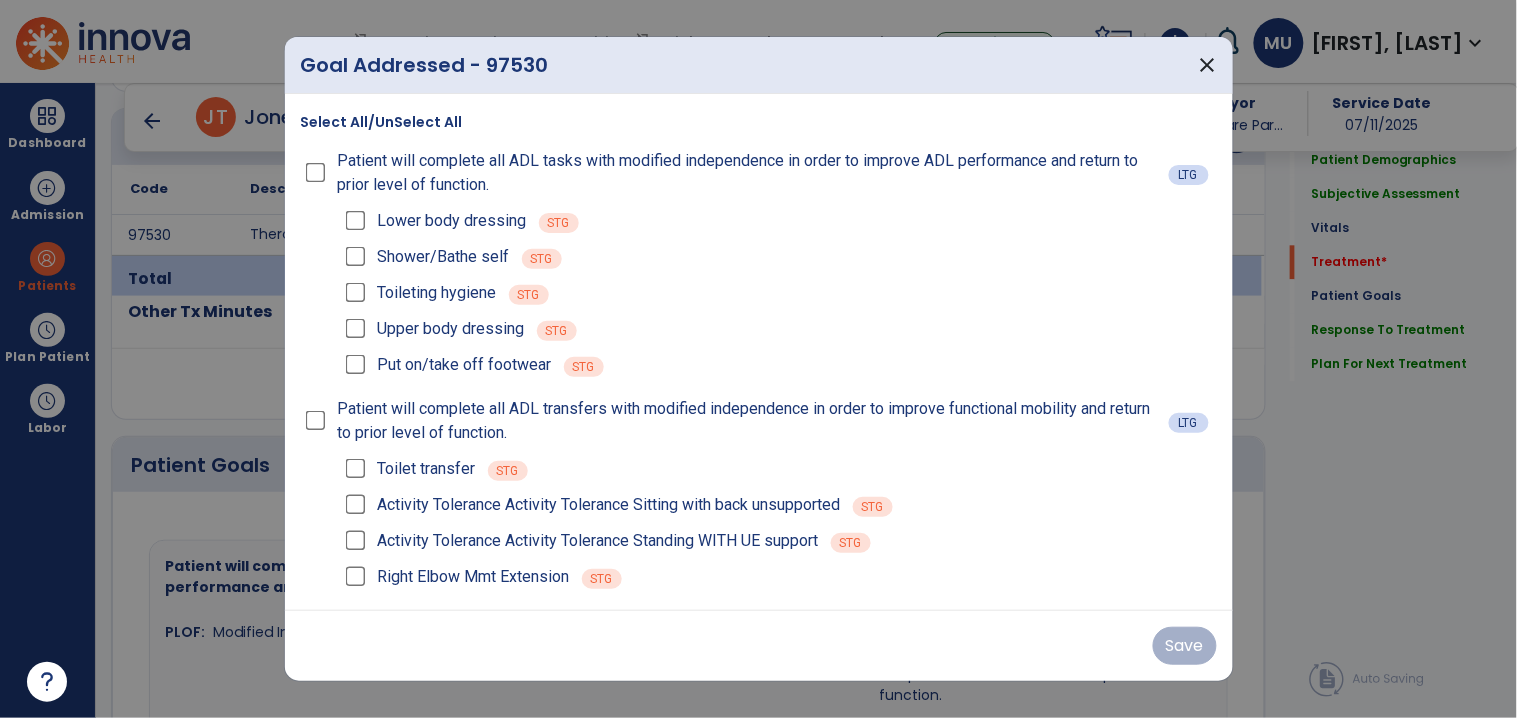 click on "Lower body dressing  STG" at bounding box center [779, 221] 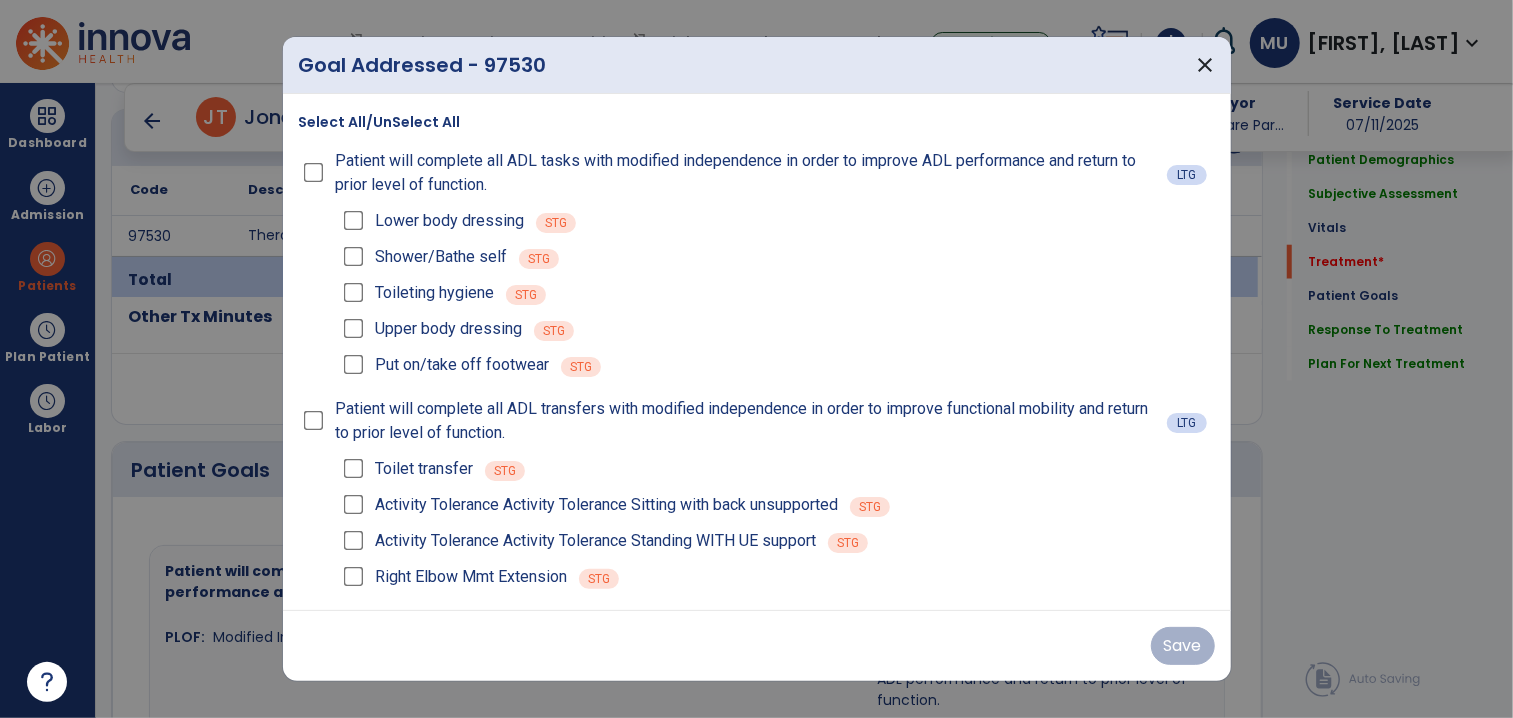 scroll, scrollTop: 1141, scrollLeft: 0, axis: vertical 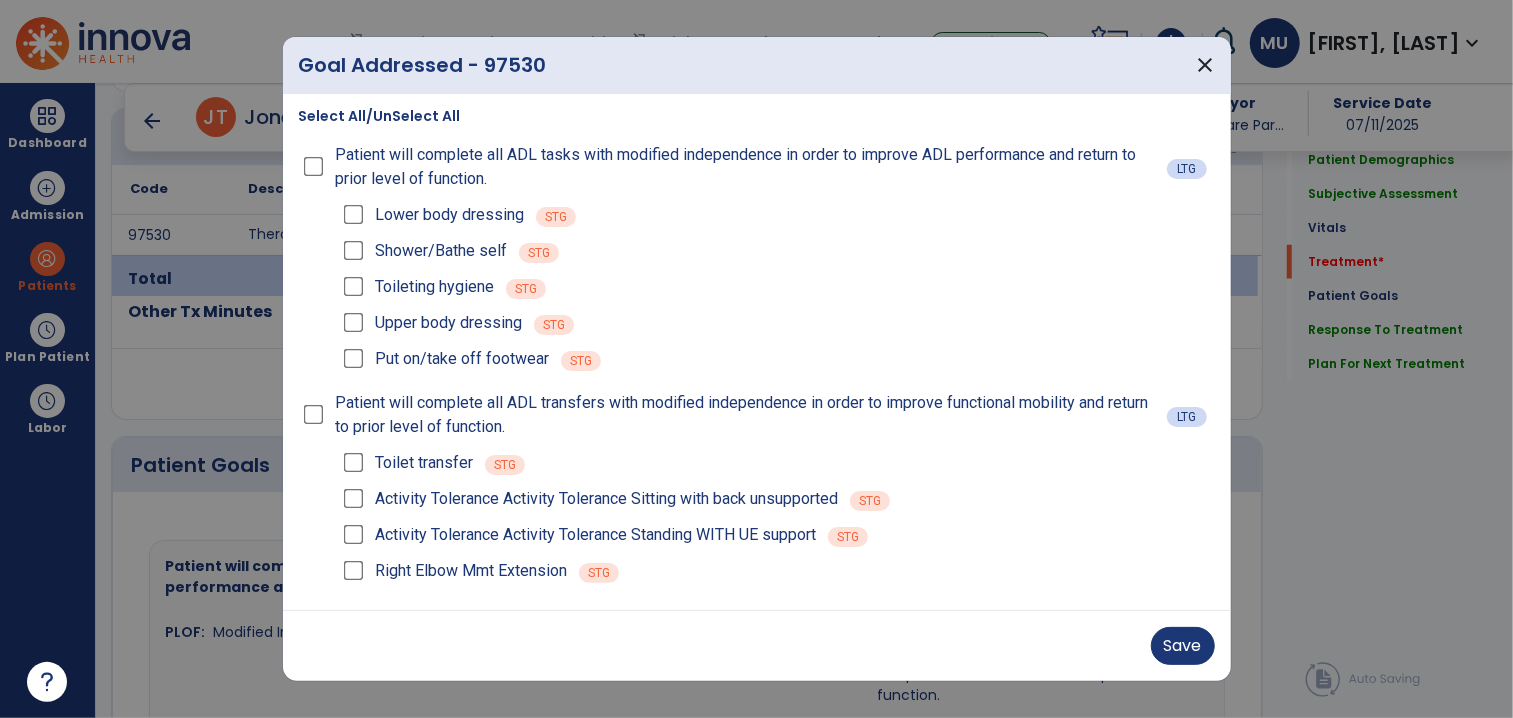 click on "Select All/UnSelect All Patient will complete all ADL tasks with modified independence in order to improve ADL performance and return to prior level of function. LTG Lower body dressing STG Shower/Bathe self STG Toileting hygiene STG Upper body dressing STG Put on/take off footwear STG Patient will complete all ADL transfers with modified independence in order to improve functional mobility and return to prior level of function. LTG Toilet transfer STG Activity Tolerance Activity Tolerance Sitting with back unsupported STG Activity Tolerance Activity Tolerance Standing WITH UE support STG Right Elbow Mmt Extension STG" at bounding box center (757, 352) 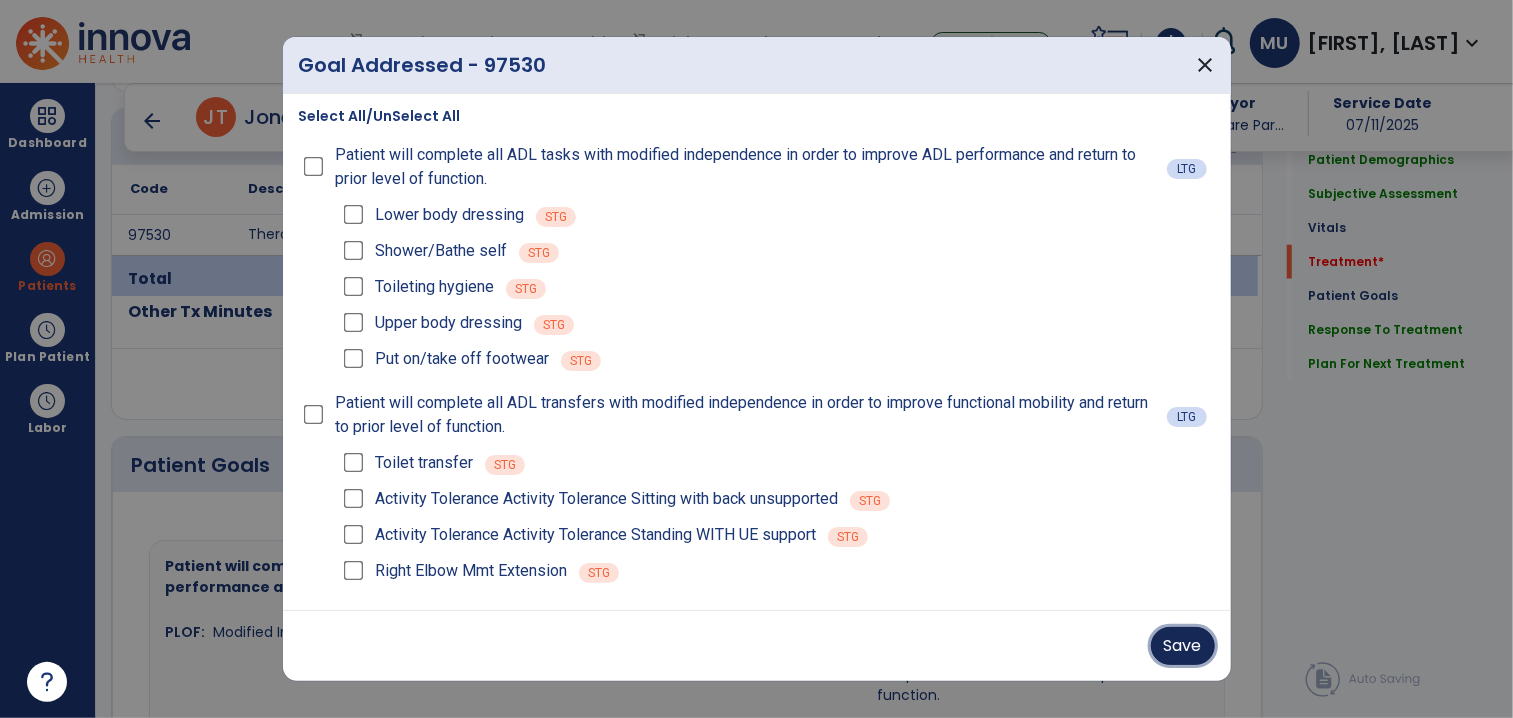 click on "Save" at bounding box center [1183, 646] 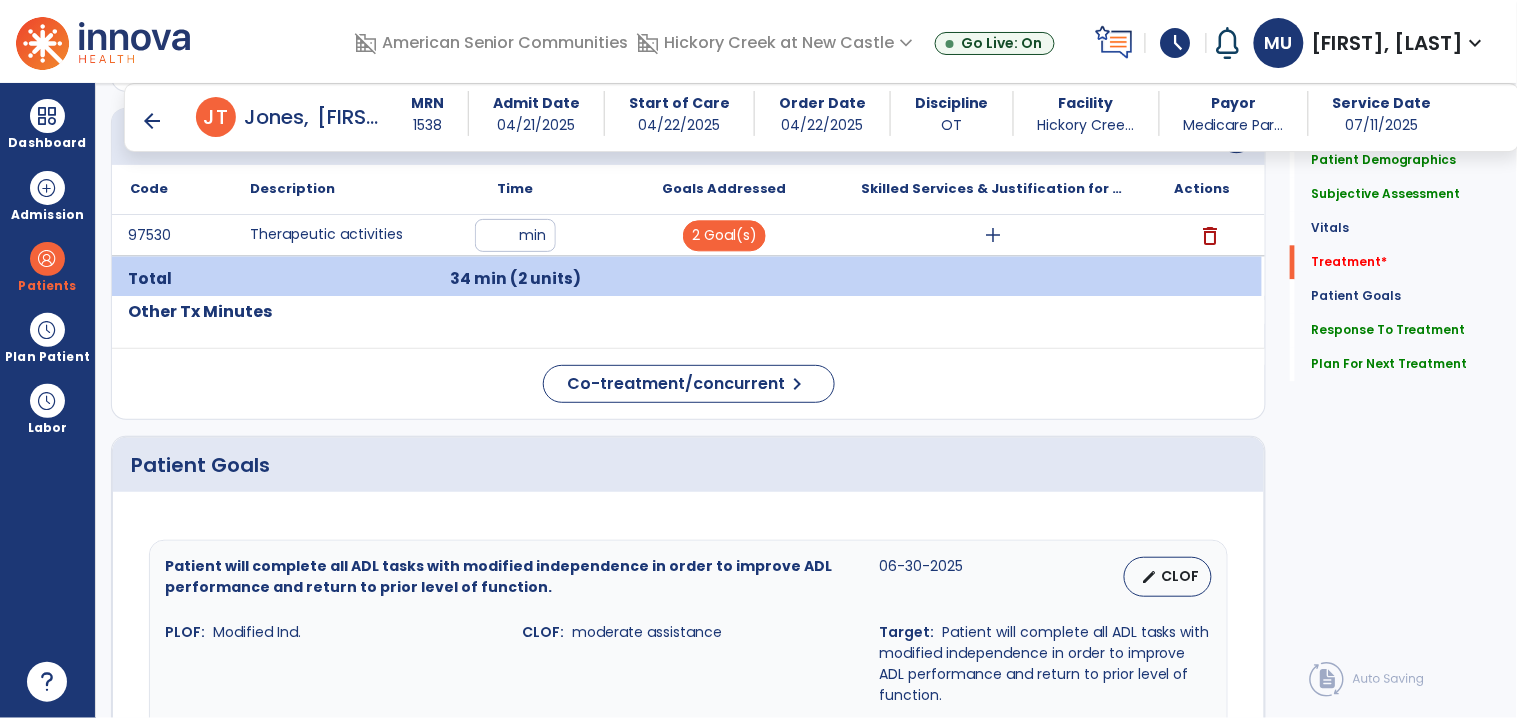 click on "add" at bounding box center [993, 235] 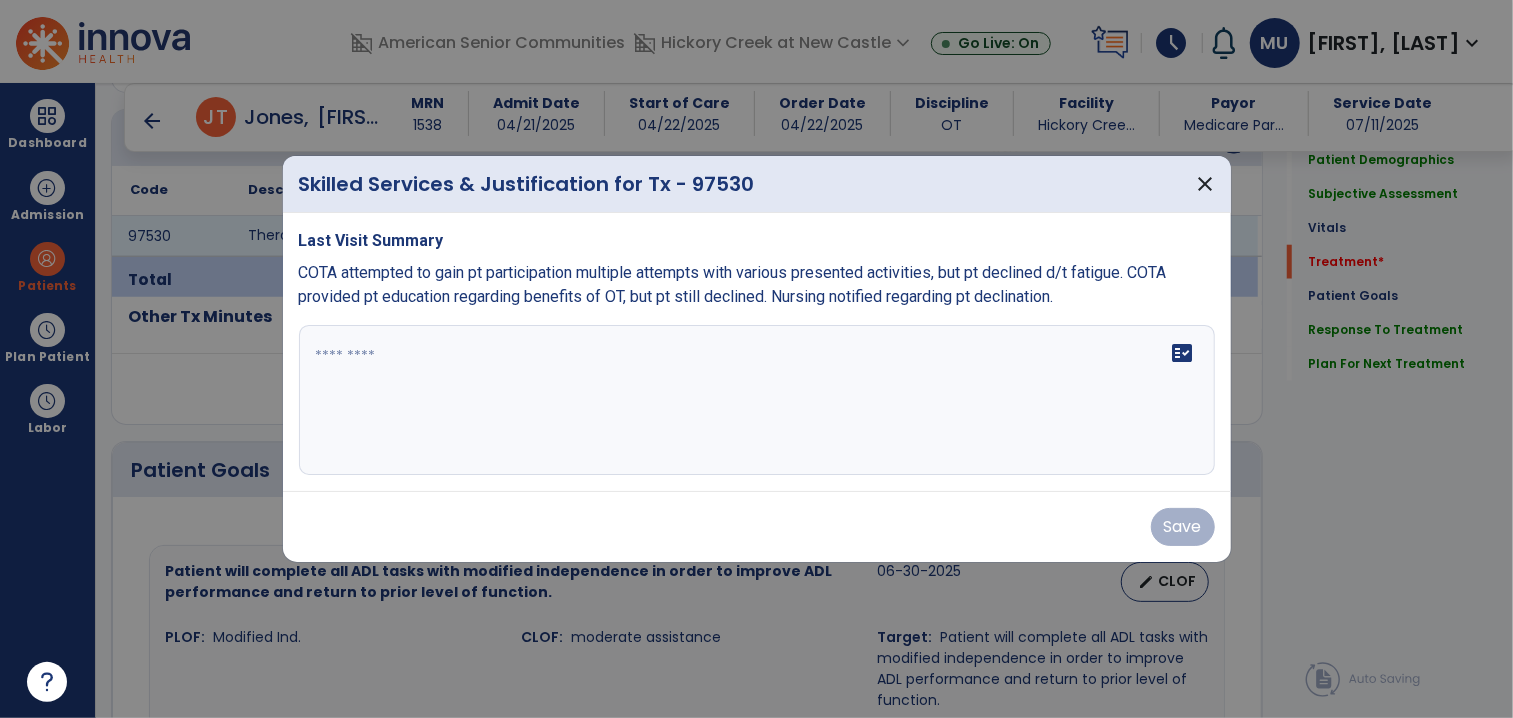scroll, scrollTop: 1141, scrollLeft: 0, axis: vertical 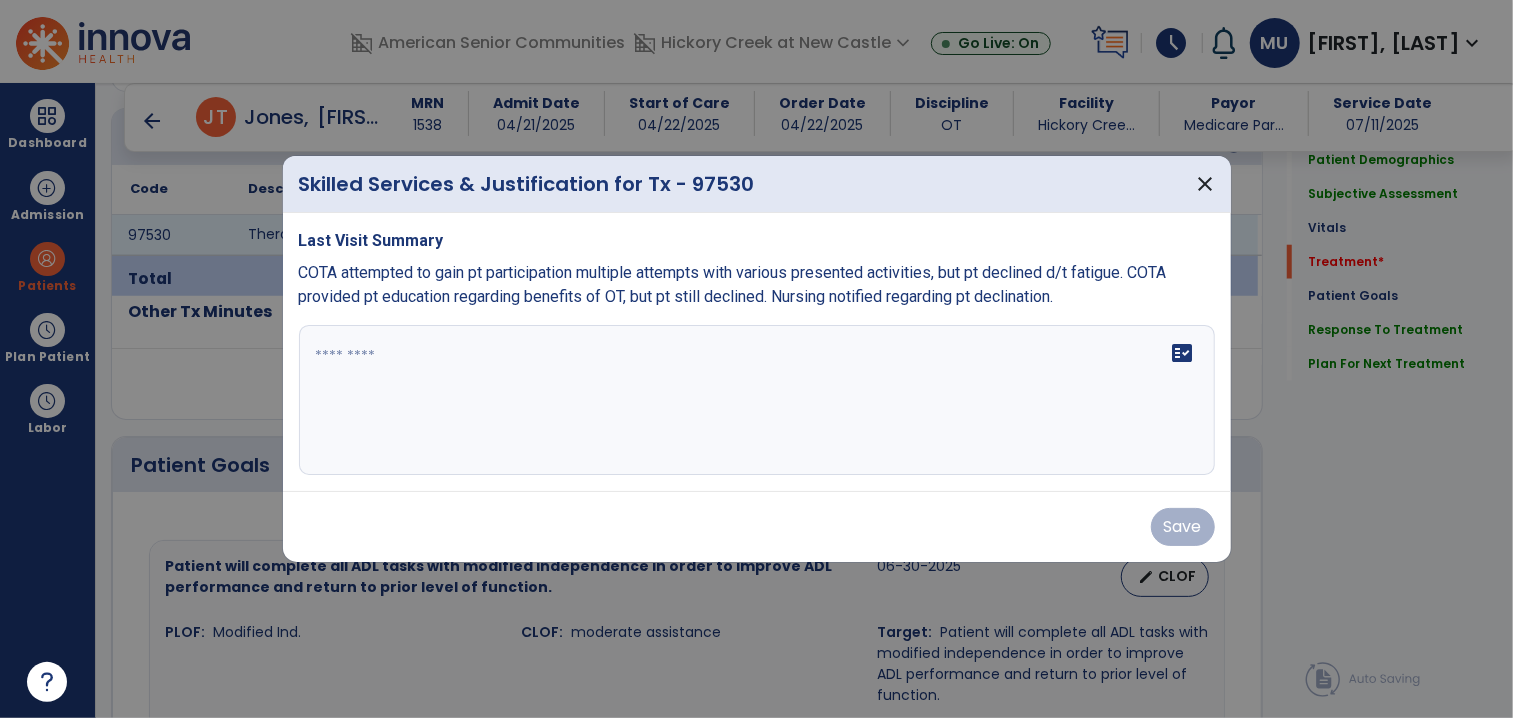 click at bounding box center [757, 400] 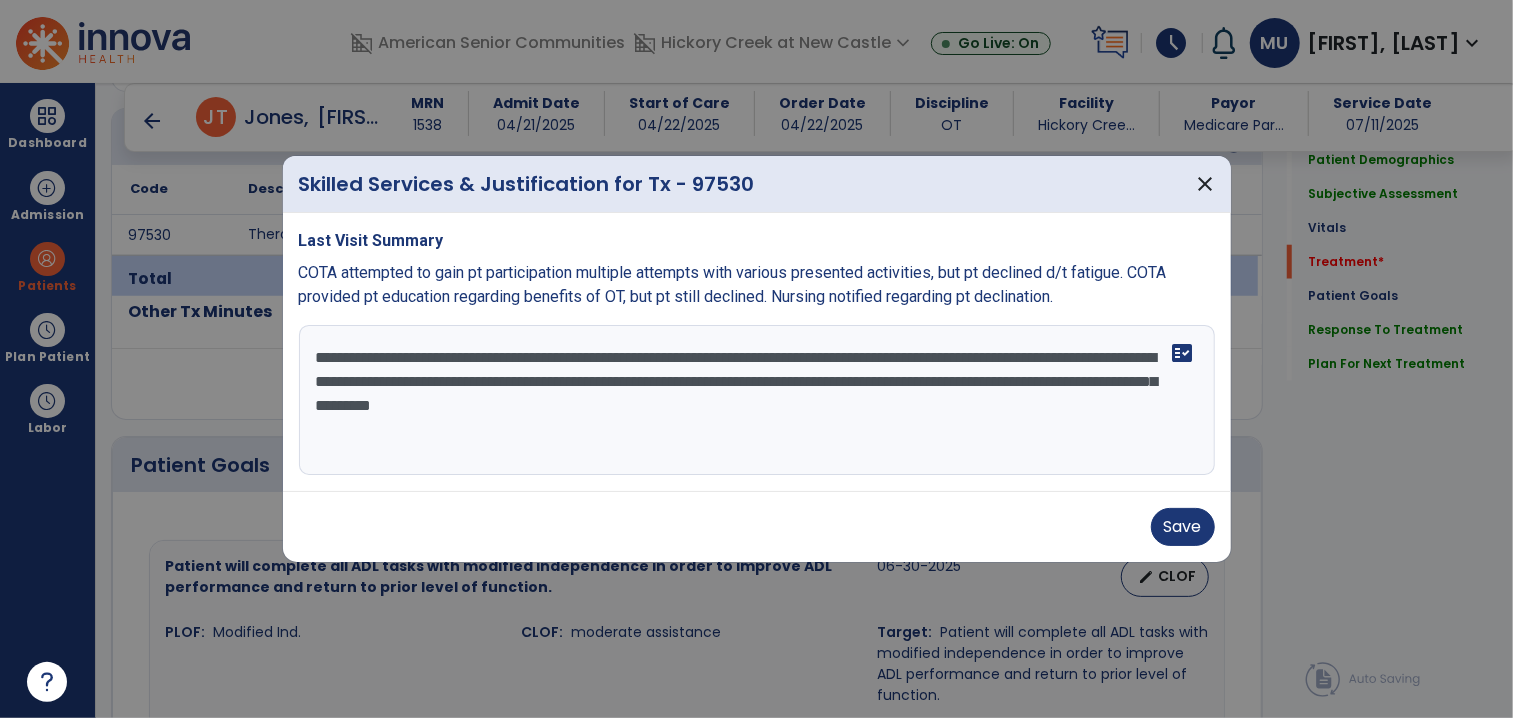 click on "**********" at bounding box center [757, 400] 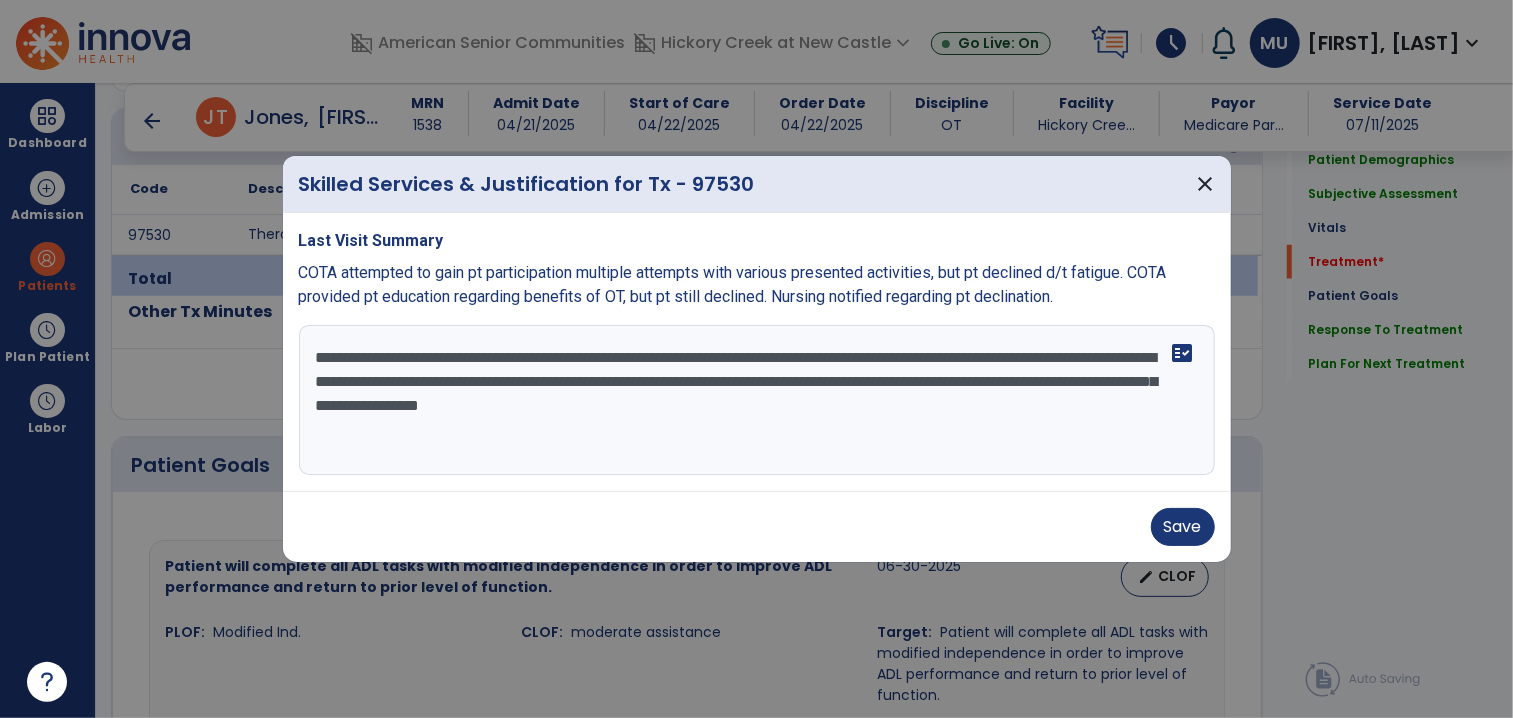 click on "**********" at bounding box center (757, 400) 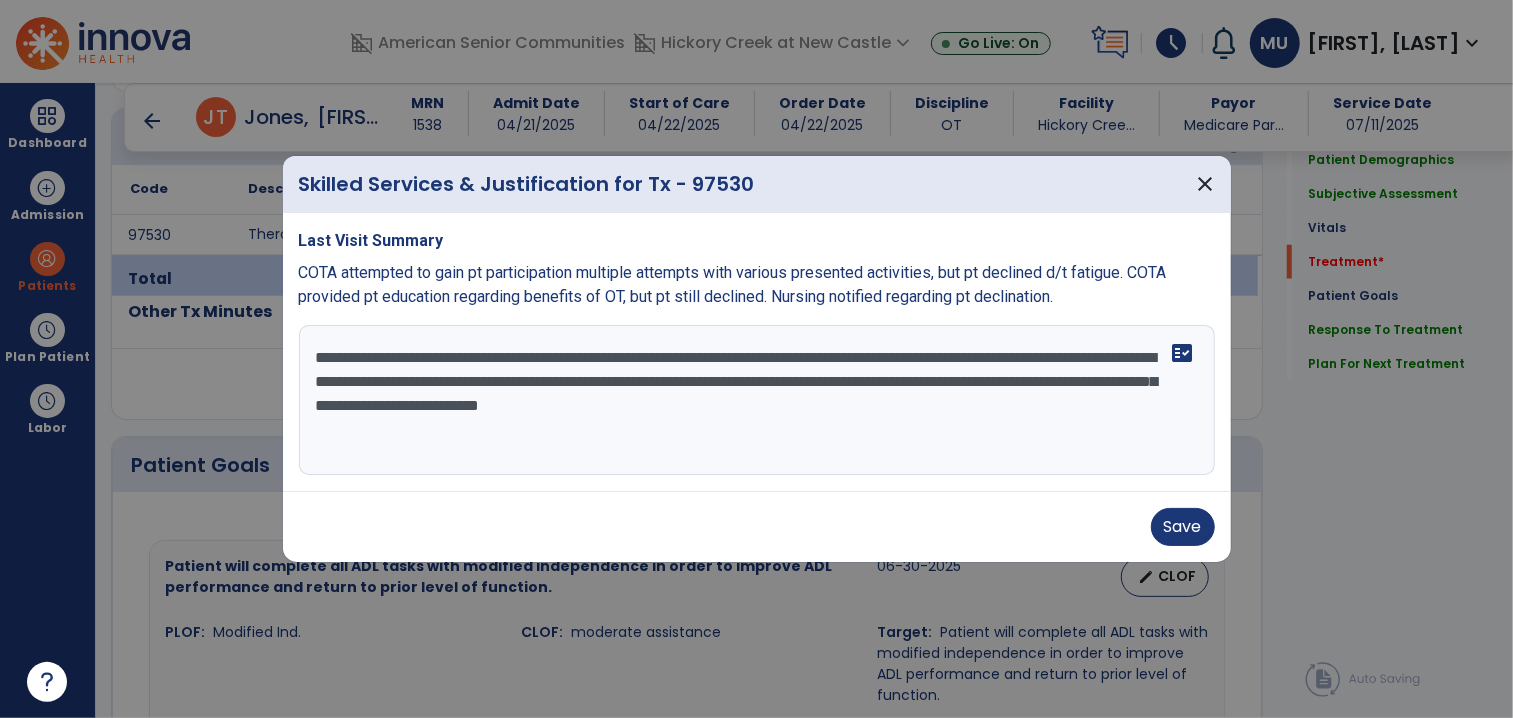 click on "**********" at bounding box center [757, 400] 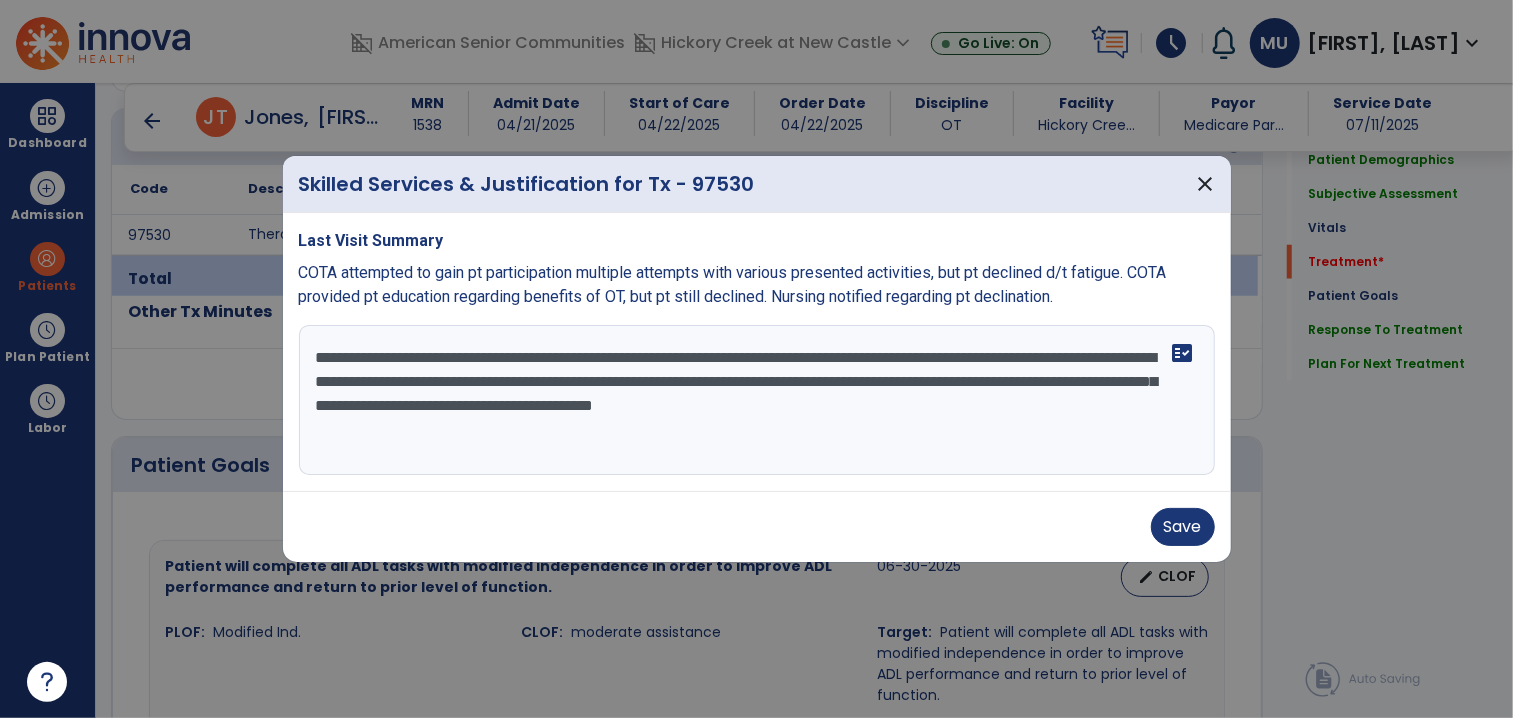 click on "**********" at bounding box center (757, 400) 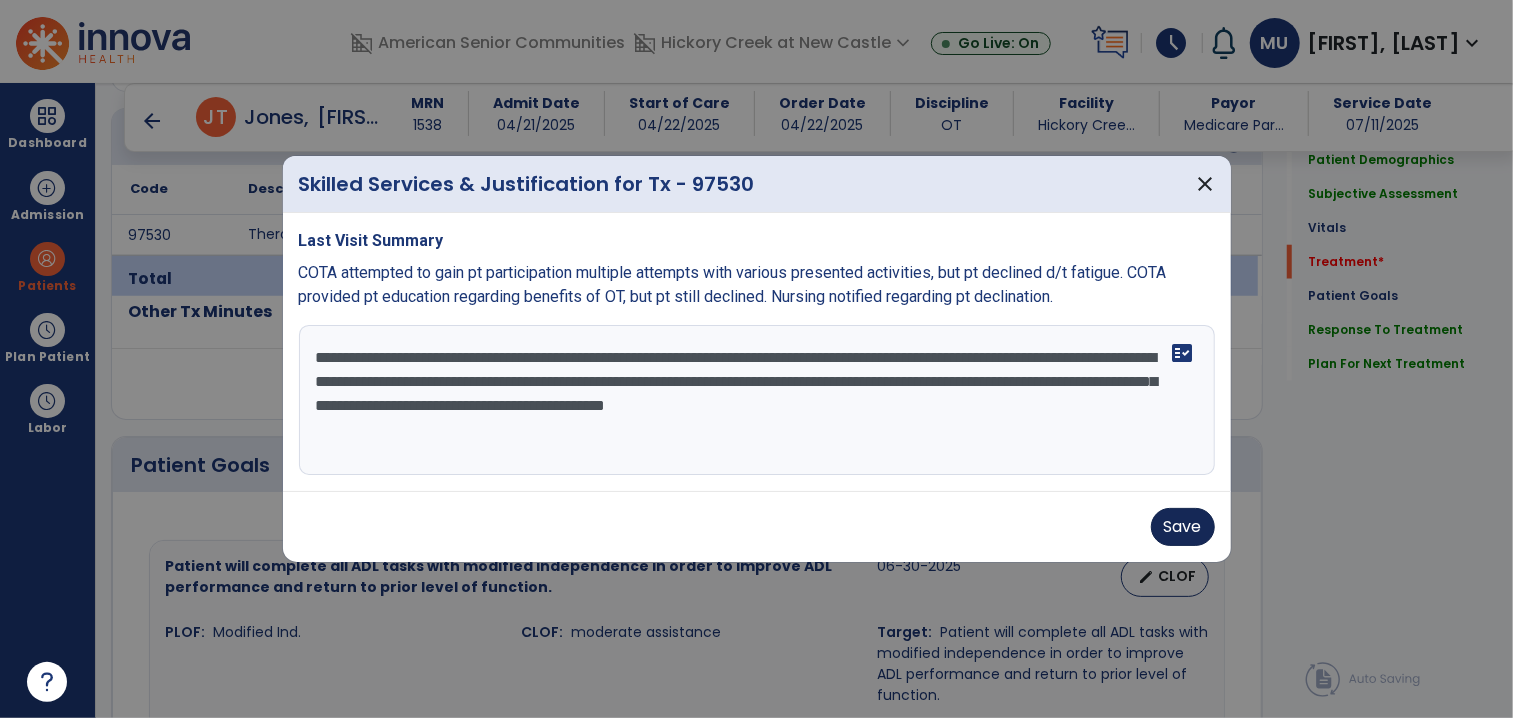 type on "**********" 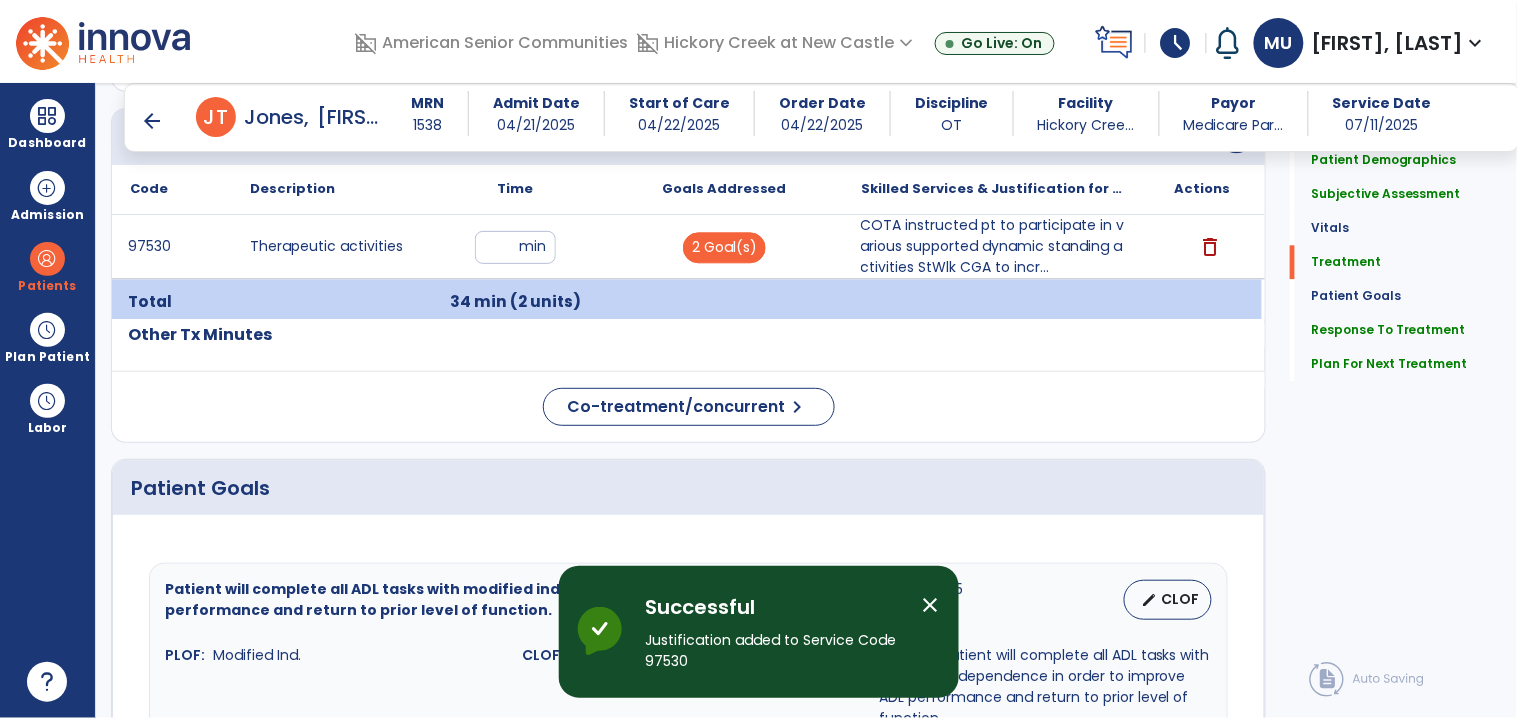 click on "COTA instructed pt to participate in various supported dynamic standing activities StWlk CGA to incr..." at bounding box center [993, 246] 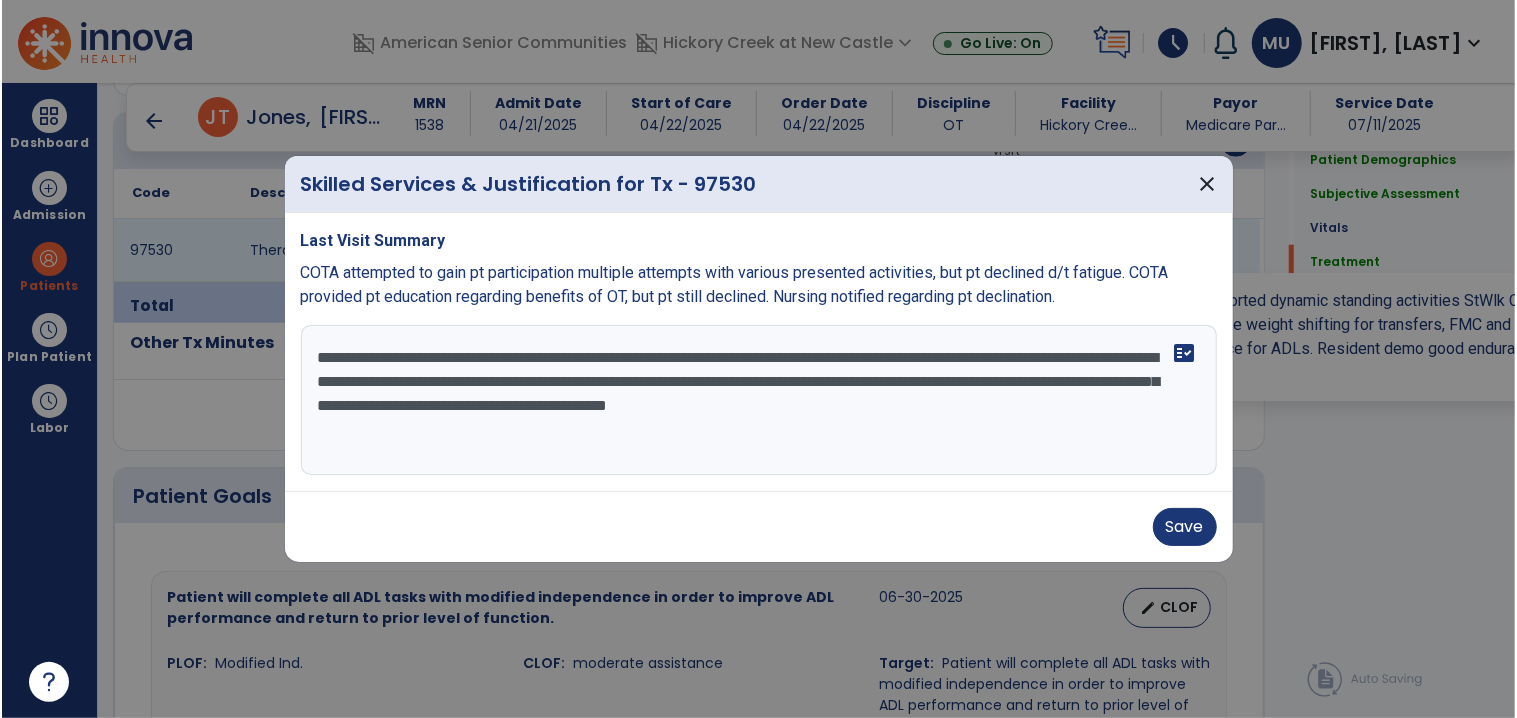 scroll, scrollTop: 1141, scrollLeft: 0, axis: vertical 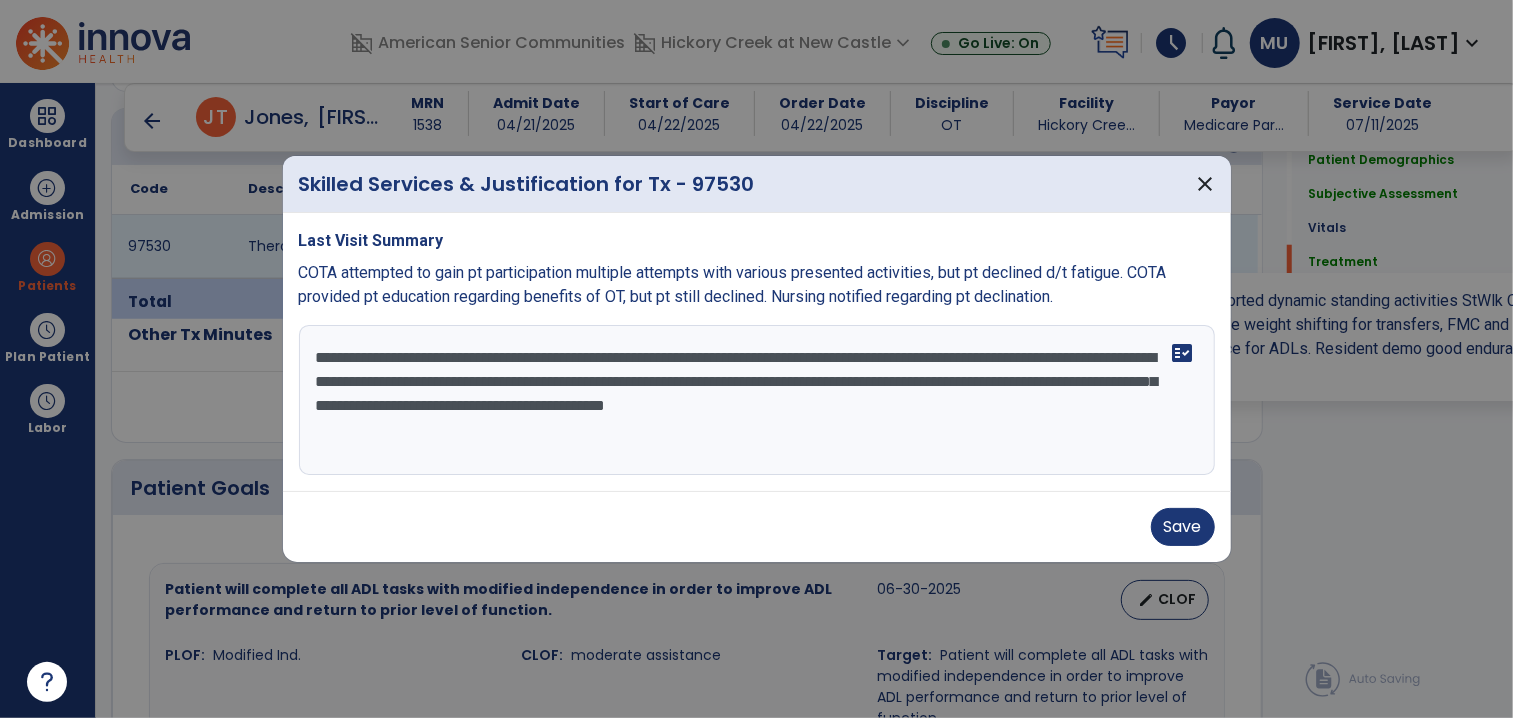 click on "**********" at bounding box center [757, 400] 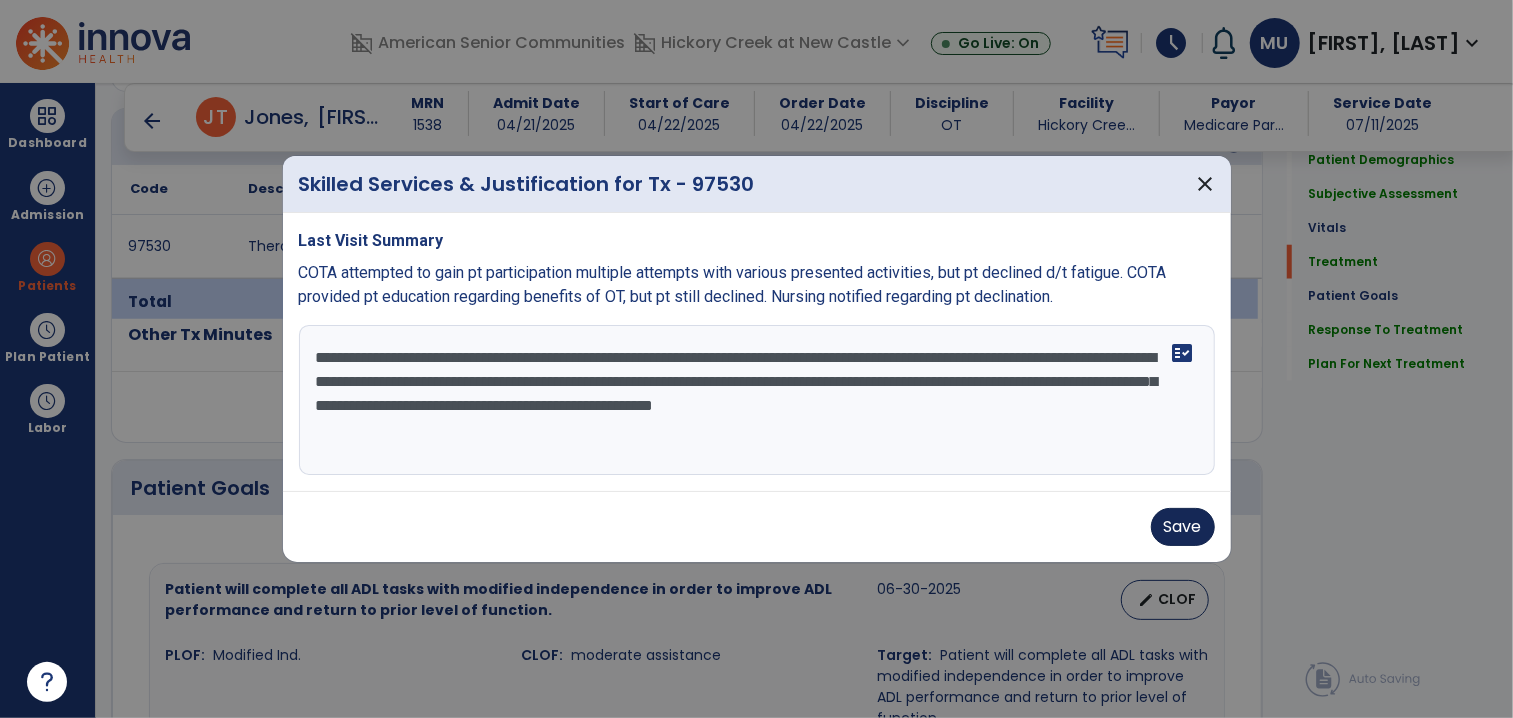 type on "**********" 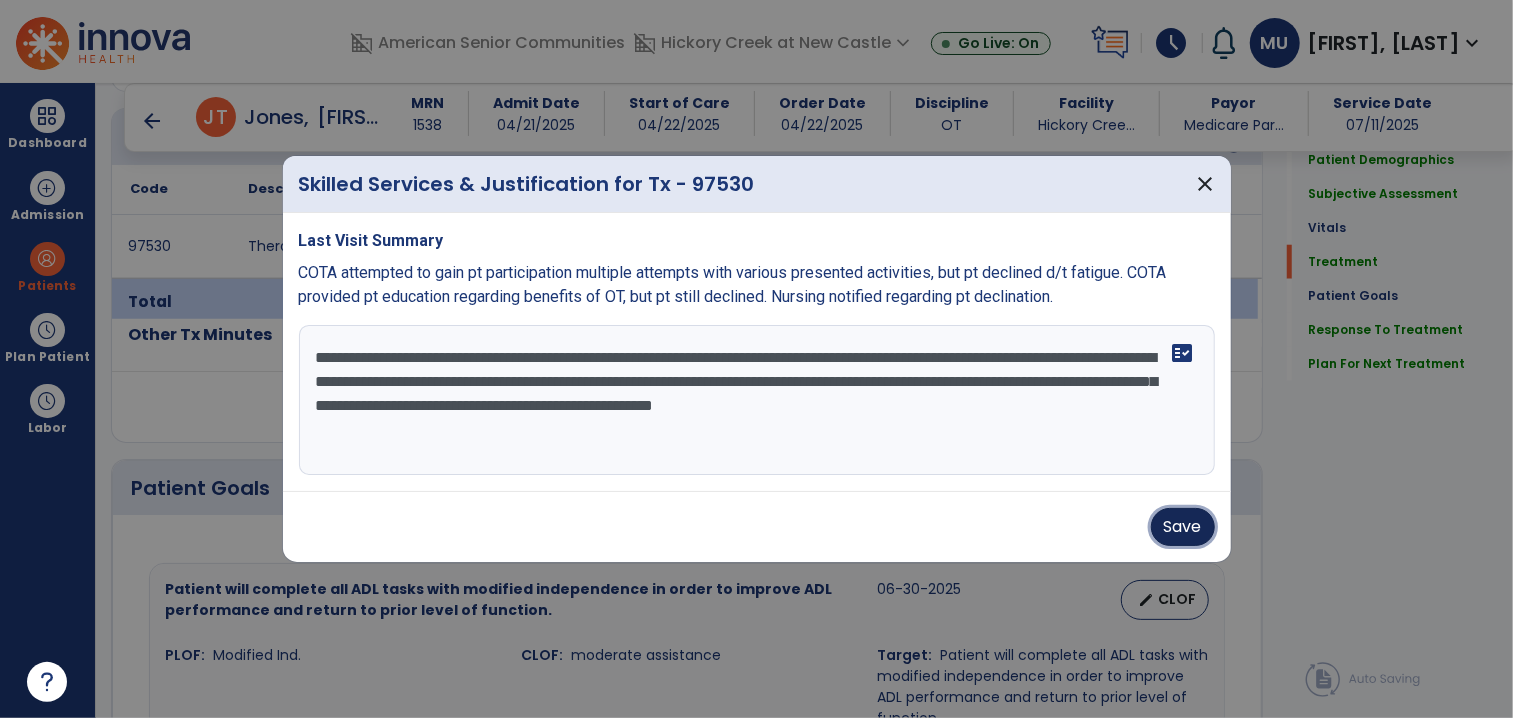 click on "Save" at bounding box center (1183, 527) 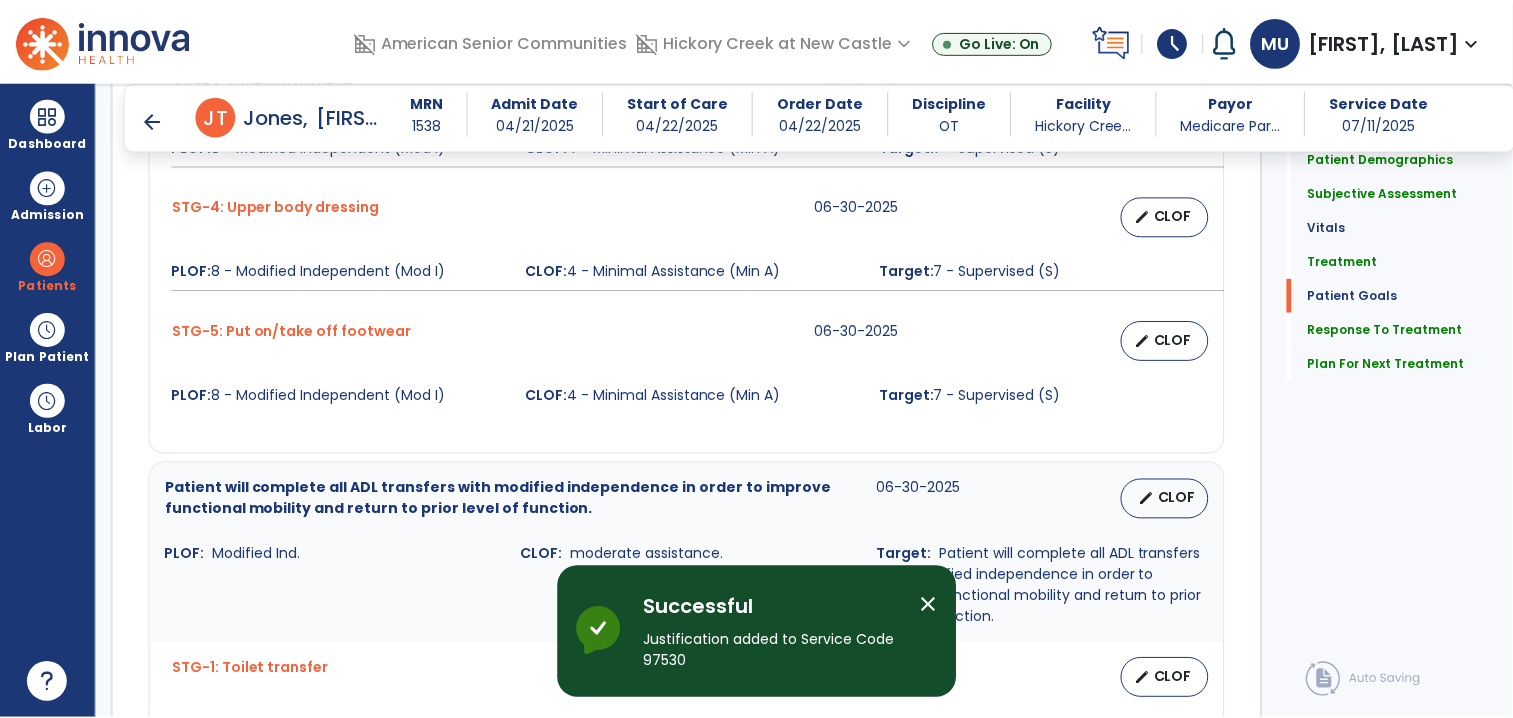 scroll, scrollTop: 3186, scrollLeft: 0, axis: vertical 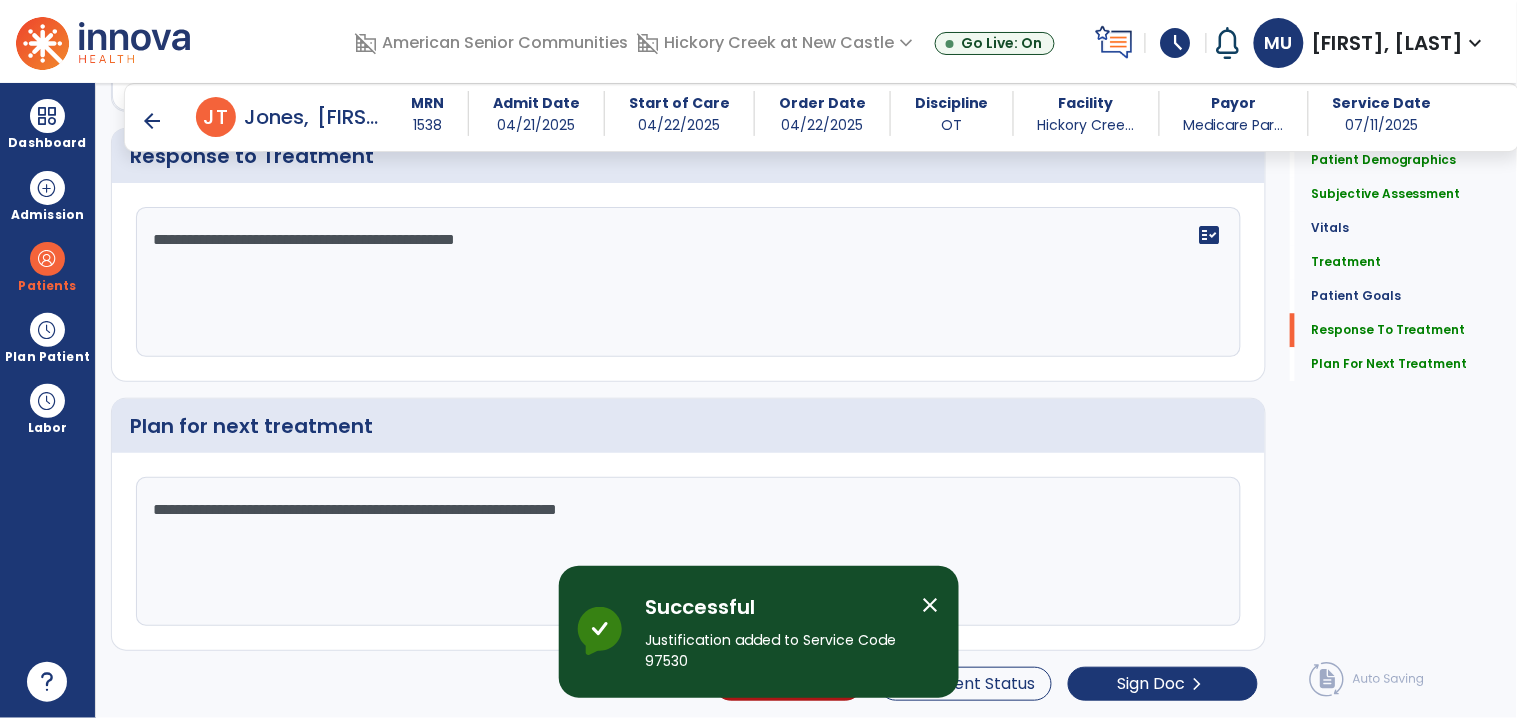 click on "**********" 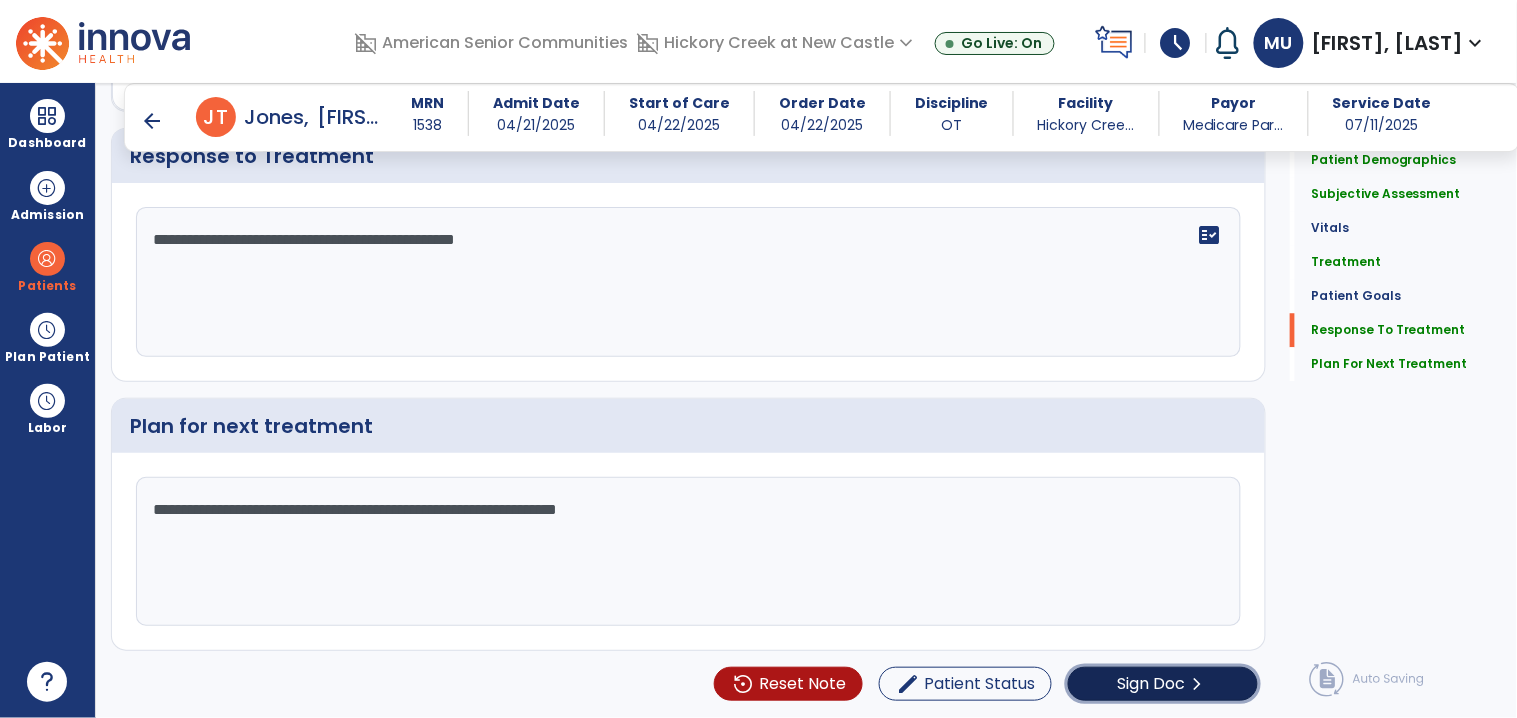 click on "Sign Doc  chevron_right" 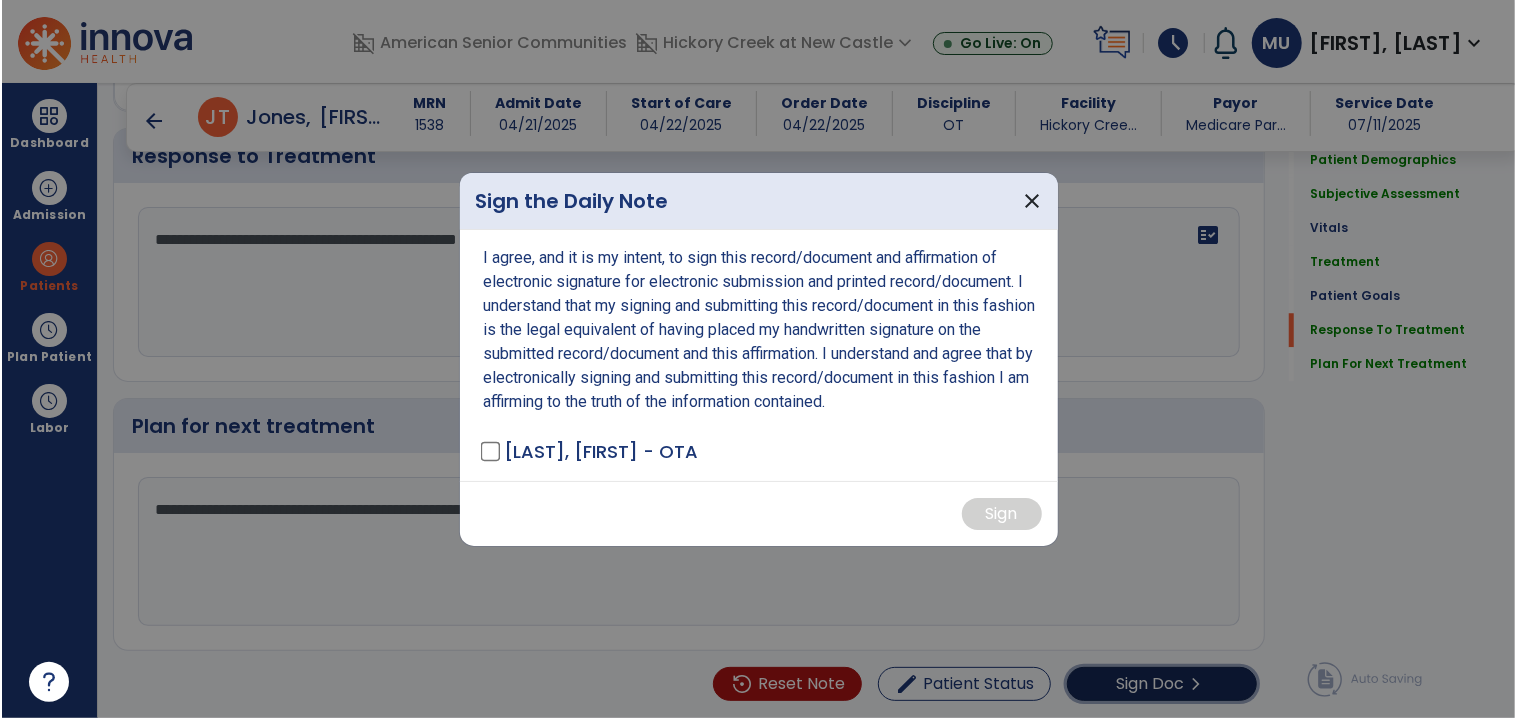 scroll, scrollTop: 3186, scrollLeft: 0, axis: vertical 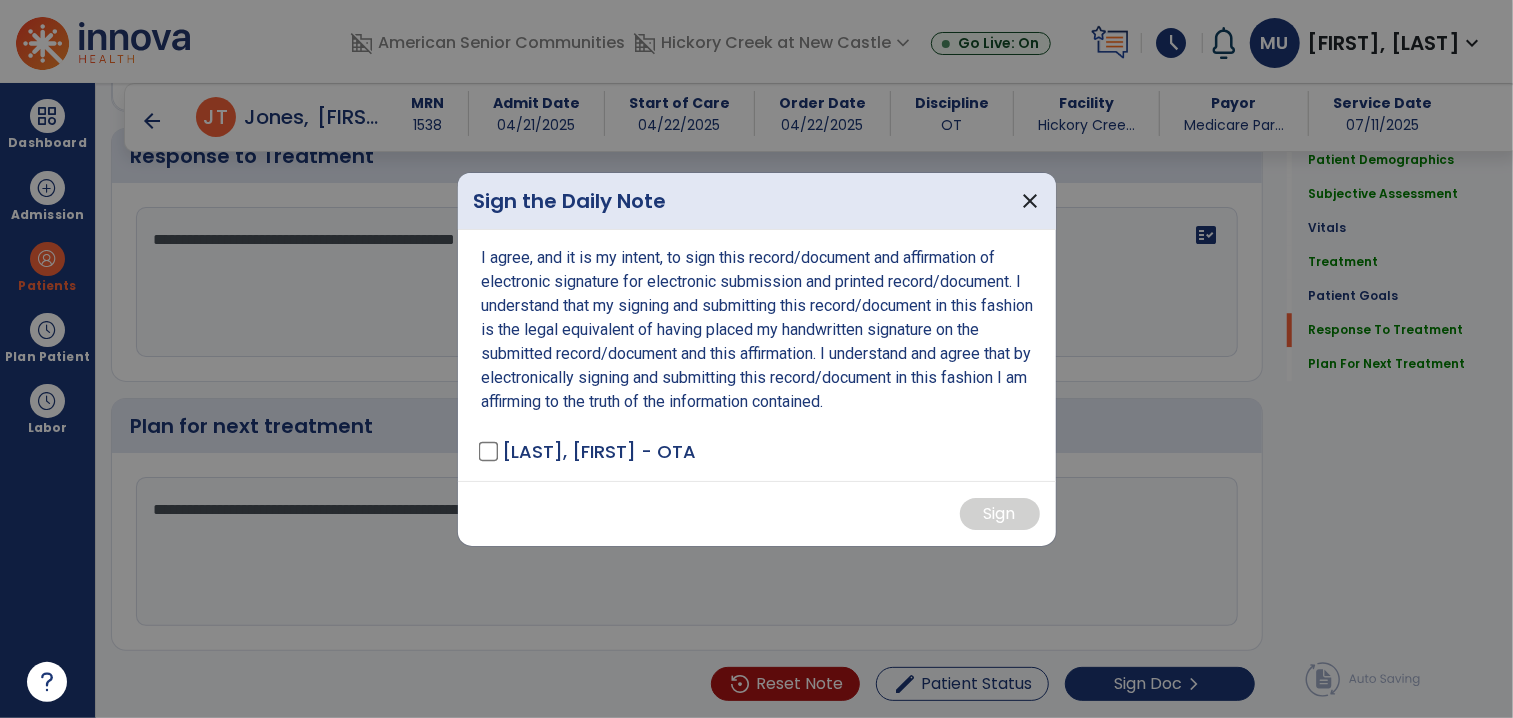 click on "I agree, and it is my intent, to sign this record/document and affirmation of electronic signature for electronic submission and printed record/document. I understand that my signing and submitting this record/document in this fashion is the legal equivalent of having placed my handwritten signature on the submitted record/document and this affirmation. I understand and agree that by electronically signing and submitting this record/document in this fashion I am affirming to the truth of the information contained.  [LAST], [FIRST]  - OTA" at bounding box center [757, 355] 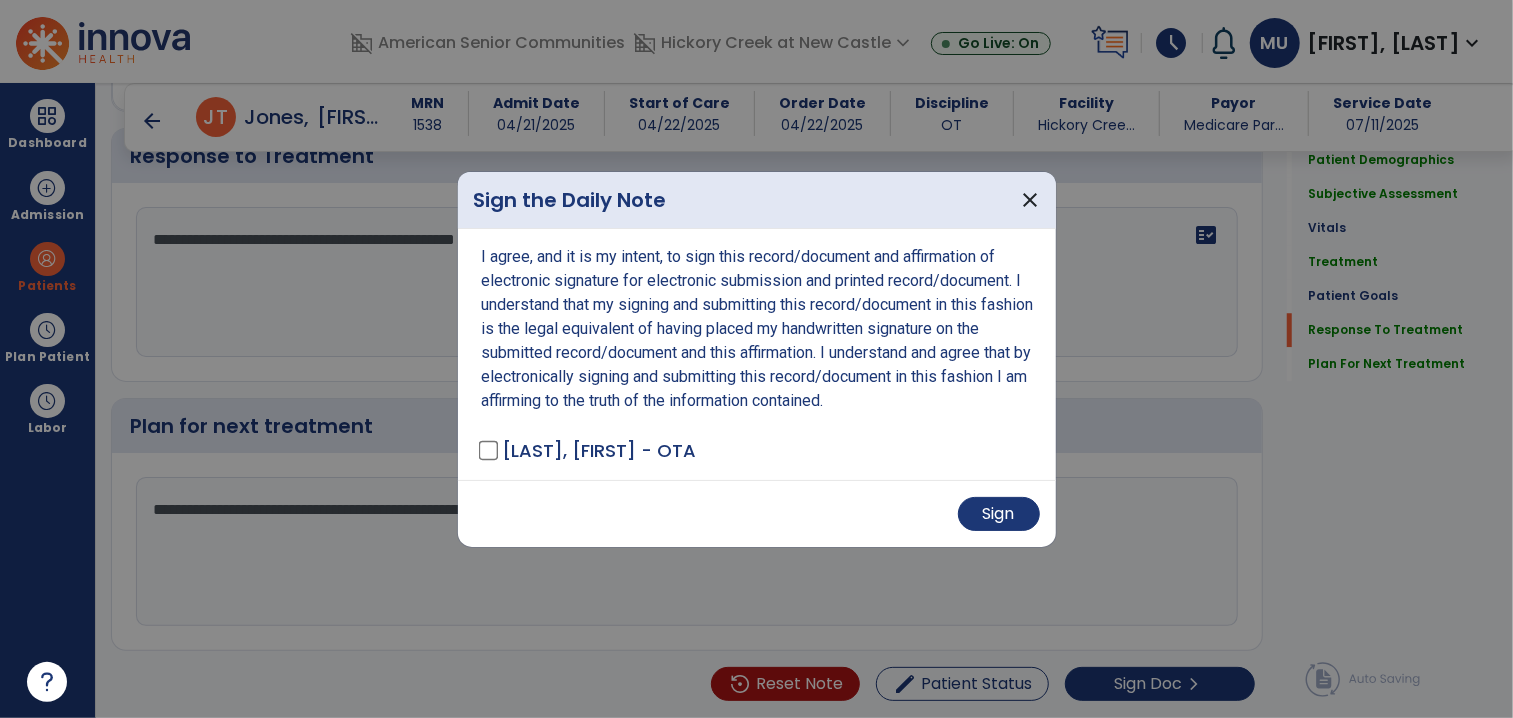 click on "Sign the Daily Note   close   I agree, and it is my intent, to sign this record/document and affirmation of electronic signature for electronic submission and printed record/document. I understand that my signing and submitting this record/document in this fashion is the legal equivalent of having placed my handwritten signature on the submitted record/document and this affirmation. I understand and agree that by electronically signing and submitting this record/document in this fashion I am affirming to the truth of the information contained.  [FIRST] [LAST]  - OTA  Sign" at bounding box center (757, 359) 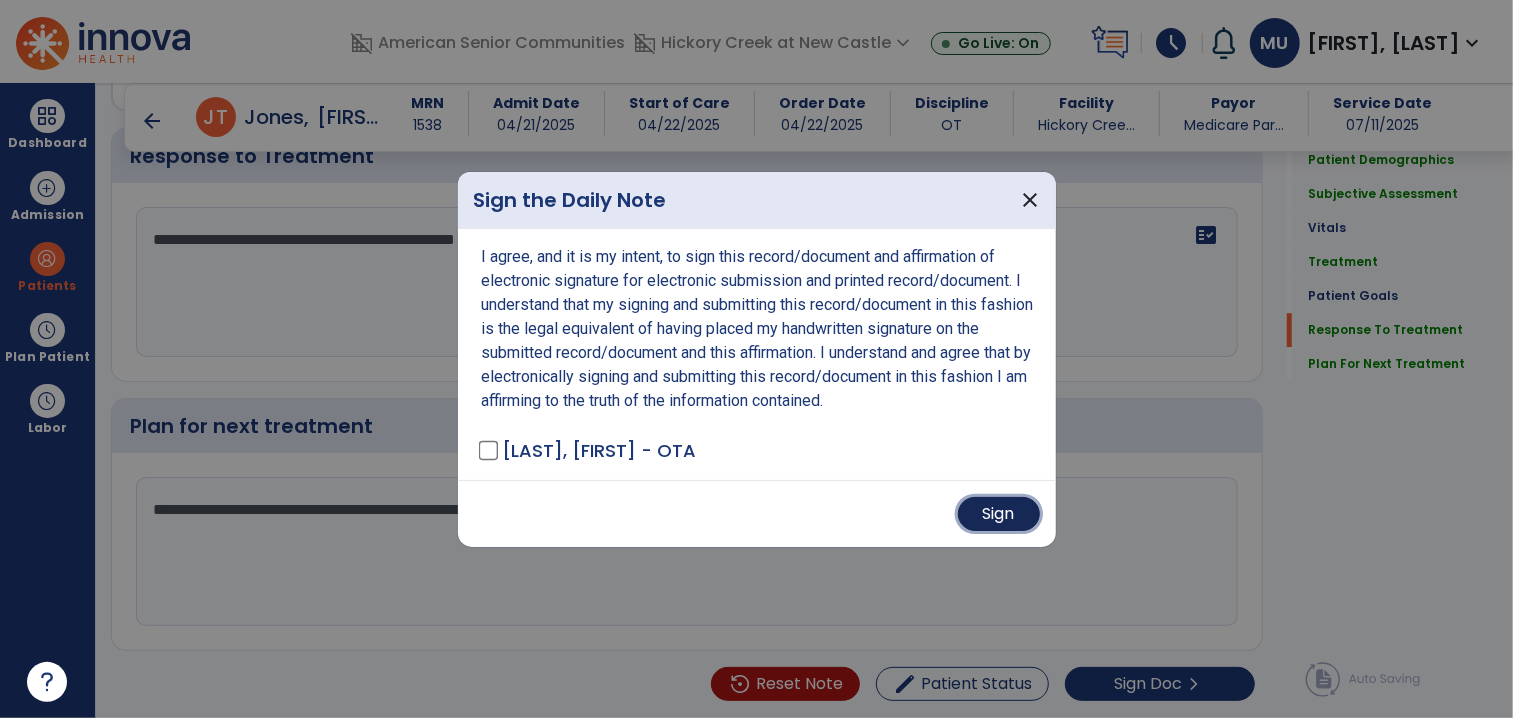 click on "Sign" at bounding box center [999, 514] 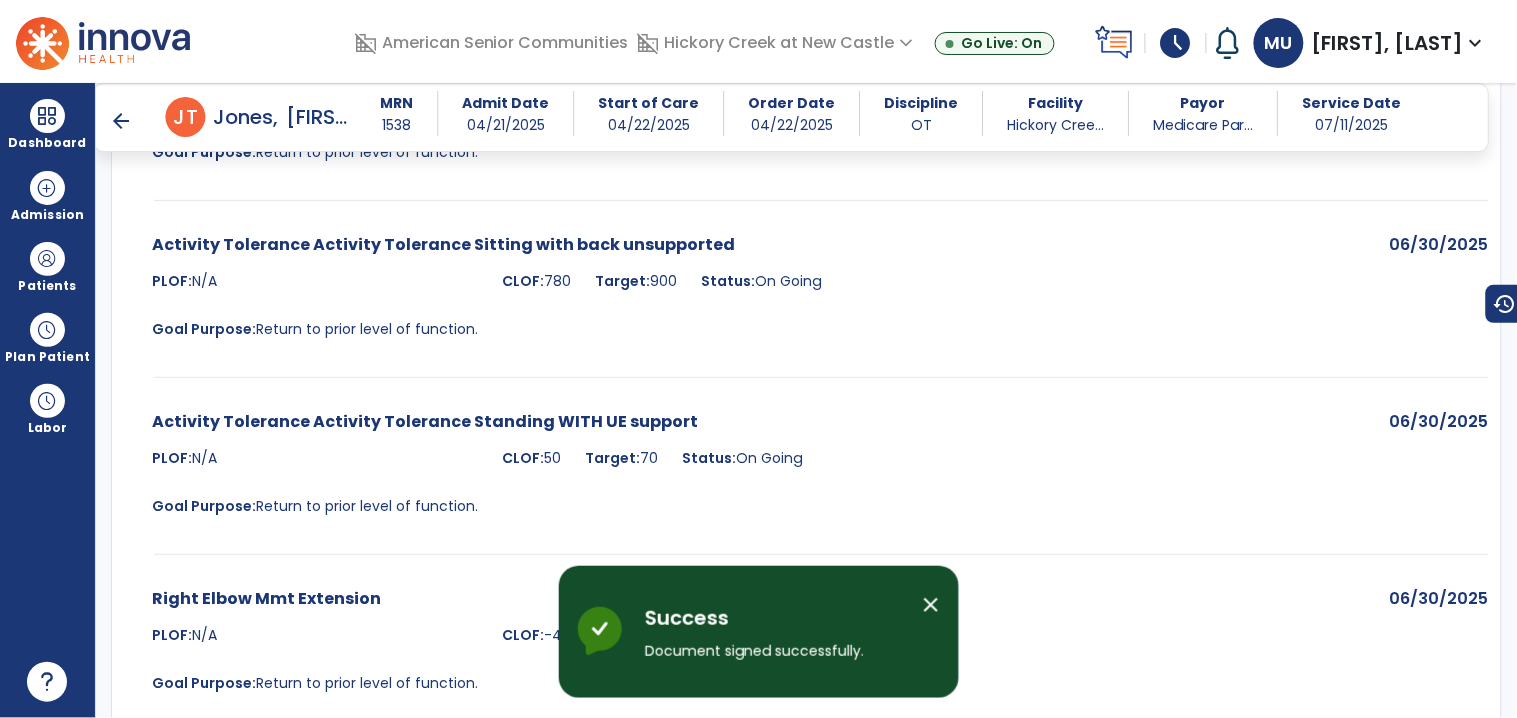 scroll, scrollTop: 4221, scrollLeft: 0, axis: vertical 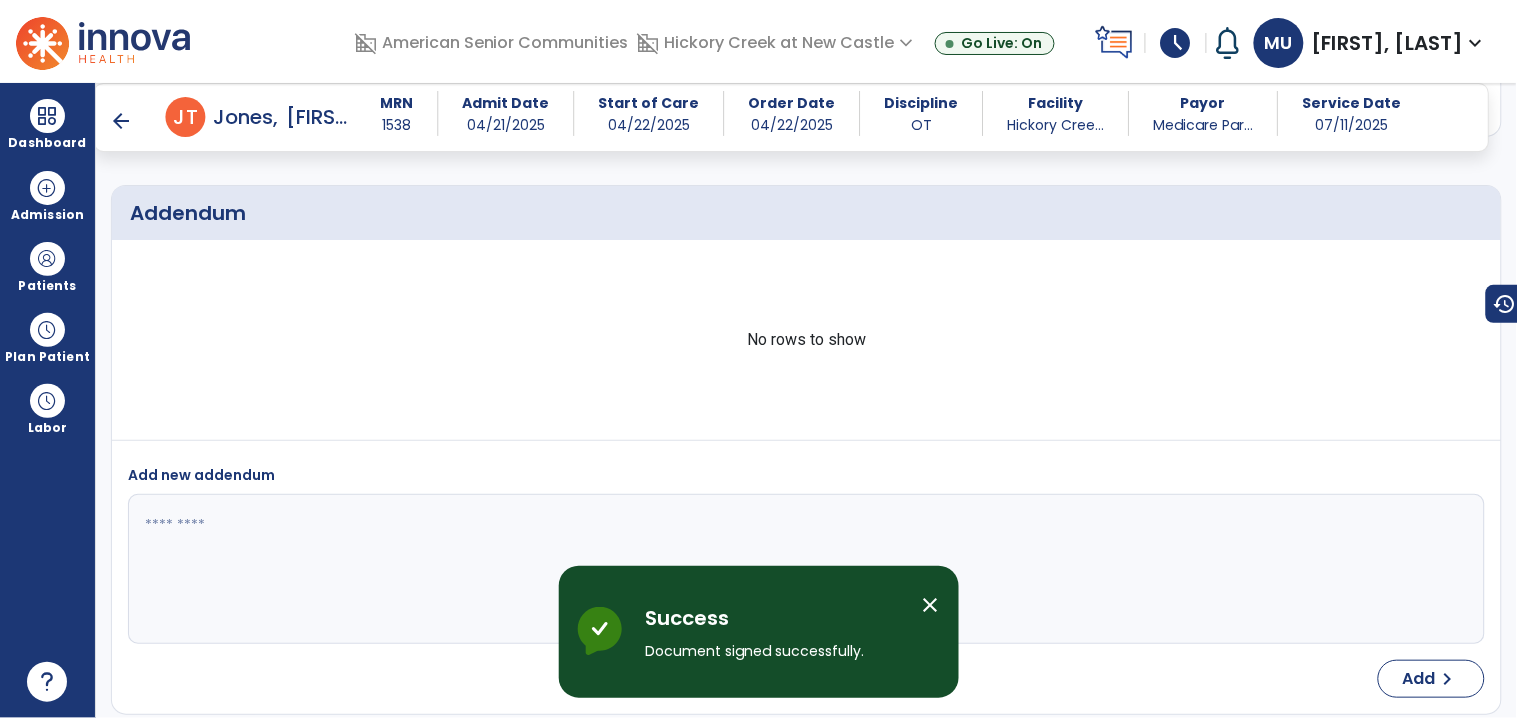 click on "arrow_back" at bounding box center (122, 121) 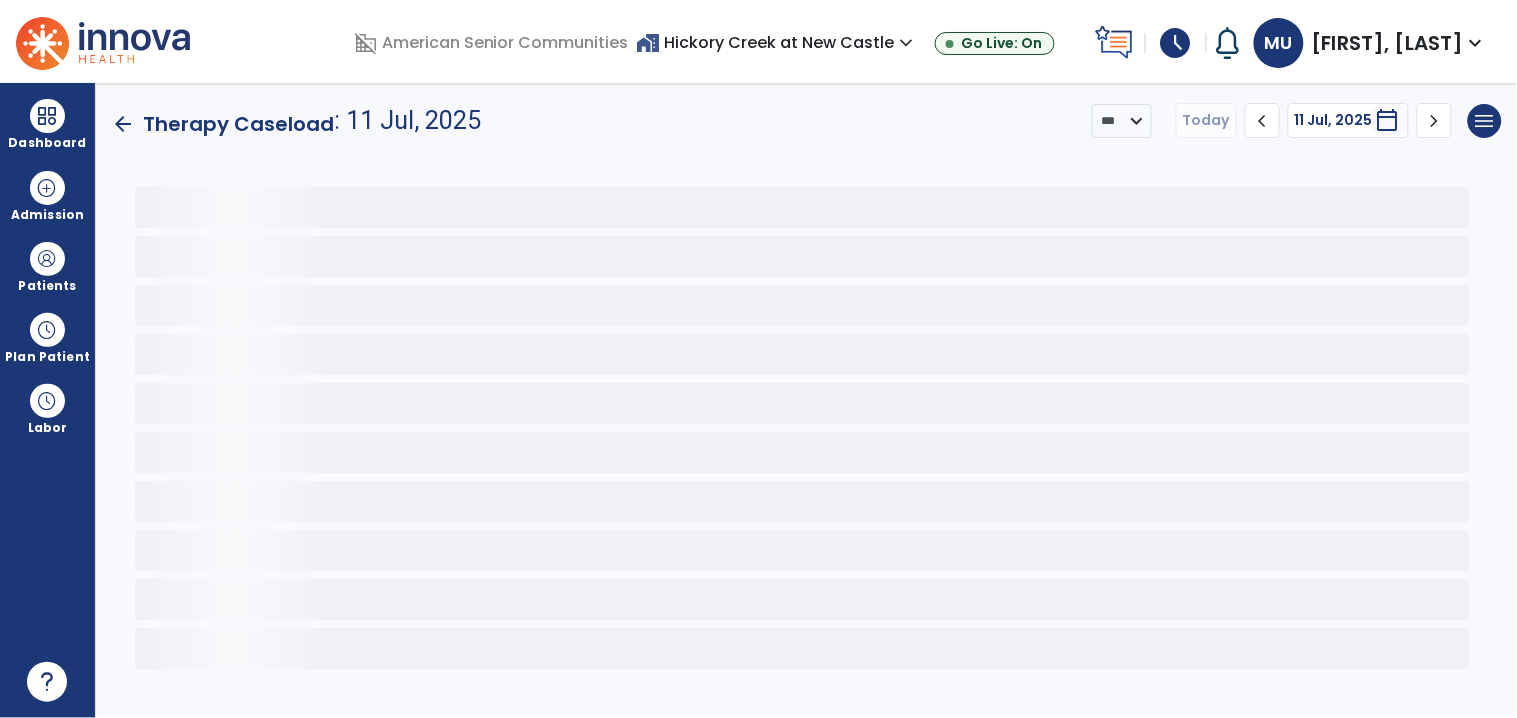 scroll, scrollTop: 0, scrollLeft: 0, axis: both 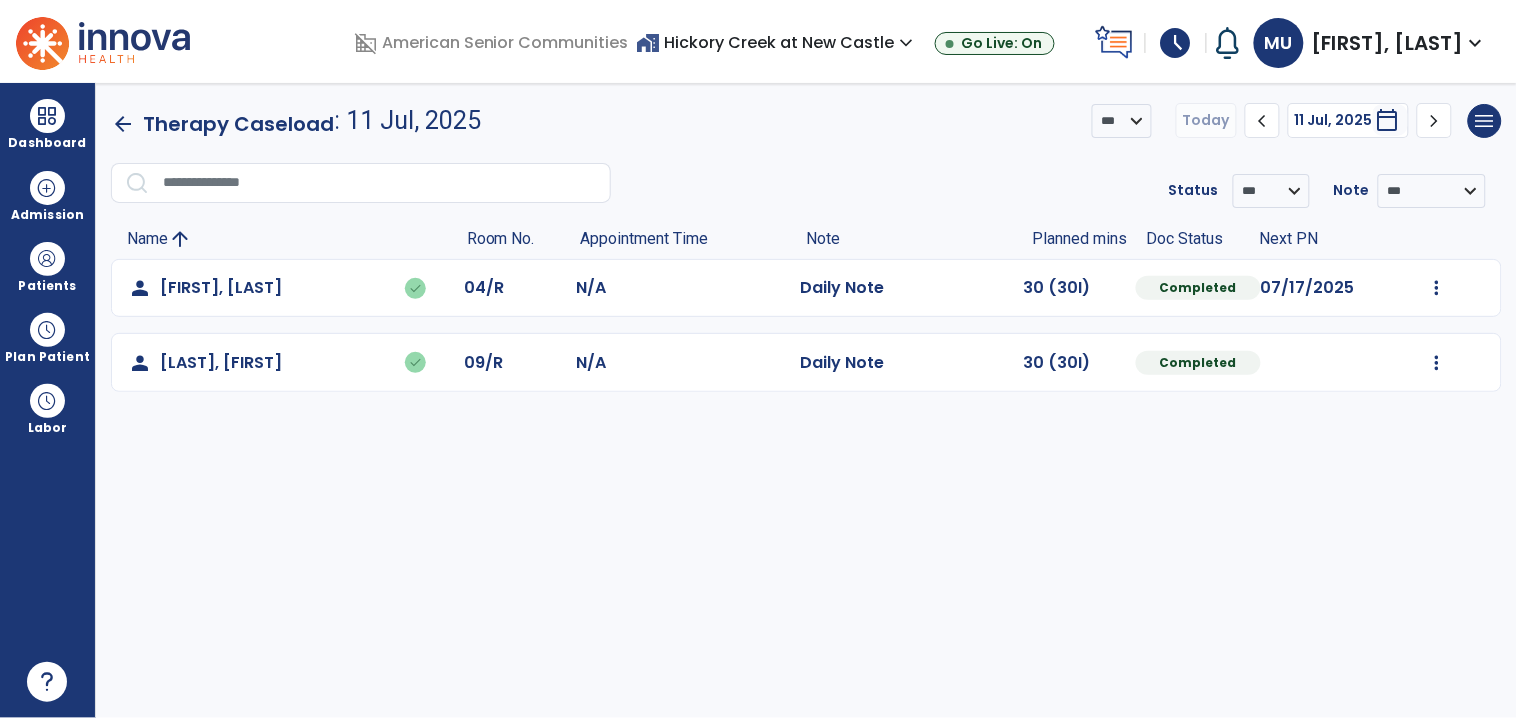 click at bounding box center (103, 41) 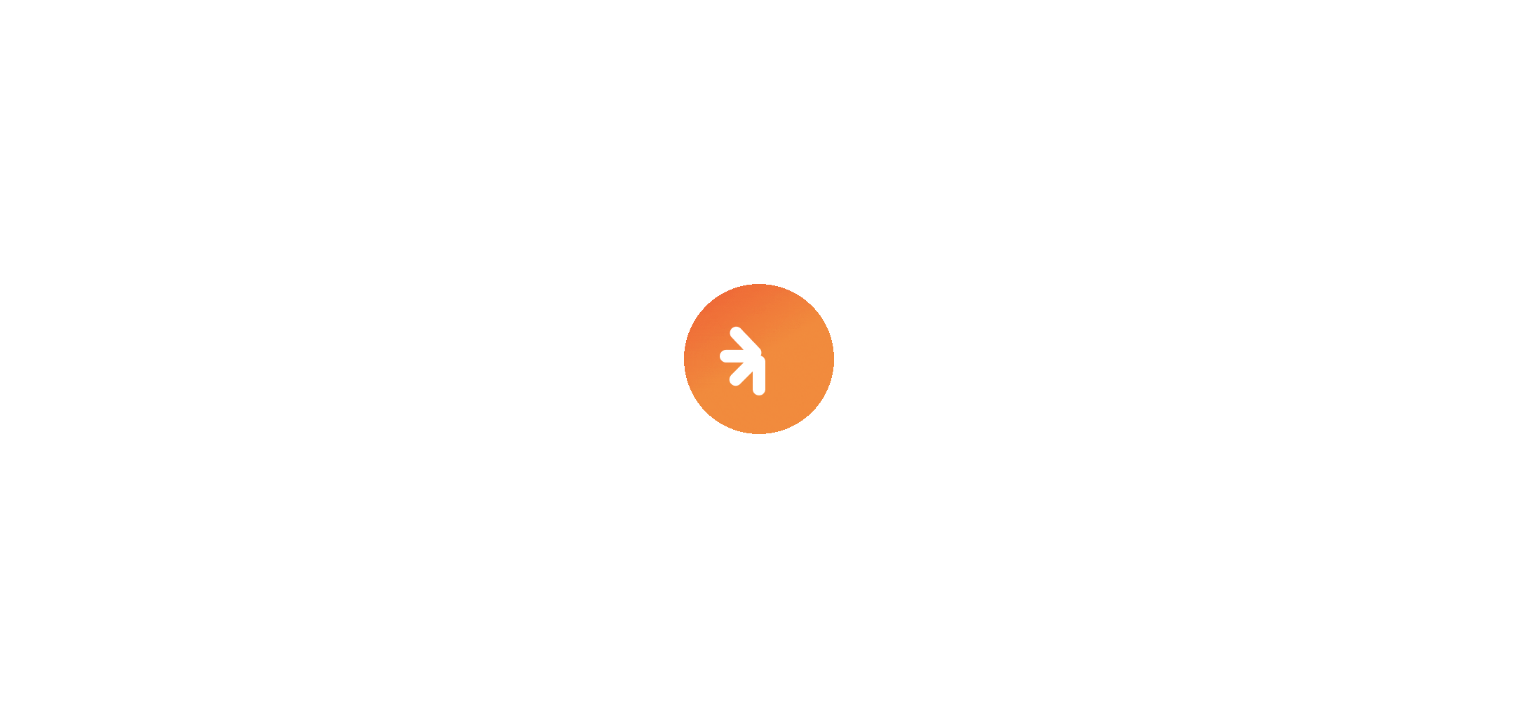 scroll, scrollTop: 0, scrollLeft: 0, axis: both 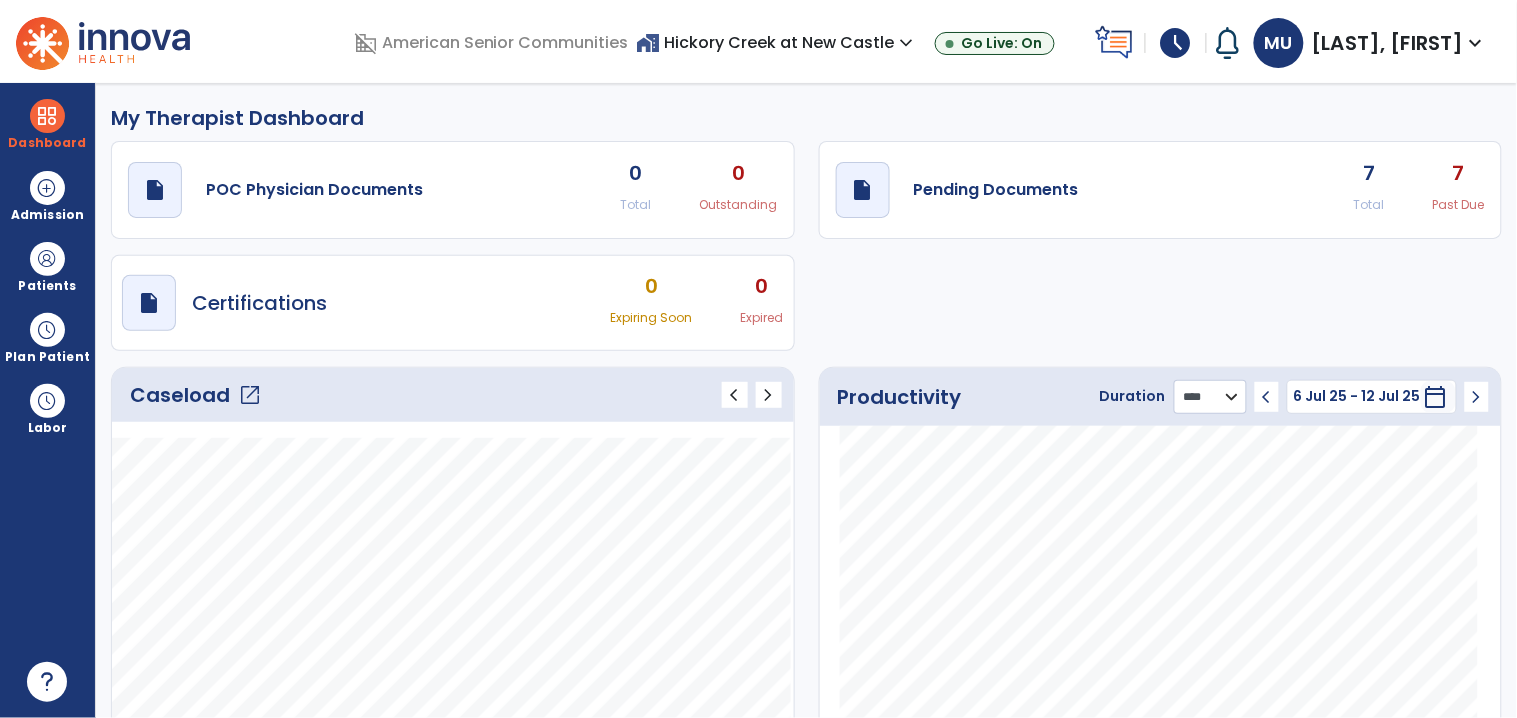 click on "******** **** ***" 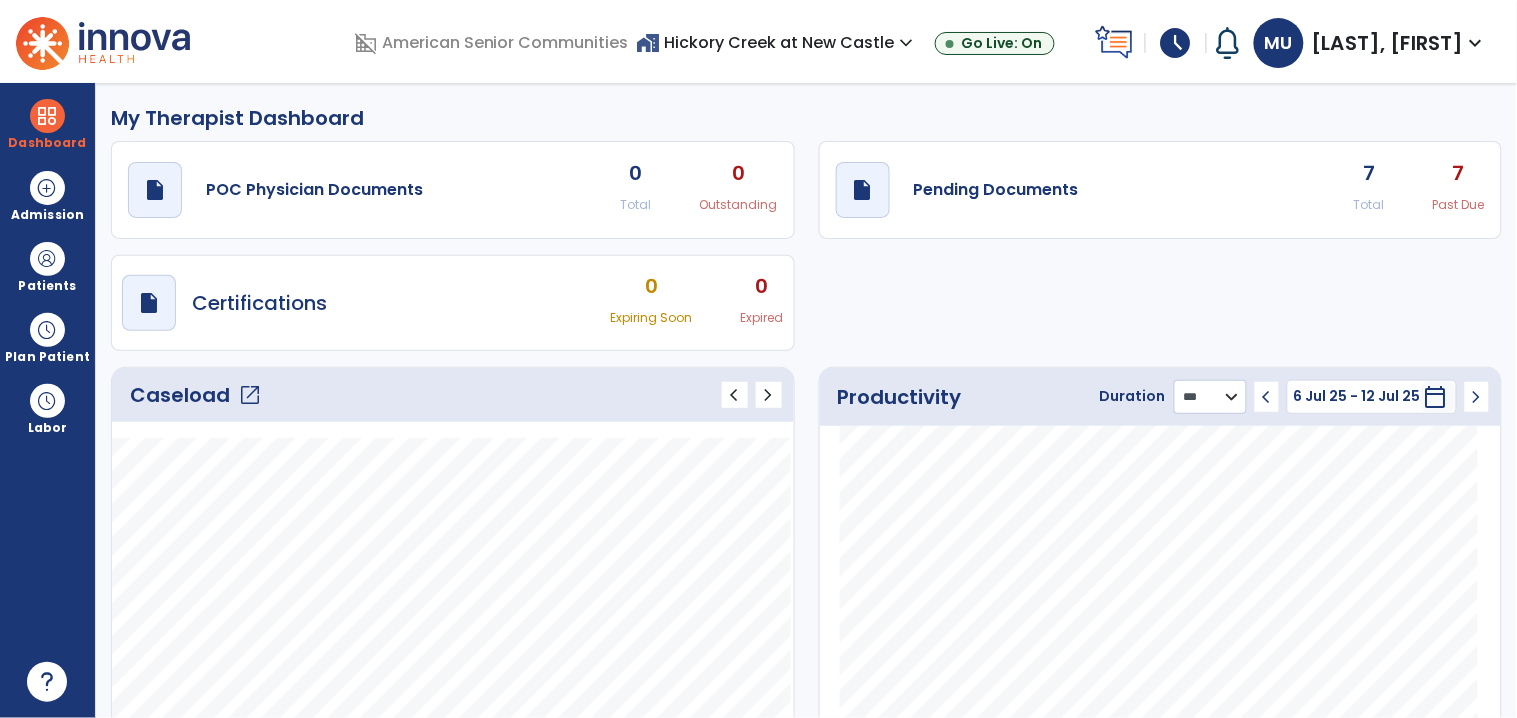 click on "******** **** ***" 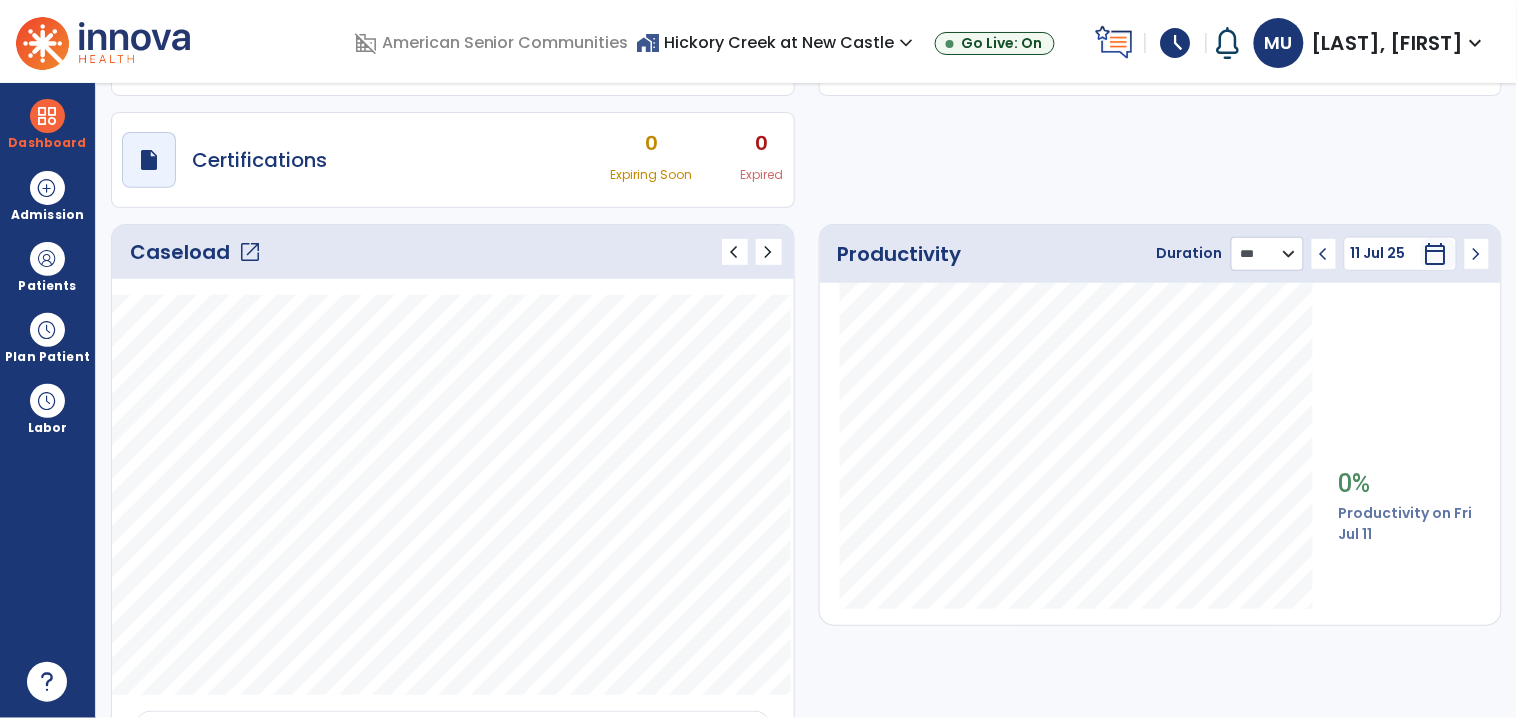 scroll, scrollTop: 146, scrollLeft: 0, axis: vertical 